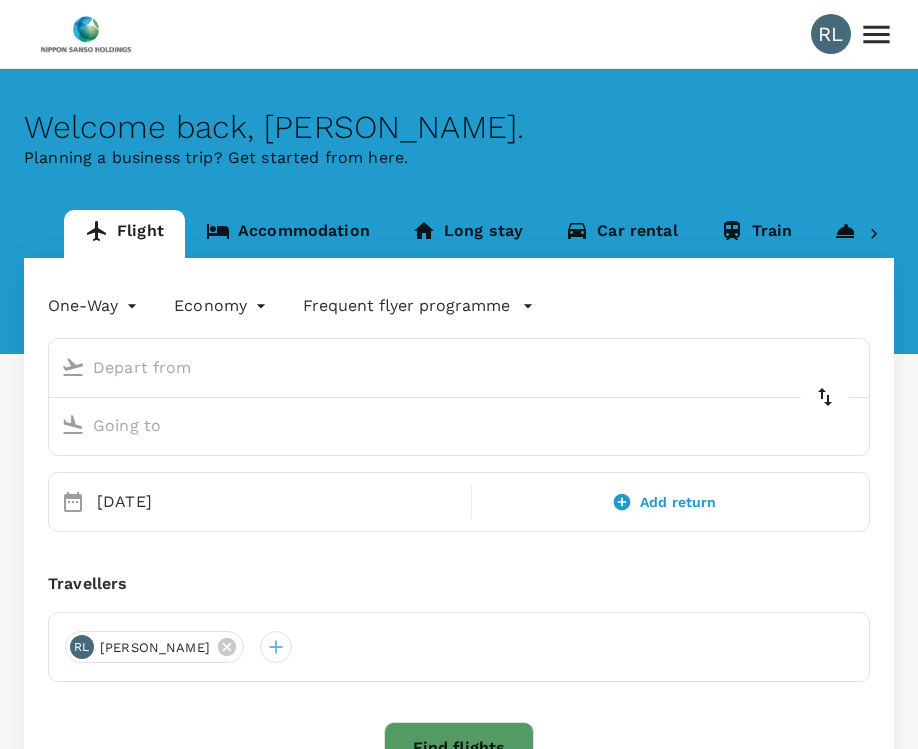 scroll, scrollTop: 0, scrollLeft: 0, axis: both 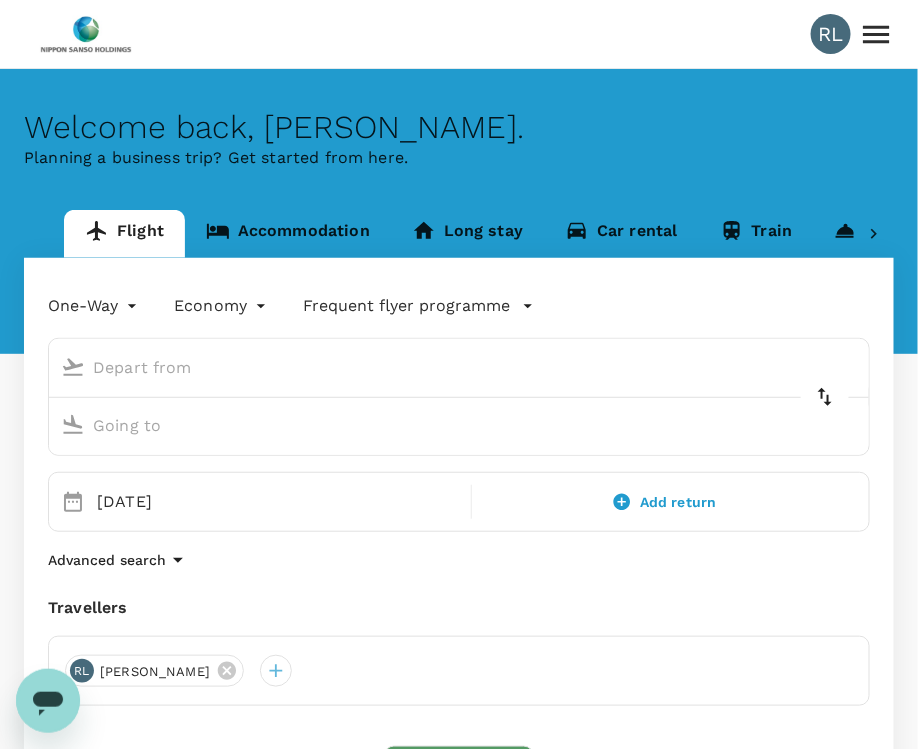 type on "Singapore Changi (SIN)" 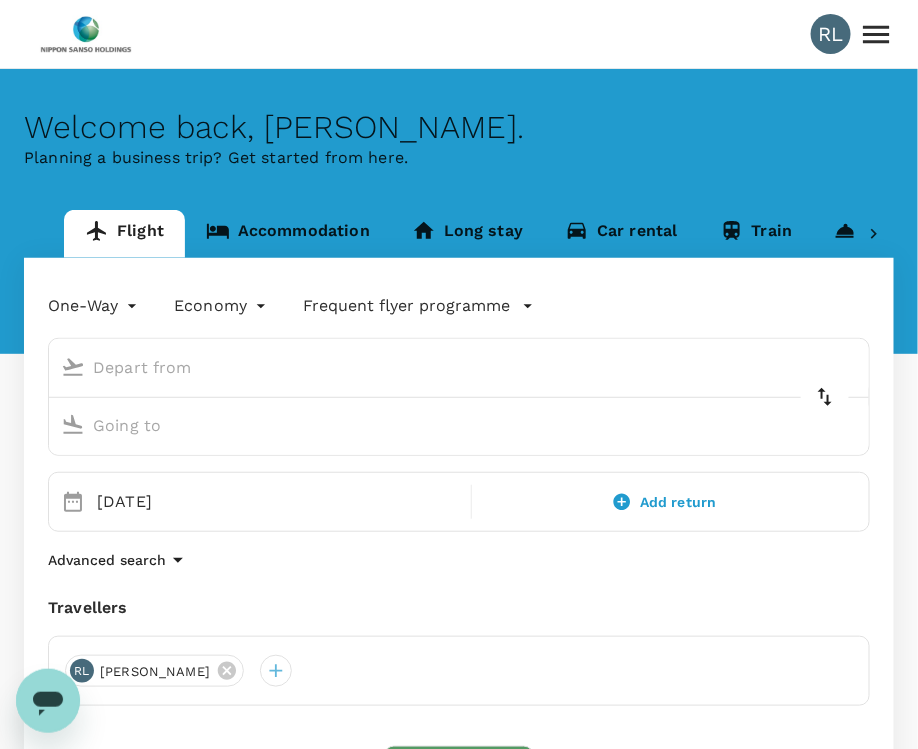 type on "[GEOGRAPHIC_DATA], [GEOGRAPHIC_DATA] (any)" 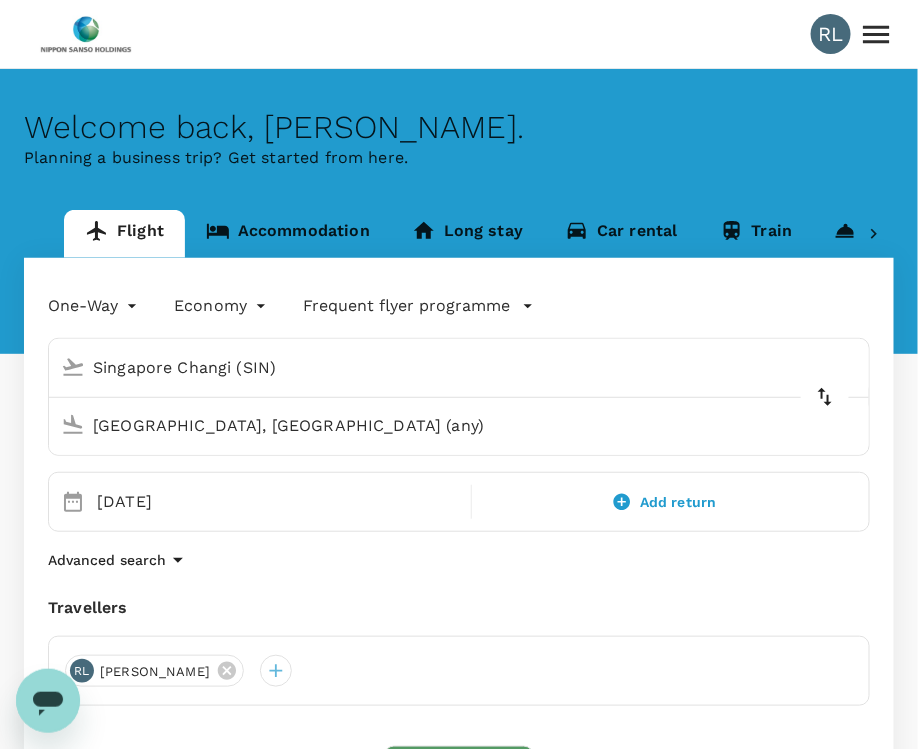 click on "Singapore Changi (SIN)" at bounding box center [440, 367] 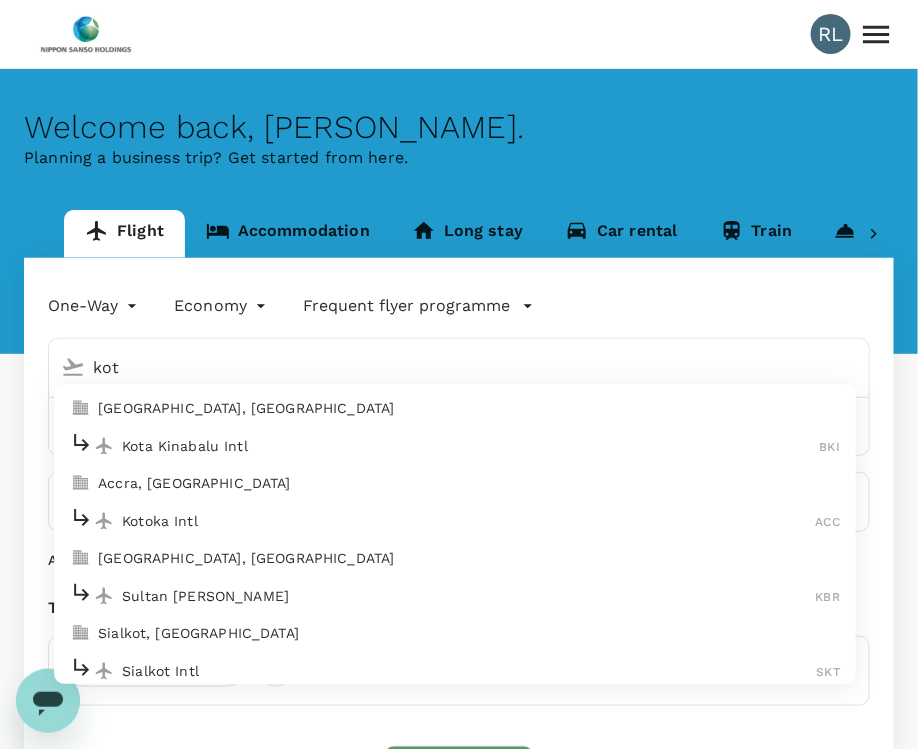 click on "[GEOGRAPHIC_DATA], [GEOGRAPHIC_DATA]" at bounding box center (469, 409) 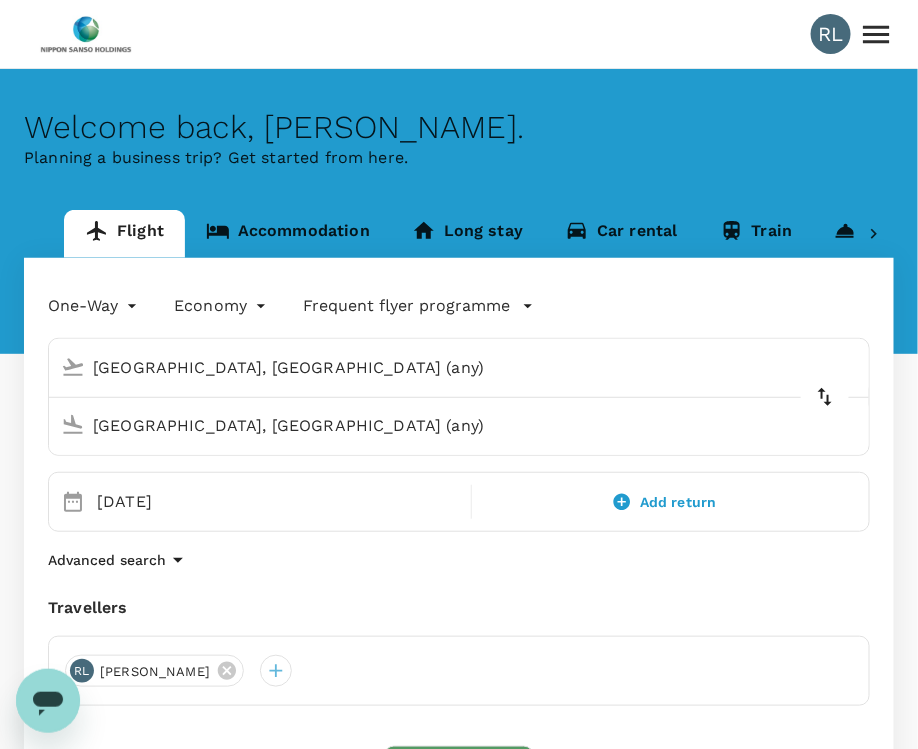 drag, startPoint x: 386, startPoint y: 427, endPoint x: -55, endPoint y: 475, distance: 443.60455 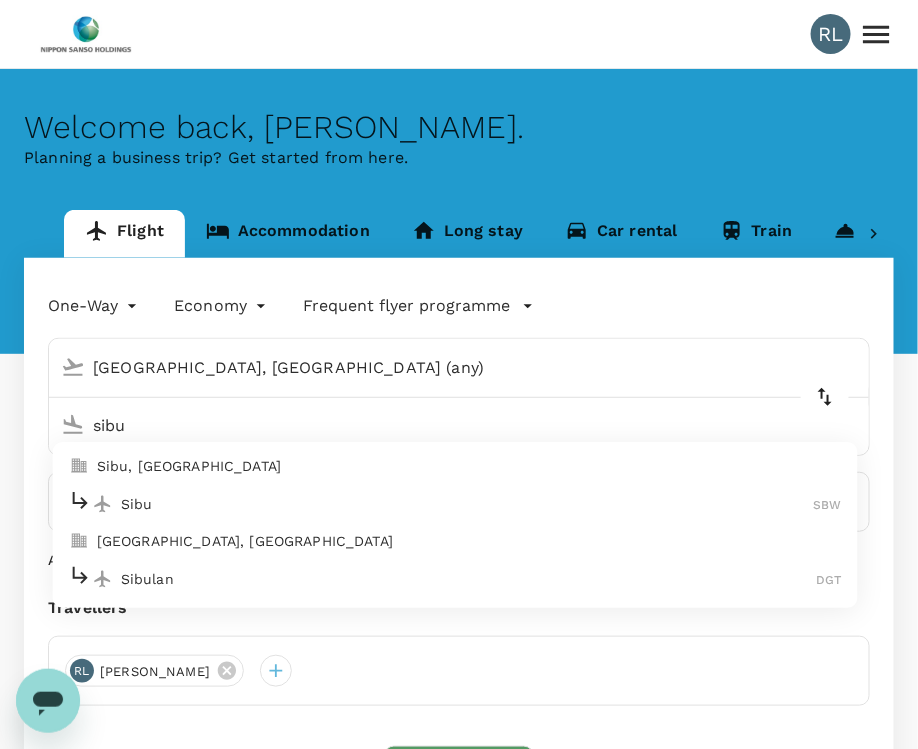 click on "Sibu" at bounding box center (467, 504) 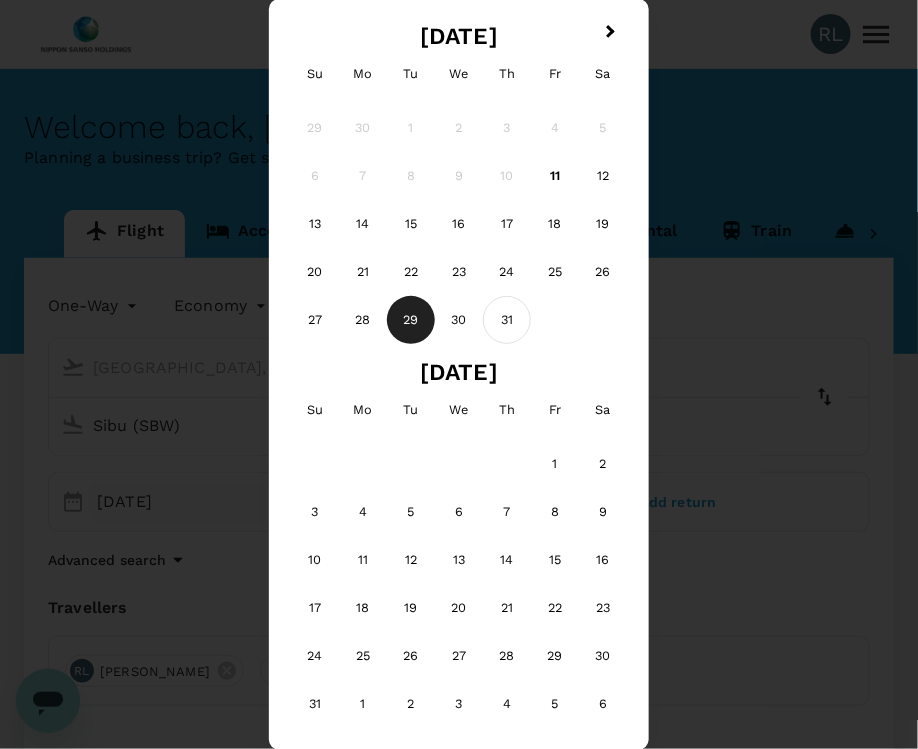 type on "Sibu (SBW)" 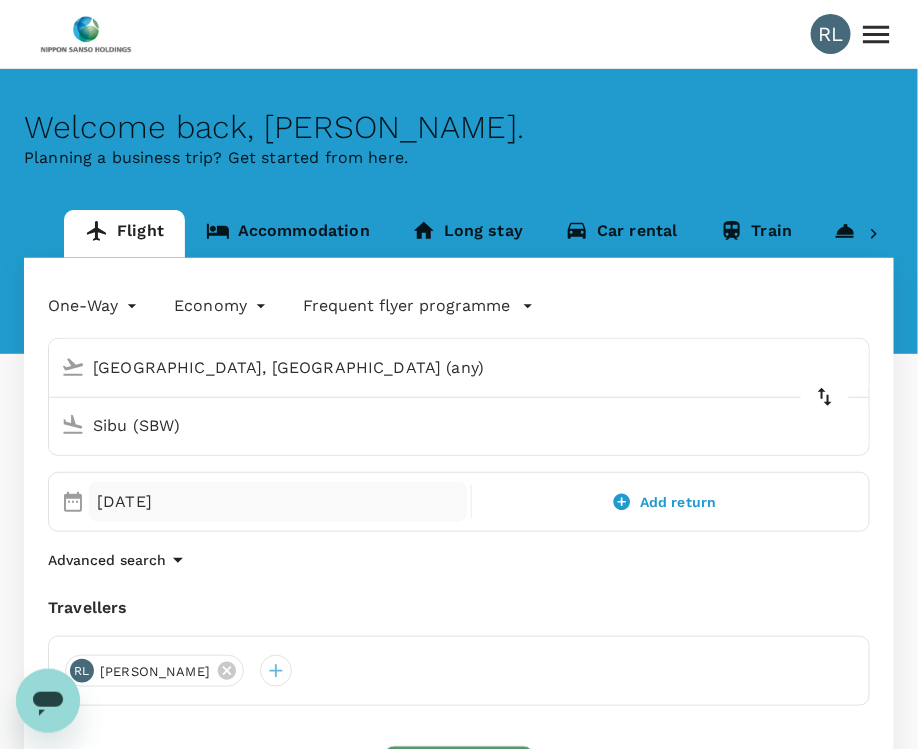 click on "[DATE]" at bounding box center (278, 502) 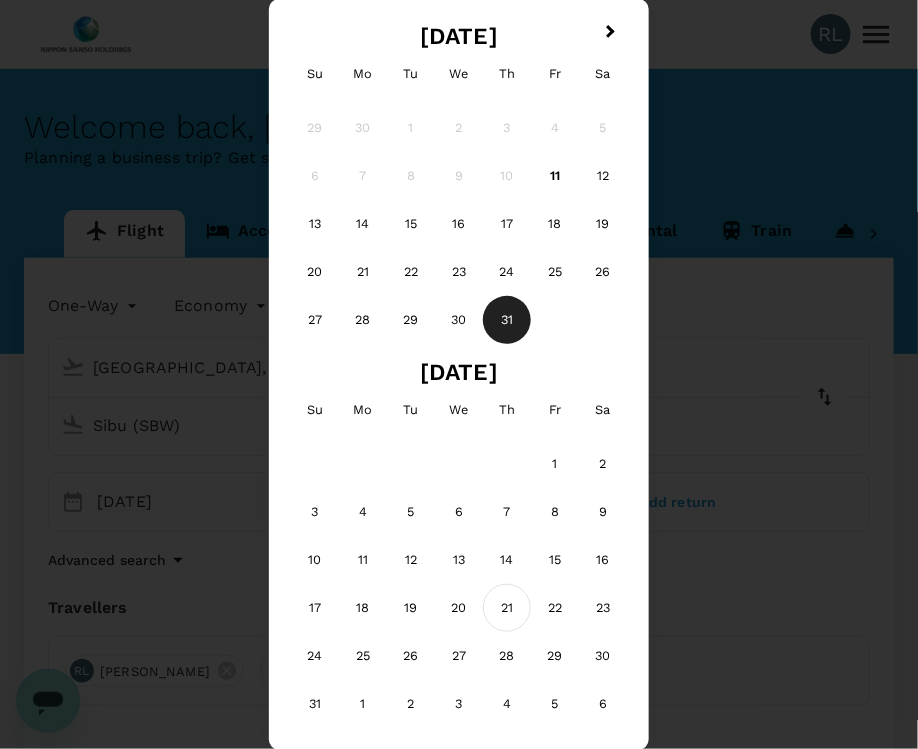 click on "21" at bounding box center [507, 608] 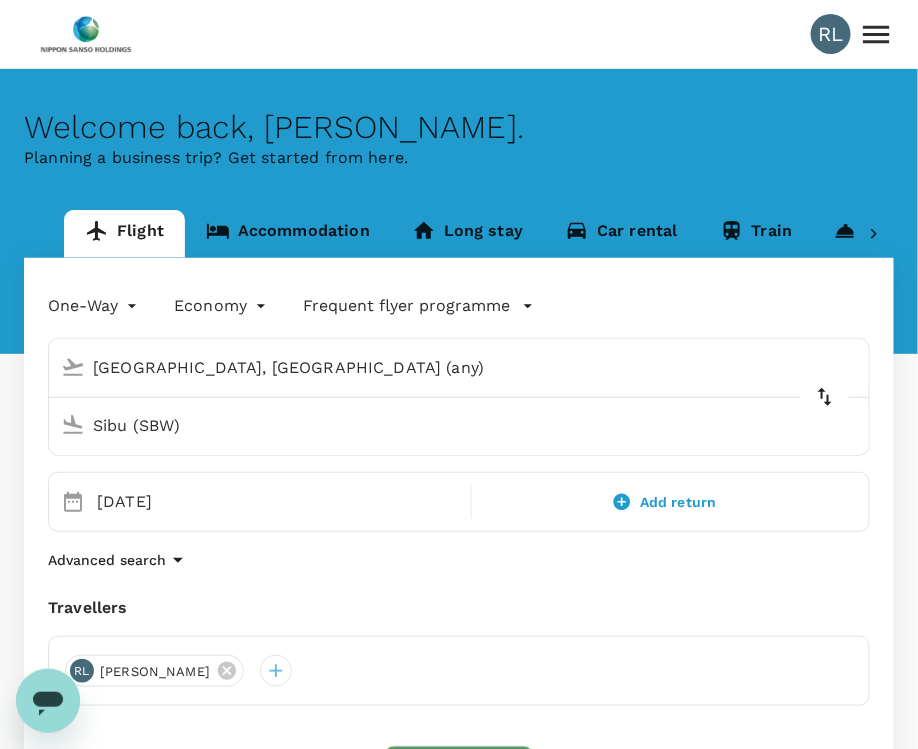 scroll, scrollTop: 111, scrollLeft: 0, axis: vertical 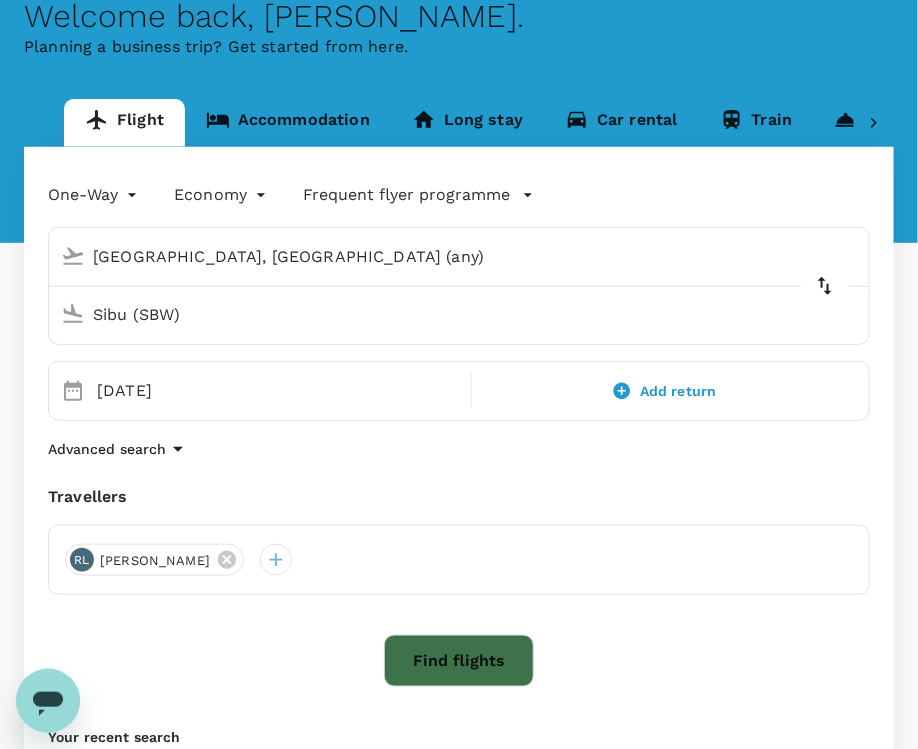 click on "Find flights" at bounding box center [459, 661] 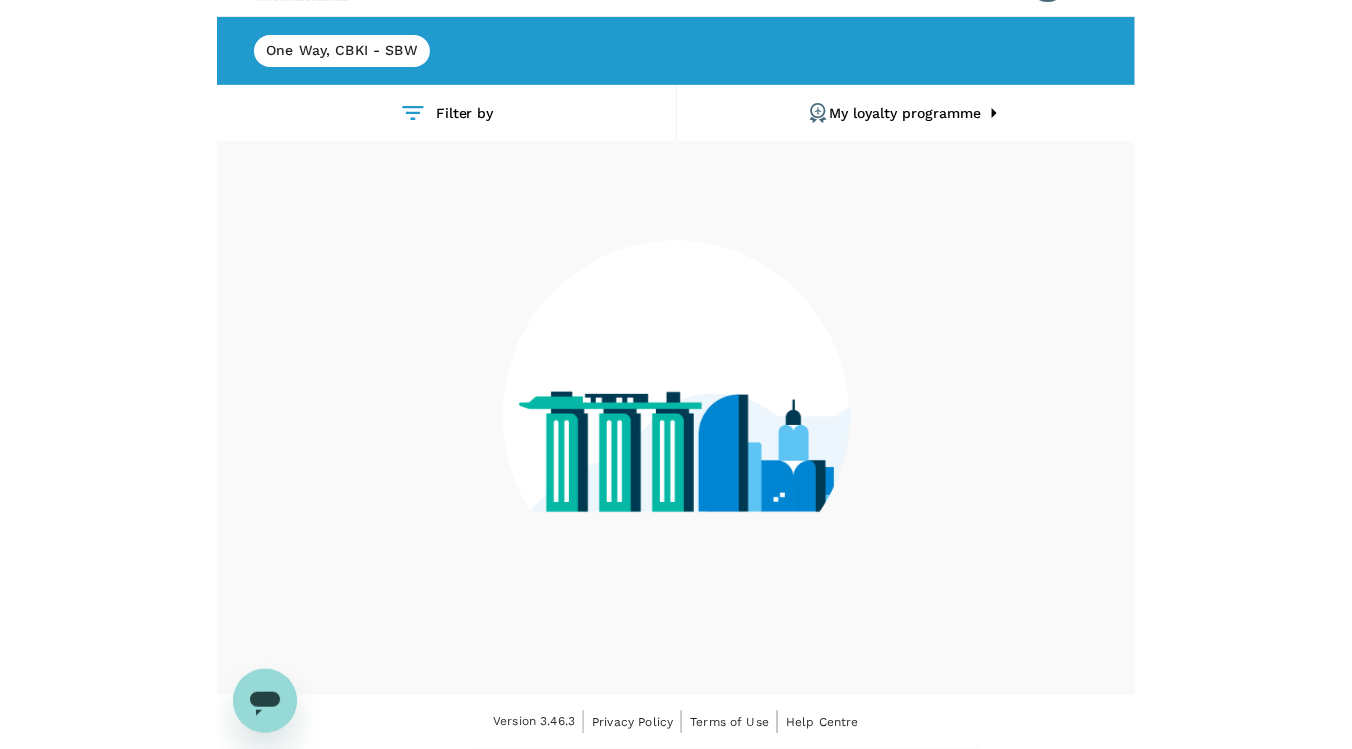 scroll, scrollTop: 0, scrollLeft: 0, axis: both 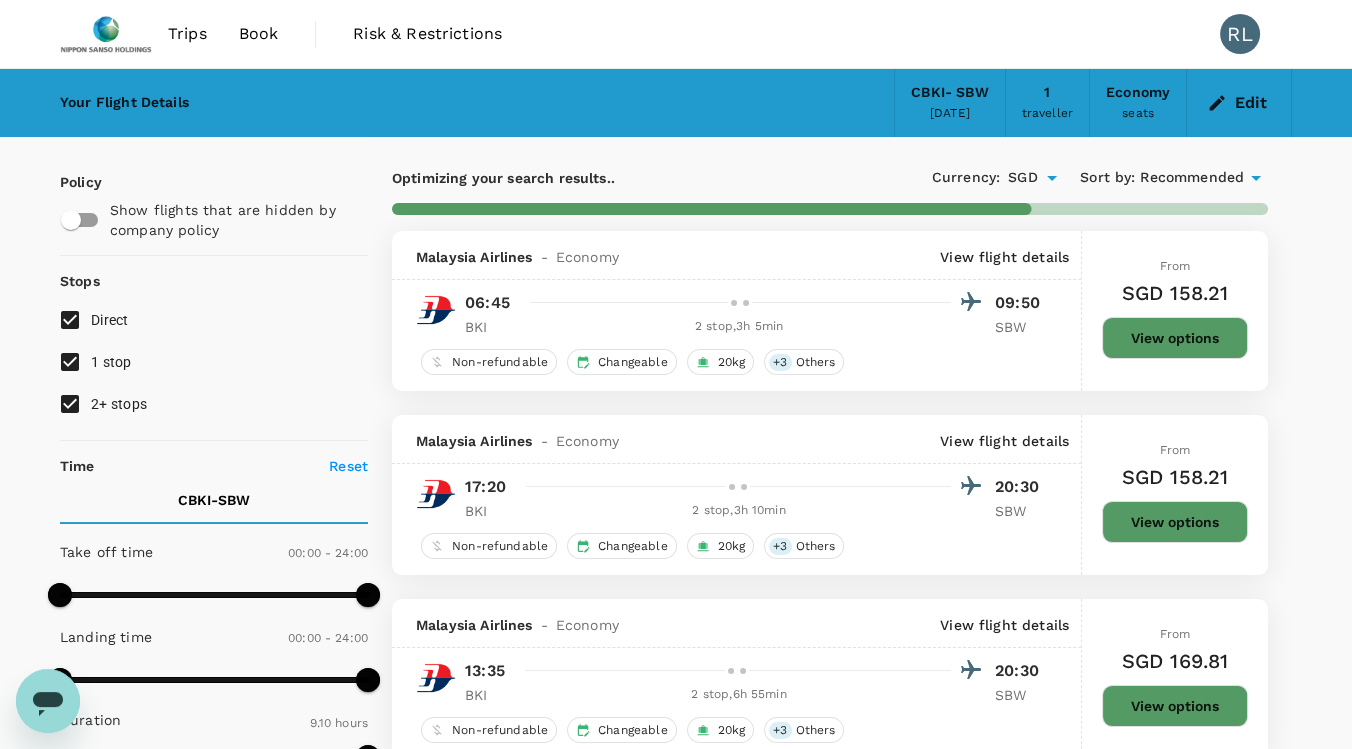 type on "1690" 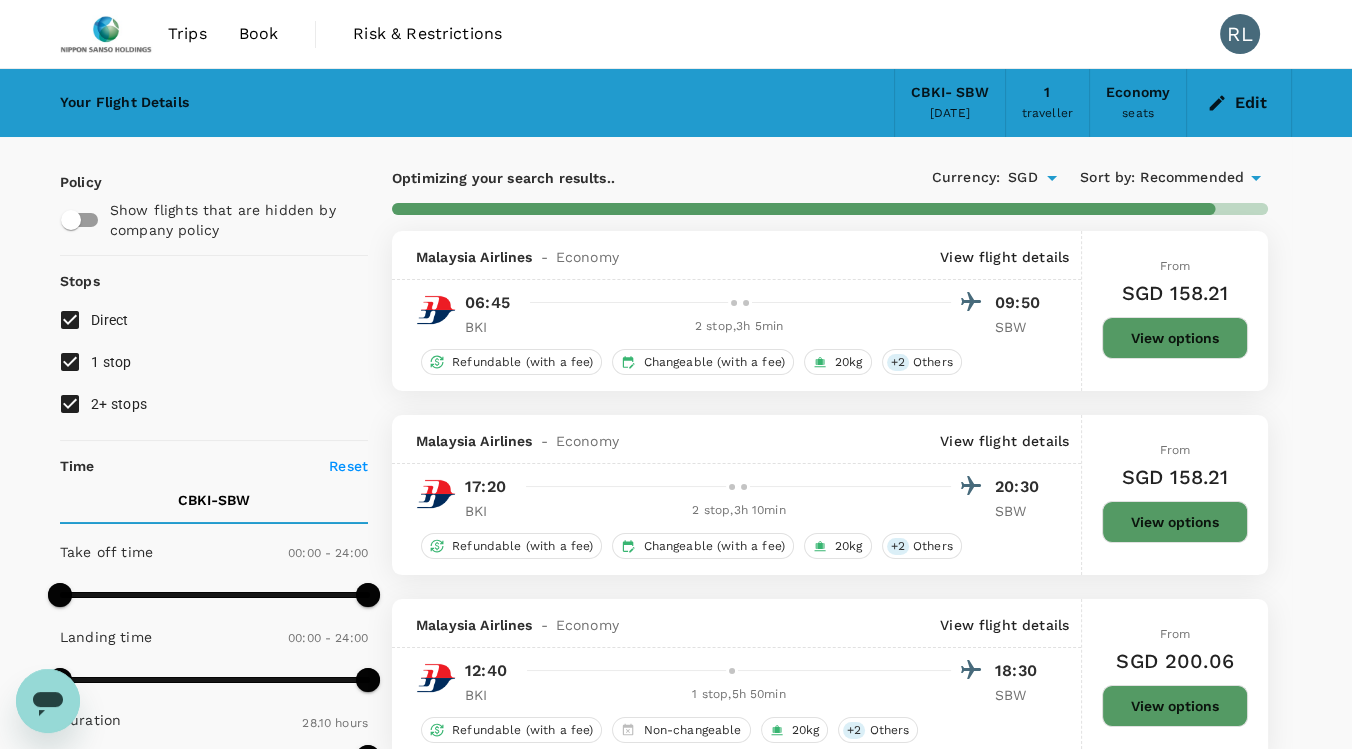 click on "1 stop" at bounding box center (111, 362) 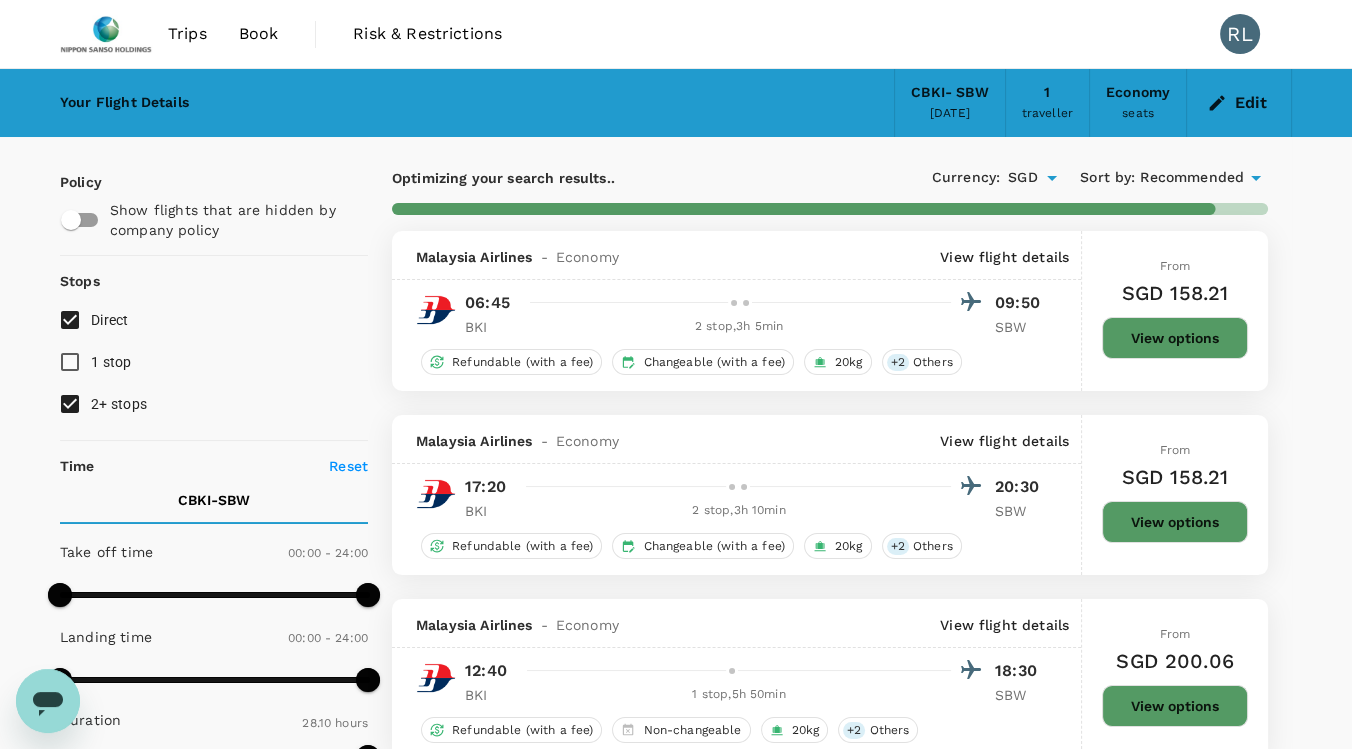 click on "2+ stops" at bounding box center (119, 404) 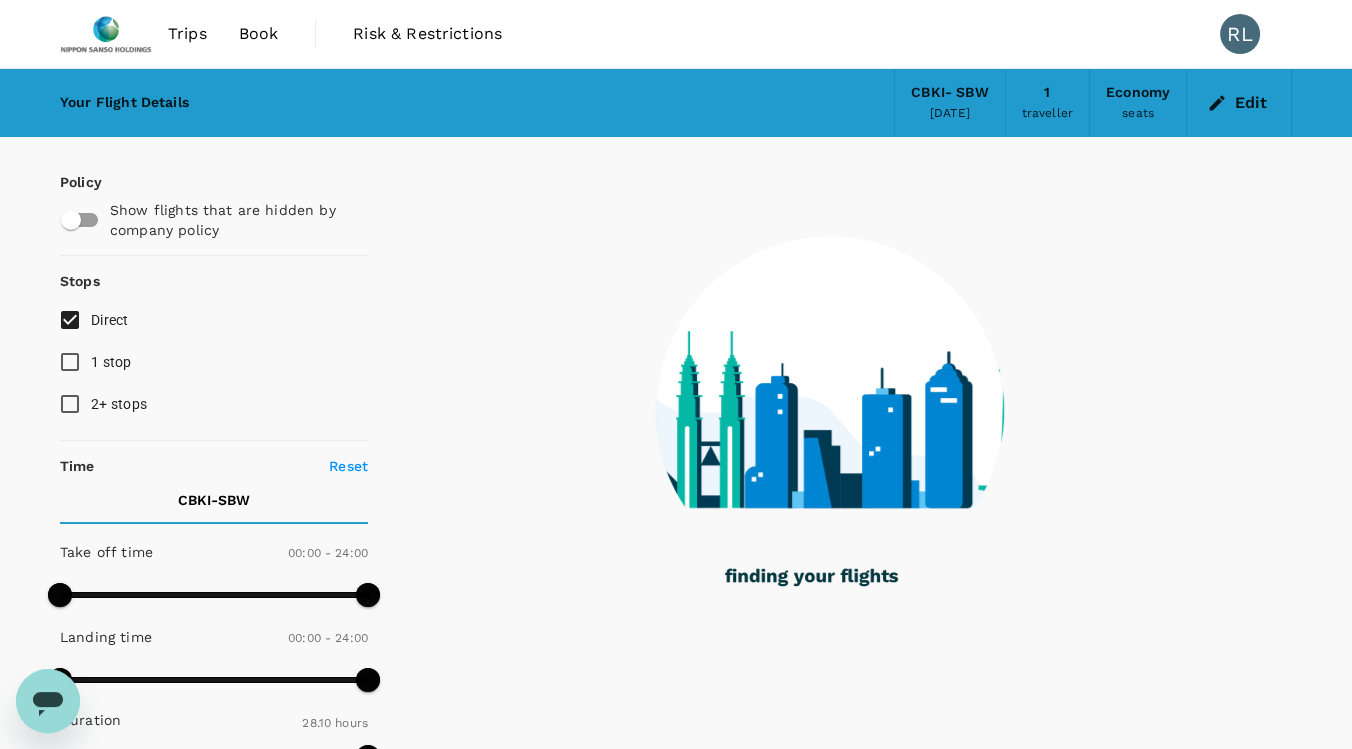 checkbox on "false" 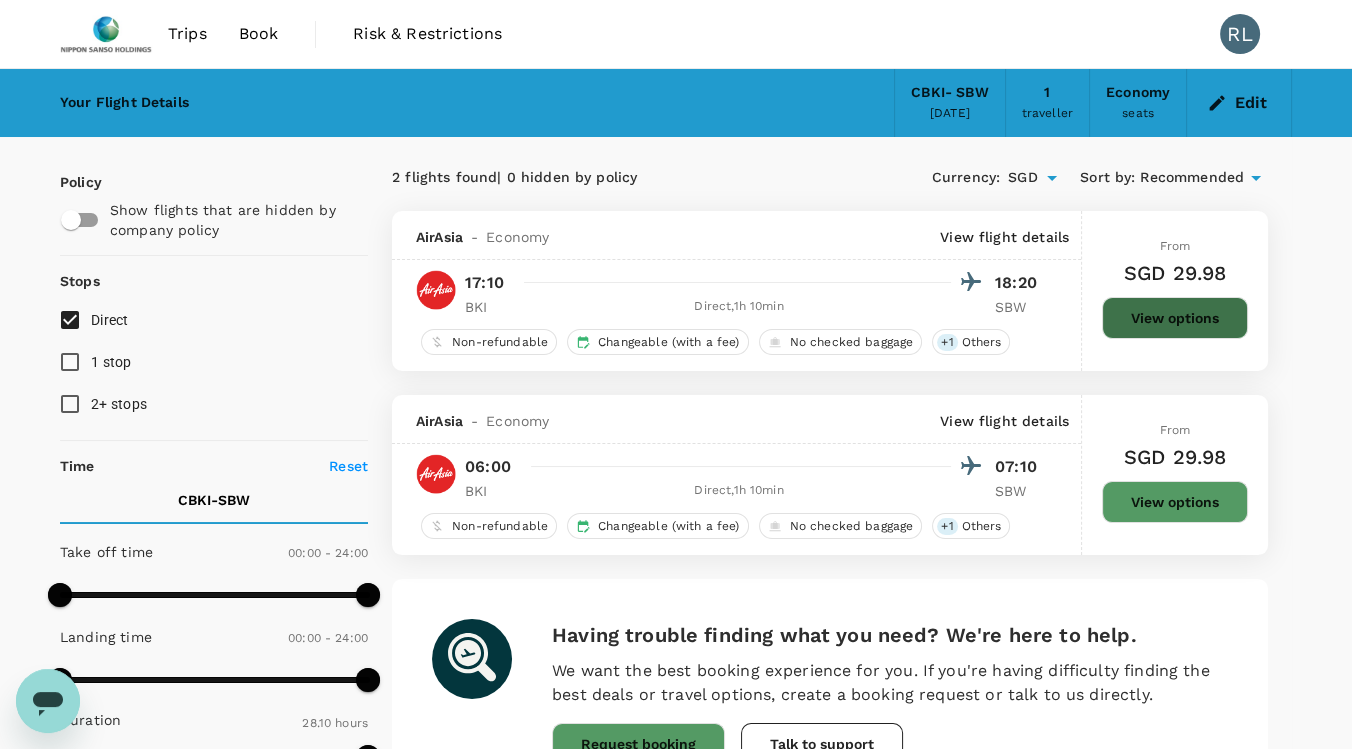 click on "View options" at bounding box center (1175, 318) 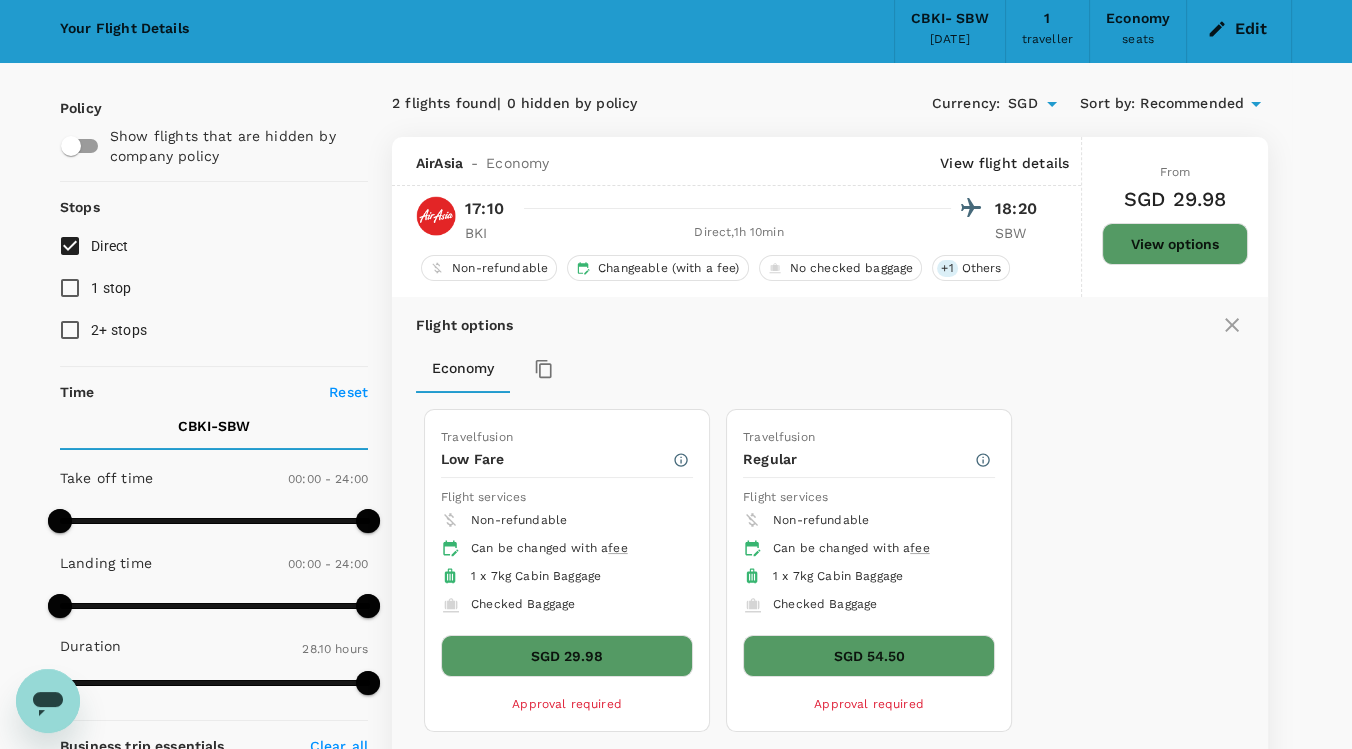 scroll, scrollTop: 211, scrollLeft: 0, axis: vertical 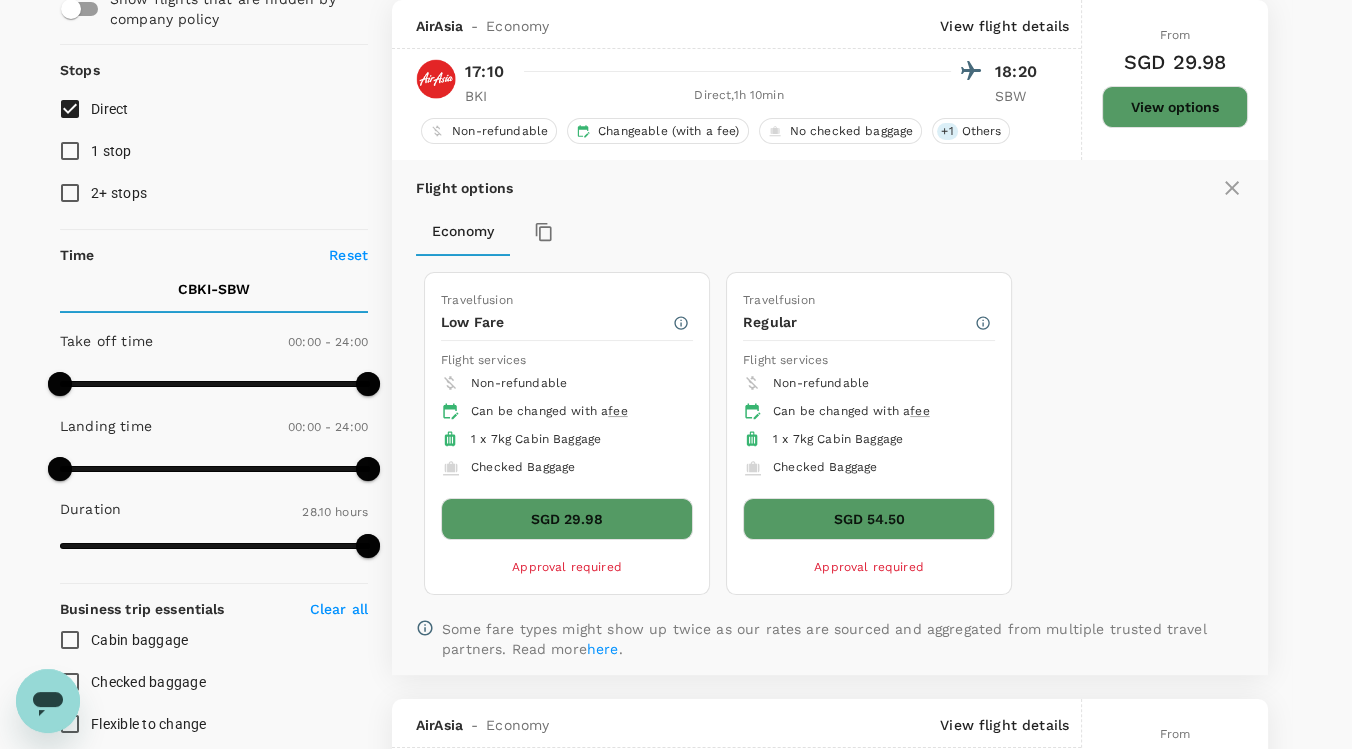 click on "SGD 29.98" at bounding box center [567, 519] 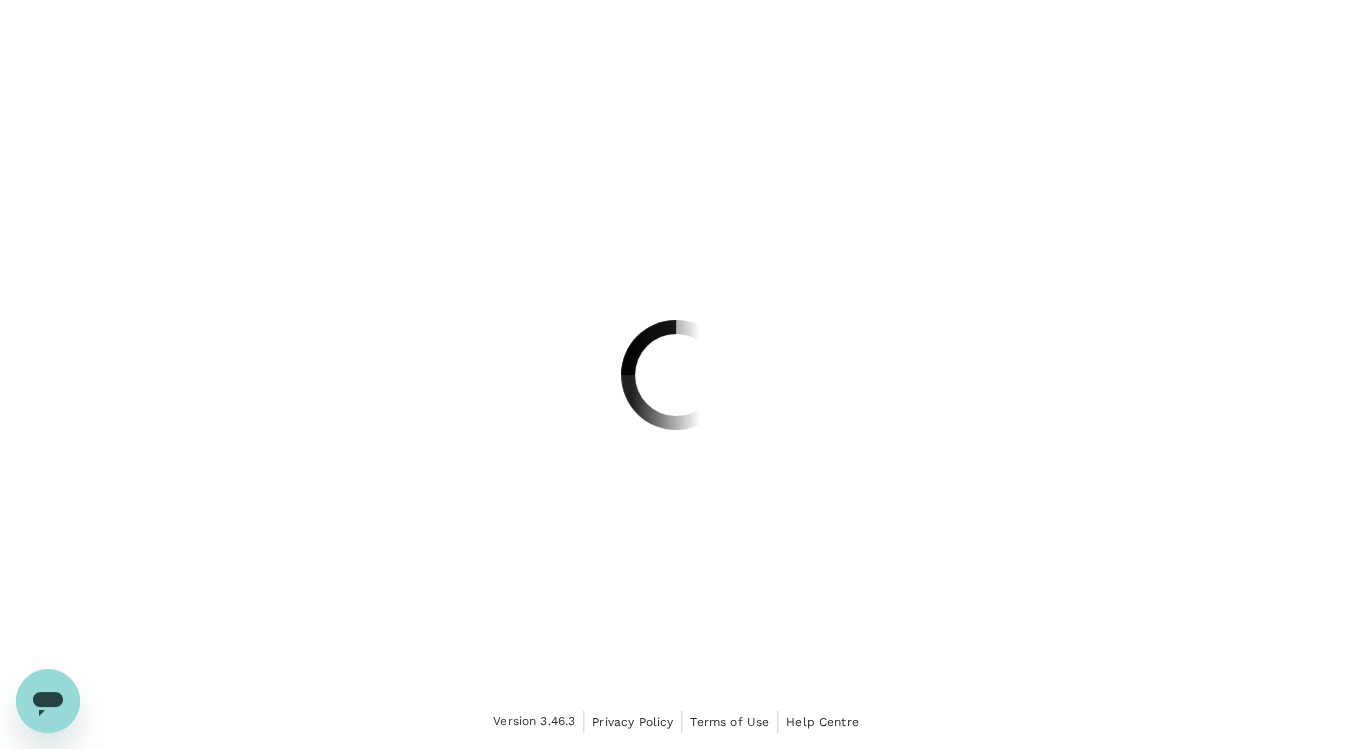 scroll, scrollTop: 0, scrollLeft: 0, axis: both 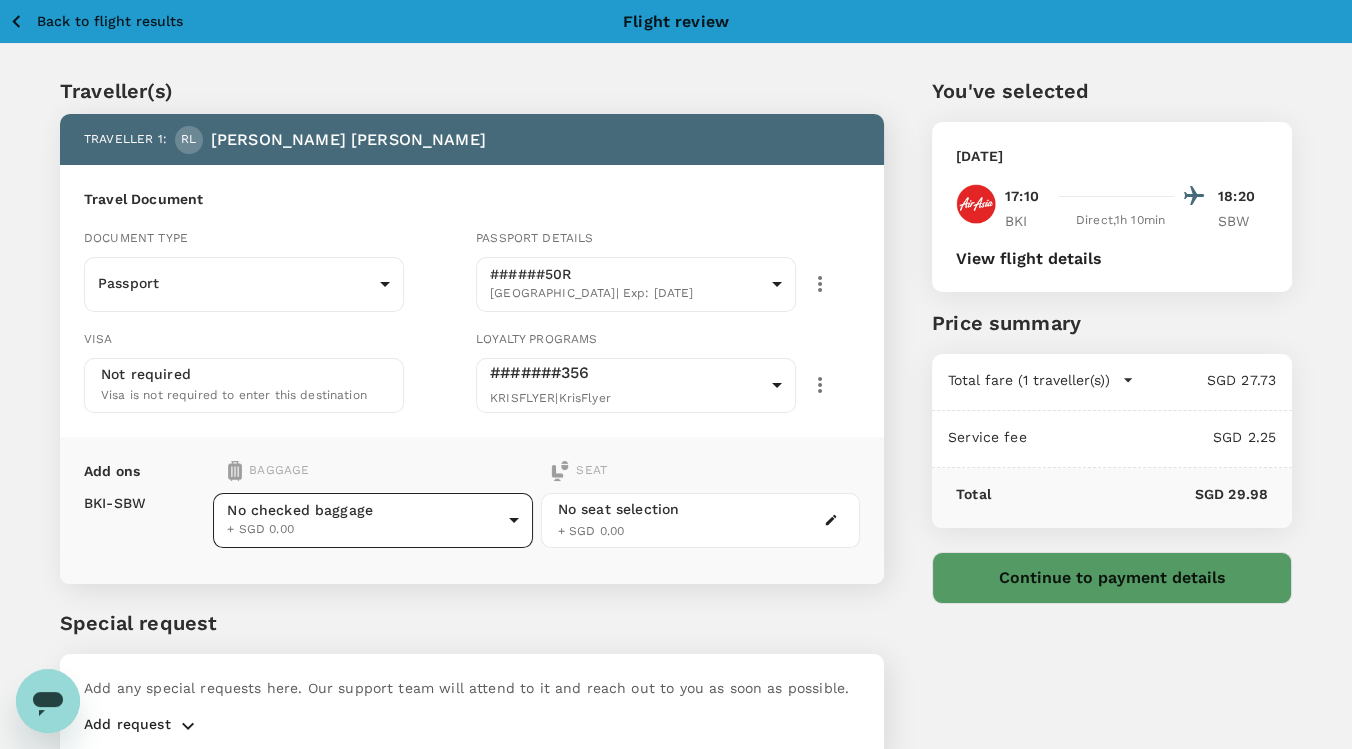 click on "Back to flight results Flight review Traveller(s) Traveller   1 : [PERSON_NAME] Travel Document Document type Passport Passport ​ Passport details ######50R [GEOGRAPHIC_DATA]  | Exp:   [DATE] ea87da5e-a818-4d16-9014-57ebb2d306f5 ​ Visa Not required Visa is not required to enter this destination Loyalty programs #######356 KRISFLYER |  KrisFlyer abbe8247-eec6-462e-9d44-3fa6457f6b85 ​ Add ons Baggage Seat BKI  -  SBW No checked baggage + SGD 0.00 ​ No seat selection + SGD 0.00 Special request Add any special requests here. Our support team will attend to it and reach out to you as soon as possible. Add request You've selected [DATE] 17:10 18:20 BKI Direct ,  1h 10min SBW View flight details Price summary Total fare (1 traveller(s)) SGD 27.73 Air fare SGD 27.73 Baggage fee SGD 0.00 Seat fee SGD 0.00 Service fee SGD 2.25 Total SGD 29.98 Continue to payment details Version 3.46.3 Privacy Policy Terms of Use Help Centre View details Edit Add new" at bounding box center [676, 420] 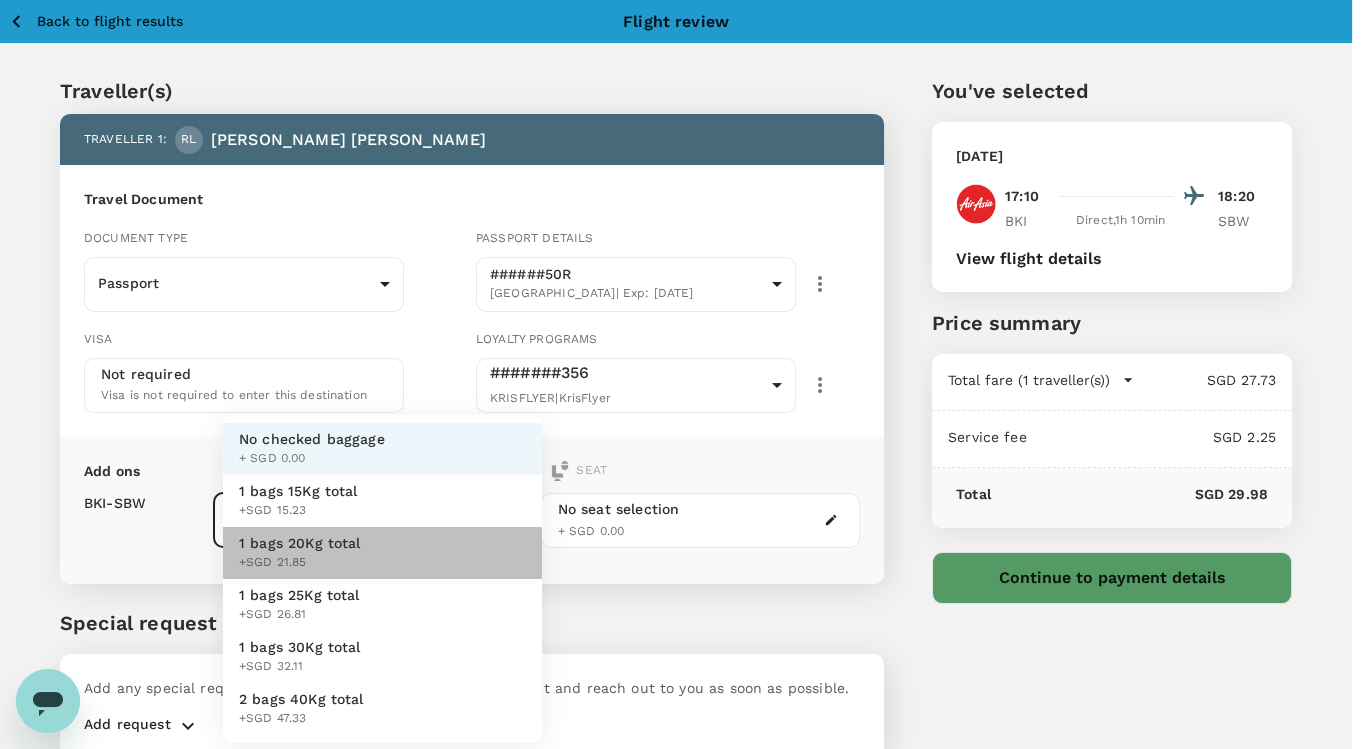 click on "1 bags 20Kg total +SGD 21.85" at bounding box center [382, 553] 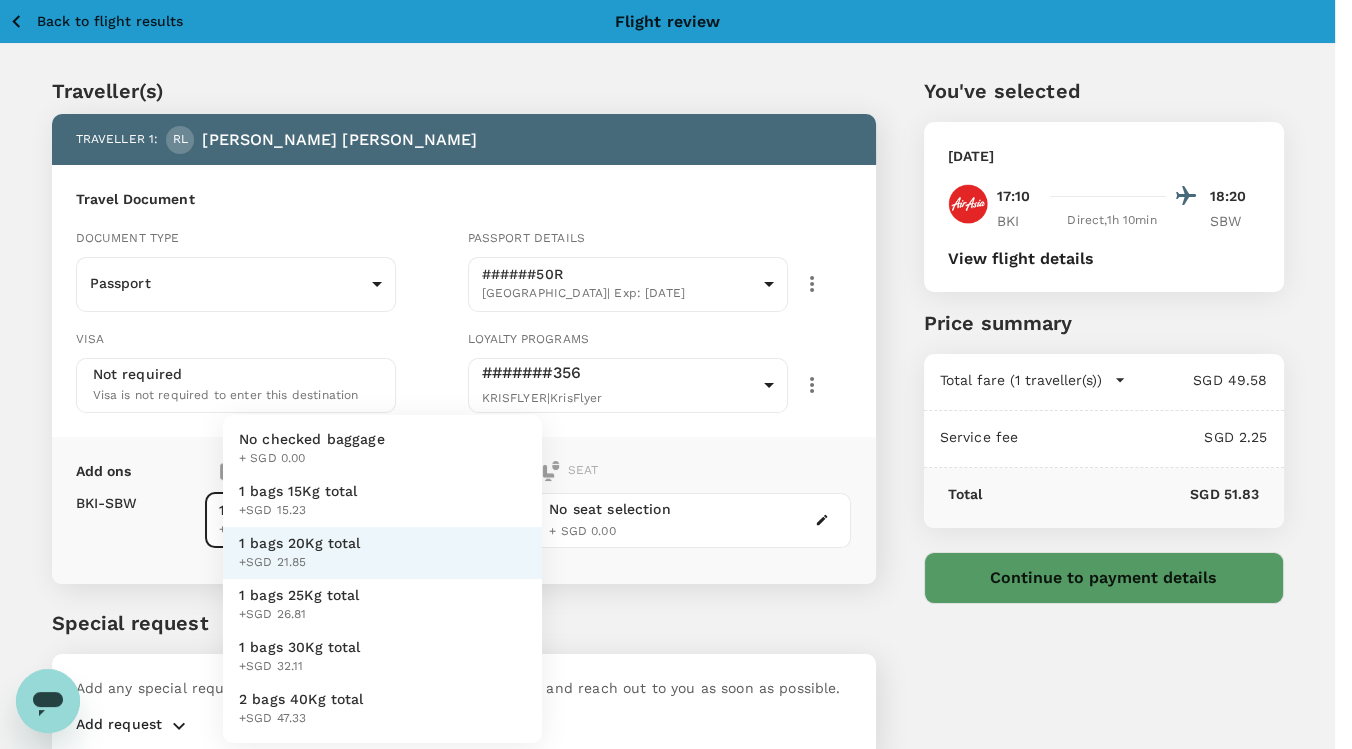 click on "Back to flight results Flight review Traveller(s) Traveller   1 : [PERSON_NAME] Travel Document Document type Passport Passport ​ Passport details ######50R [GEOGRAPHIC_DATA]  | Exp:   [DATE] ea87da5e-a818-4d16-9014-57ebb2d306f5 ​ Visa Not required Visa is not required to enter this destination Loyalty programs #######356 KRISFLYER |  KrisFlyer abbe8247-eec6-462e-9d44-3fa6457f6b85 ​ Add ons Baggage Seat BKI  -  SBW 1 bags 20Kg total +SGD 21.85 2 - 21.85 ​ No seat selection + SGD 0.00 Special request Add any special requests here. Our support team will attend to it and reach out to you as soon as possible. Add request You've selected [DATE] 17:10 18:20 BKI Direct ,  1h 10min SBW View flight details Price summary Total fare (1 traveller(s)) SGD 49.58 Air fare SGD 27.73 Baggage fee SGD 21.85 Seat fee SGD 0.00 Service fee SGD 2.25 Total SGD 51.83 Continue to payment details Version 3.46.3 Privacy Policy Terms of Use Help Centre View details Edit Add new No checked baggage + SGD 0.00 +SGD 15.23" at bounding box center (676, 420) 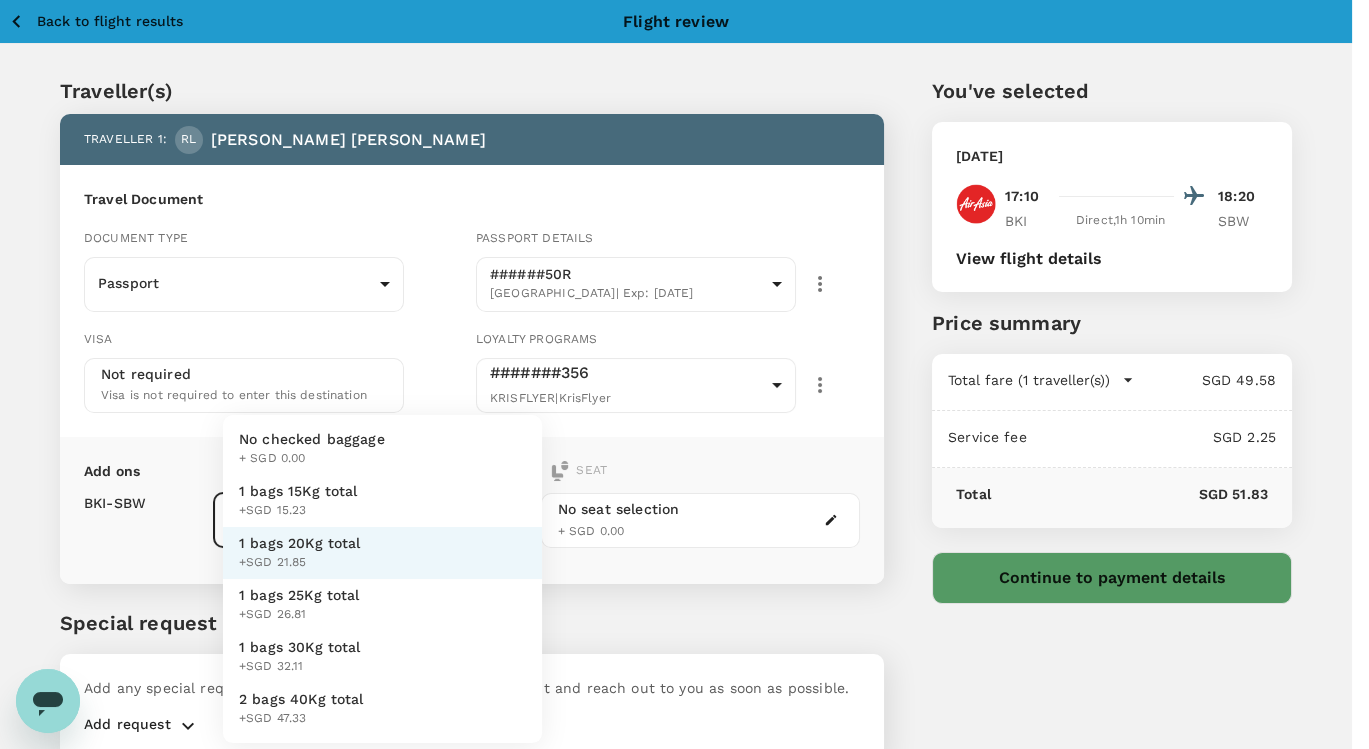 click on "+SGD 15.23" at bounding box center [298, 511] 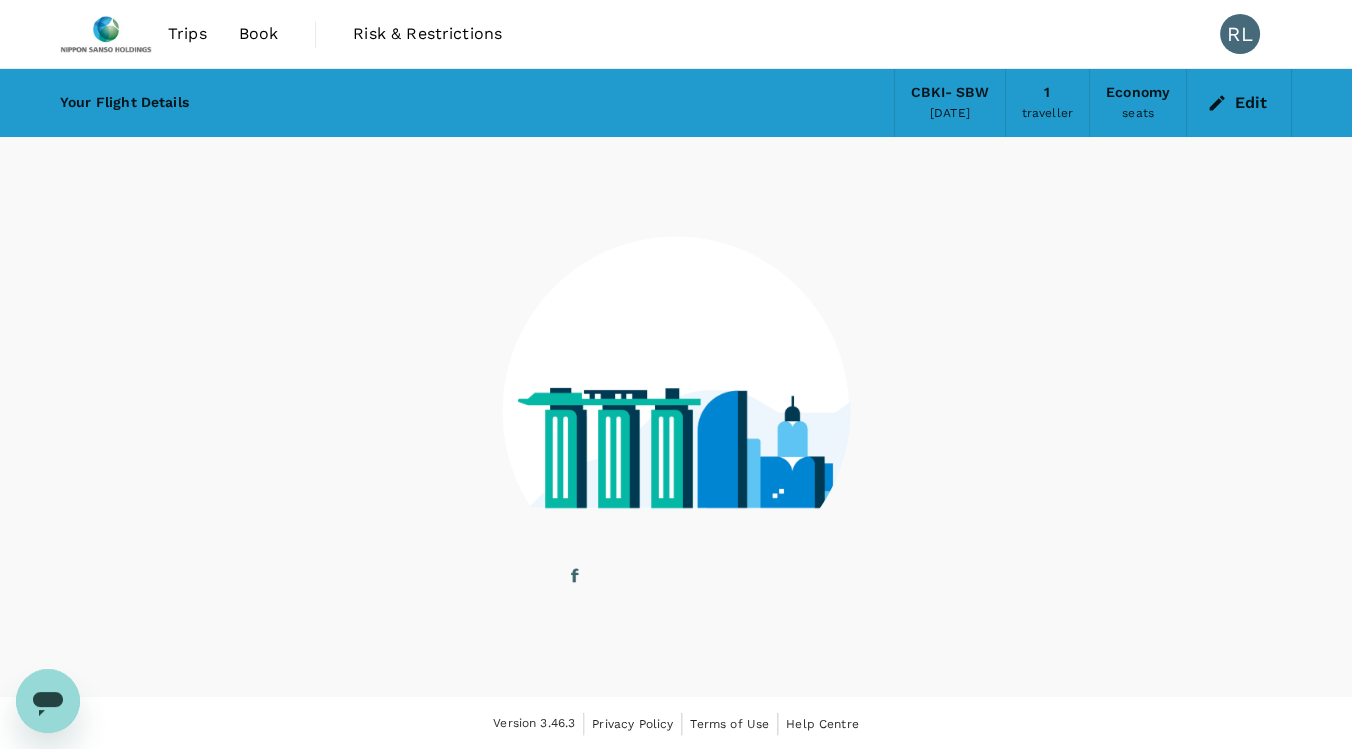 scroll, scrollTop: 1, scrollLeft: 0, axis: vertical 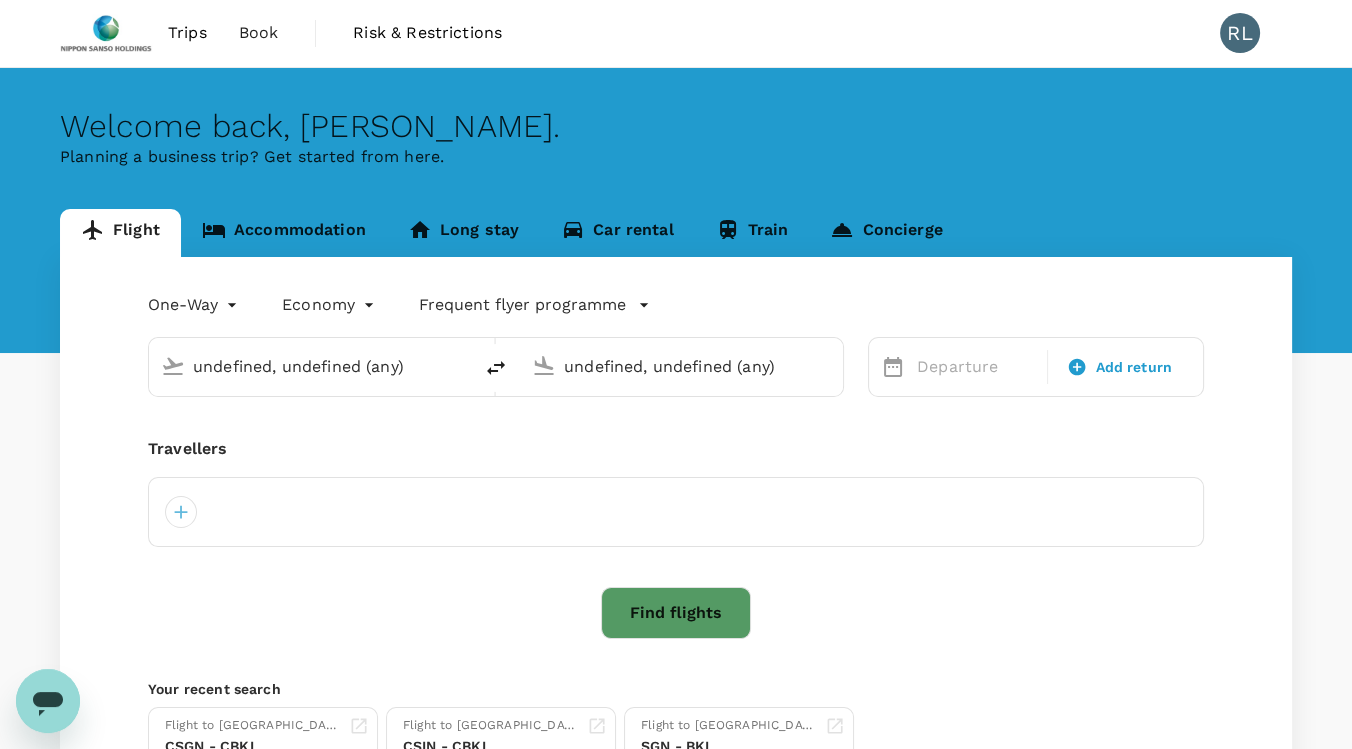 type on "[GEOGRAPHIC_DATA], [GEOGRAPHIC_DATA] (any)" 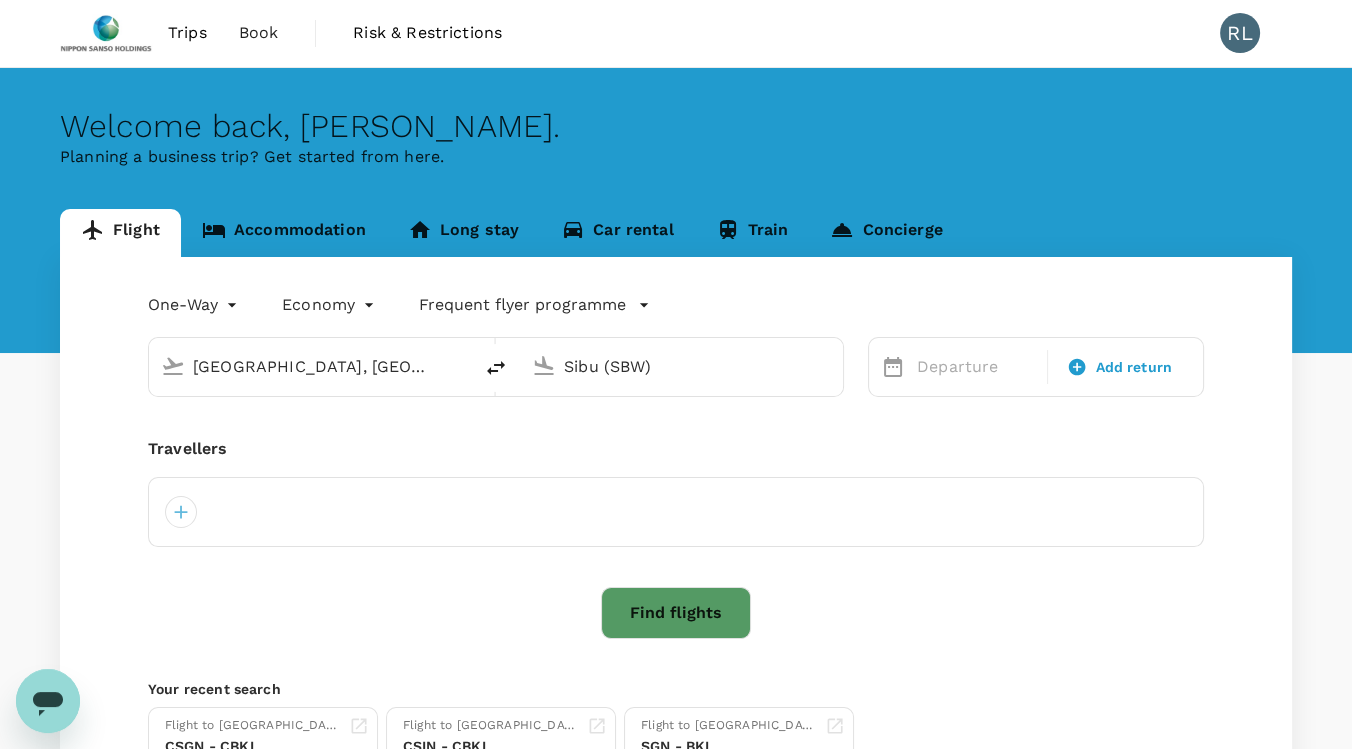 scroll, scrollTop: 0, scrollLeft: 0, axis: both 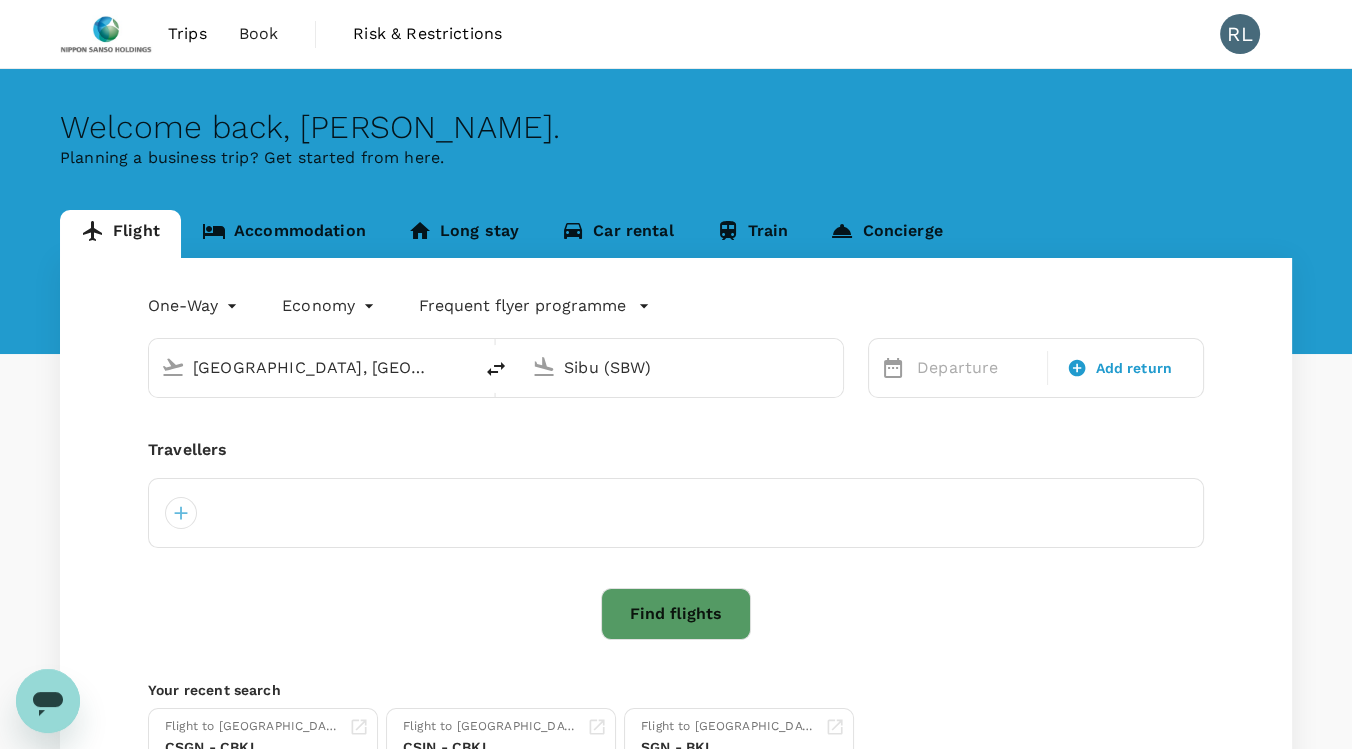 type 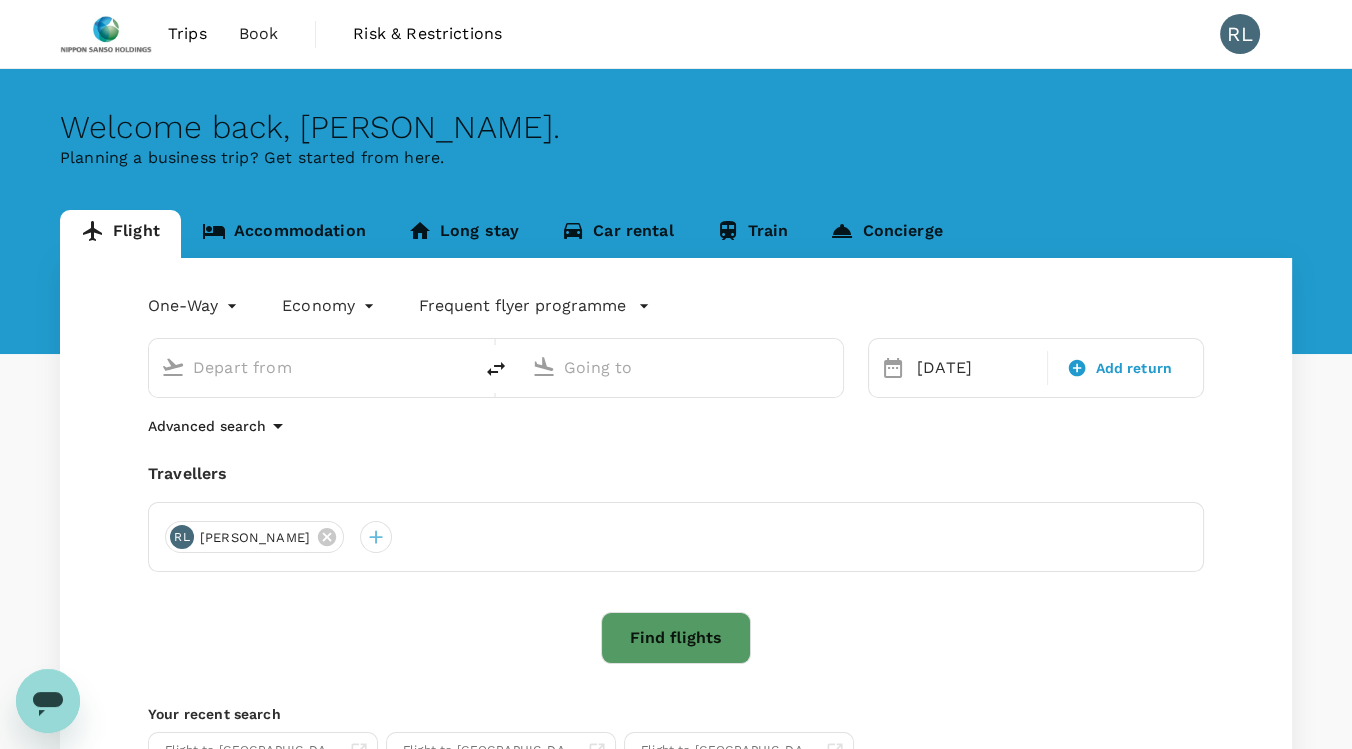 type on "[GEOGRAPHIC_DATA], [GEOGRAPHIC_DATA] (any)" 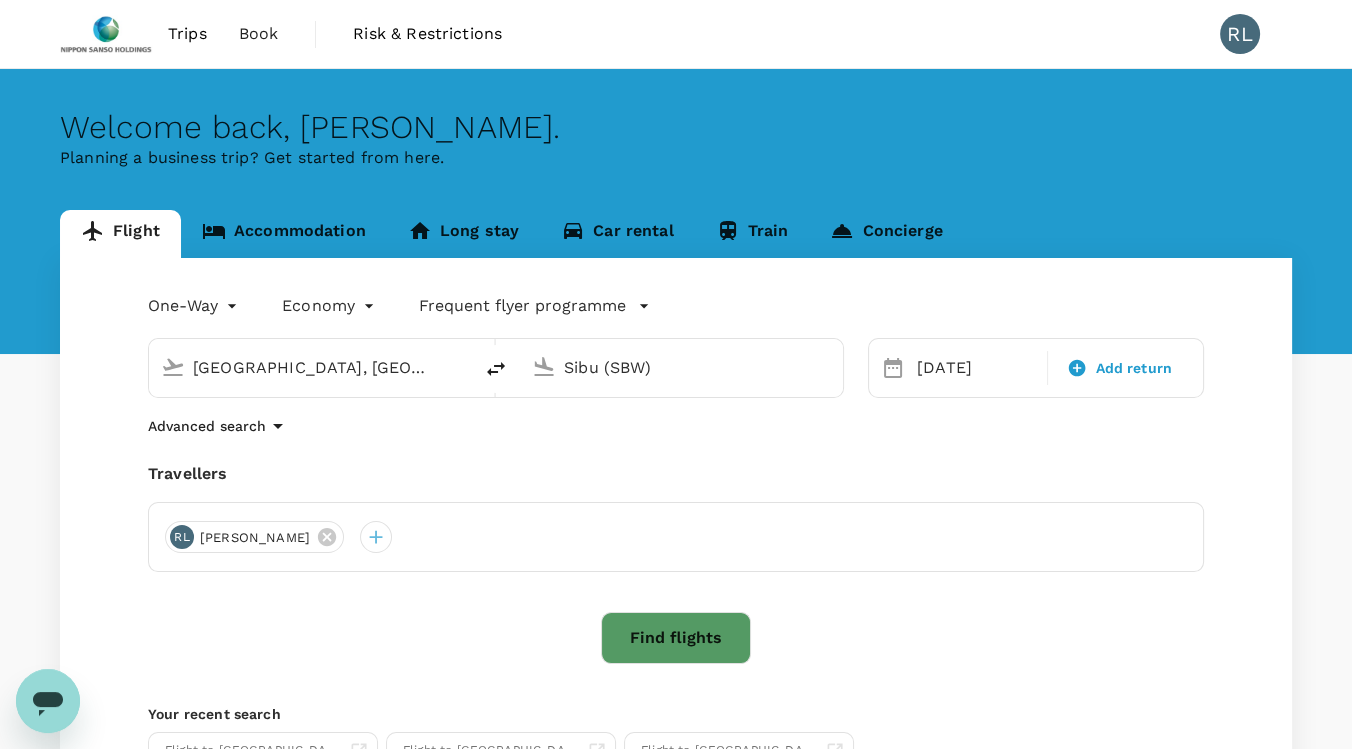 type 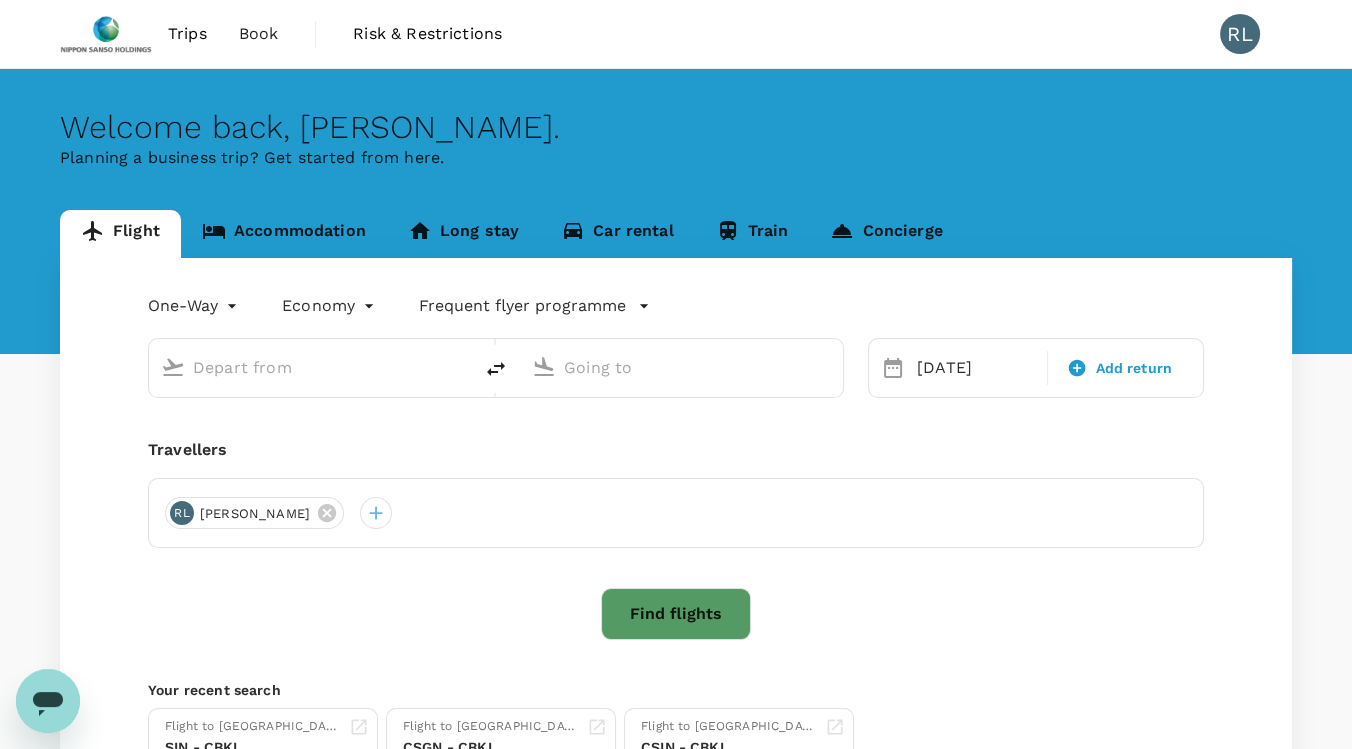 type on "[GEOGRAPHIC_DATA], [GEOGRAPHIC_DATA] (any)" 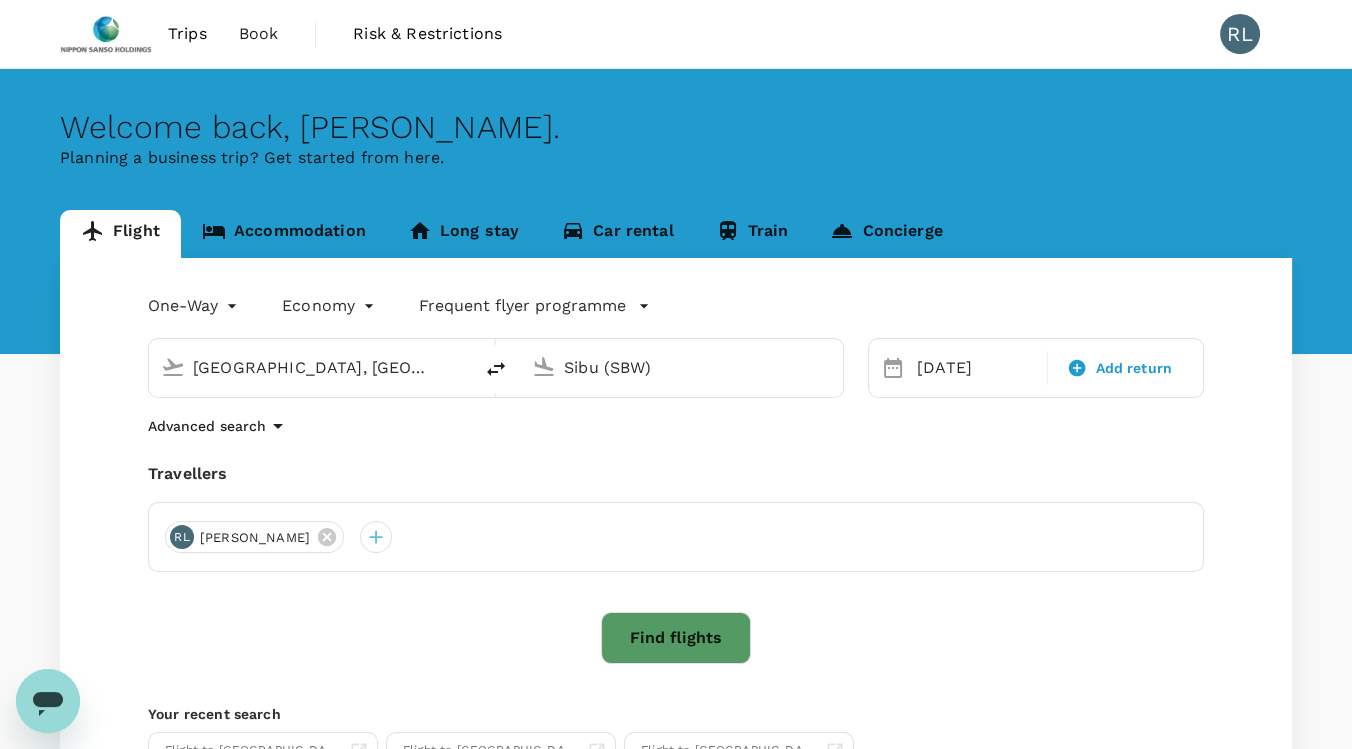 drag, startPoint x: 462, startPoint y: 365, endPoint x: 53, endPoint y: 383, distance: 409.3959 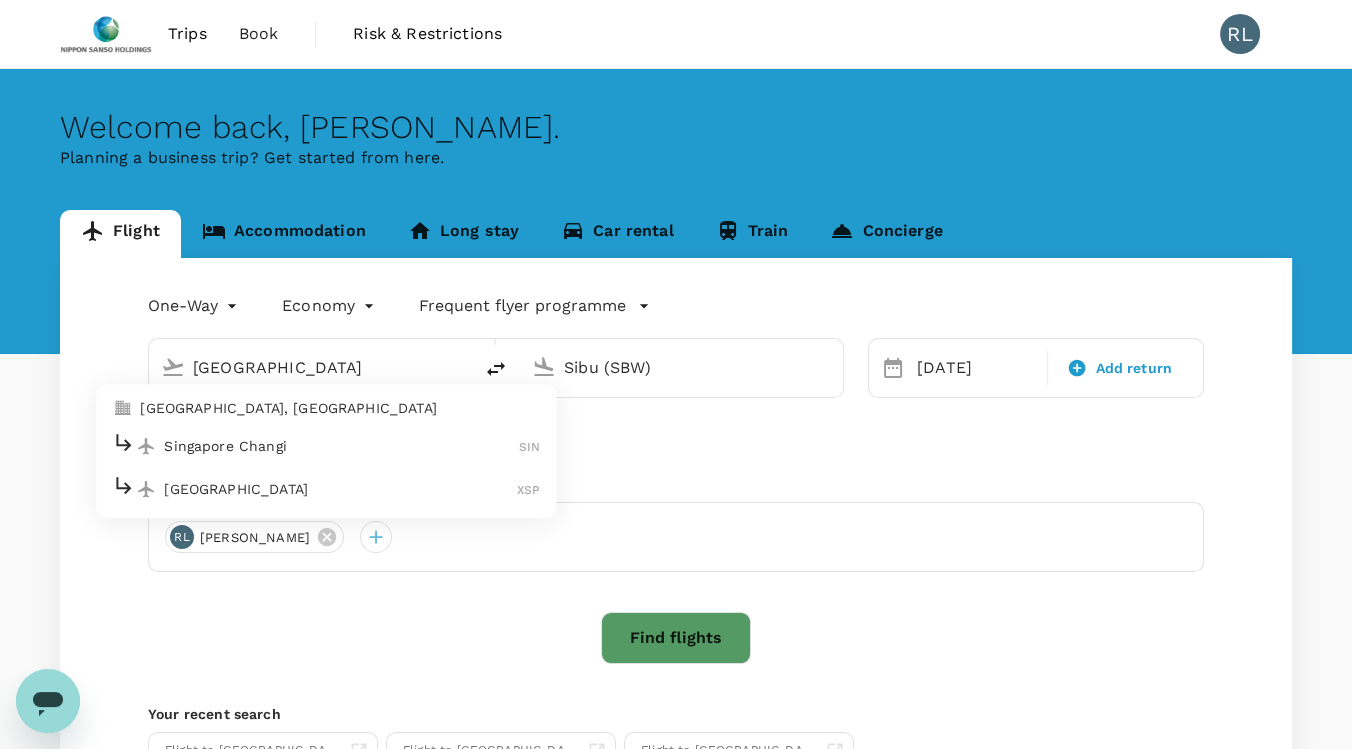 click on "Singapore Changi" at bounding box center (341, 446) 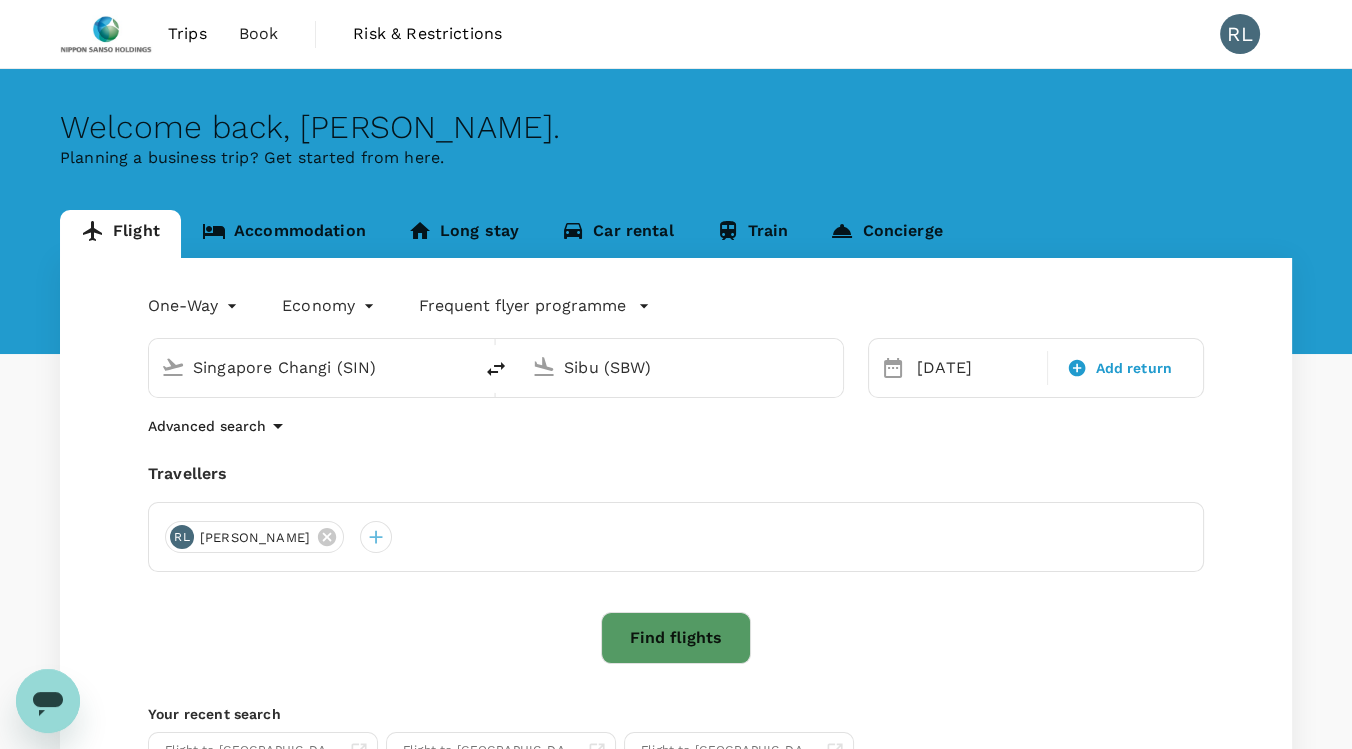click on "Sibu (SBW)" at bounding box center (682, 367) 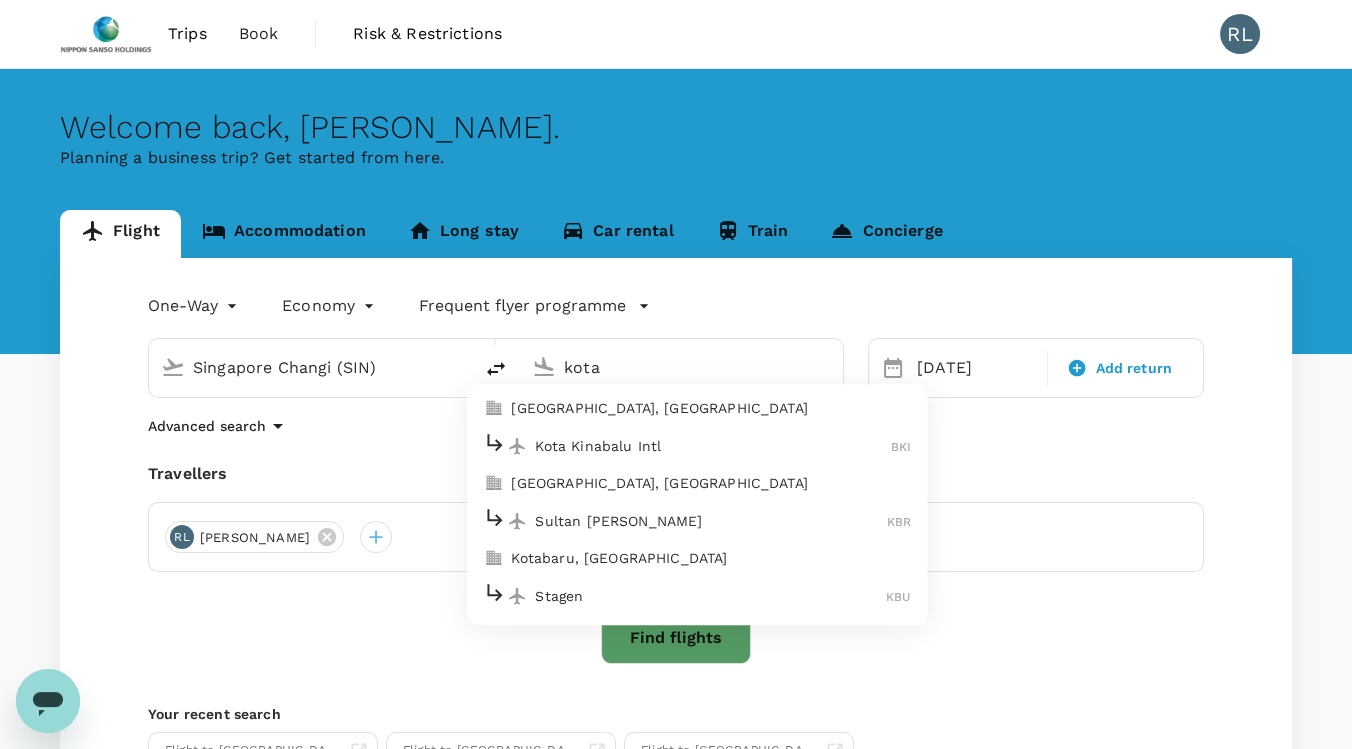 click on "Kota Kinabalu Intl" at bounding box center (713, 446) 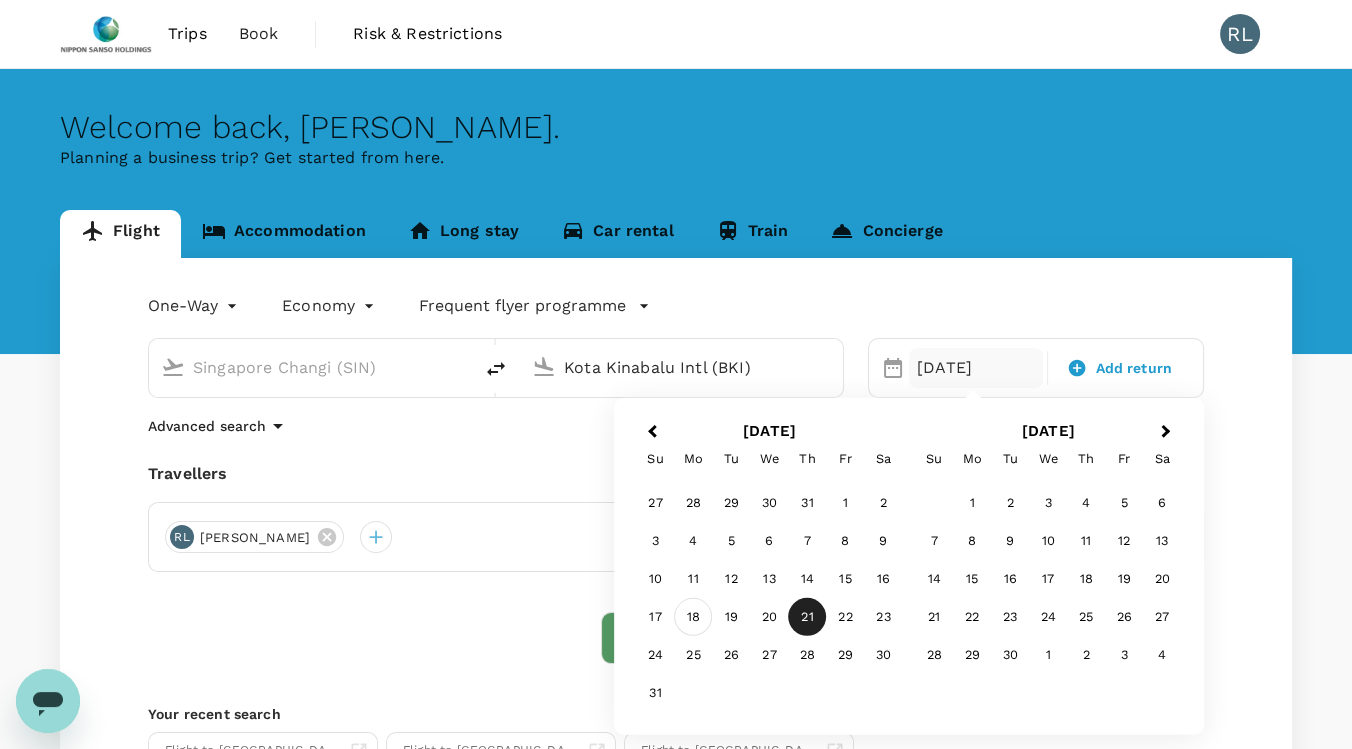 type on "Kota Kinabalu Intl (BKI)" 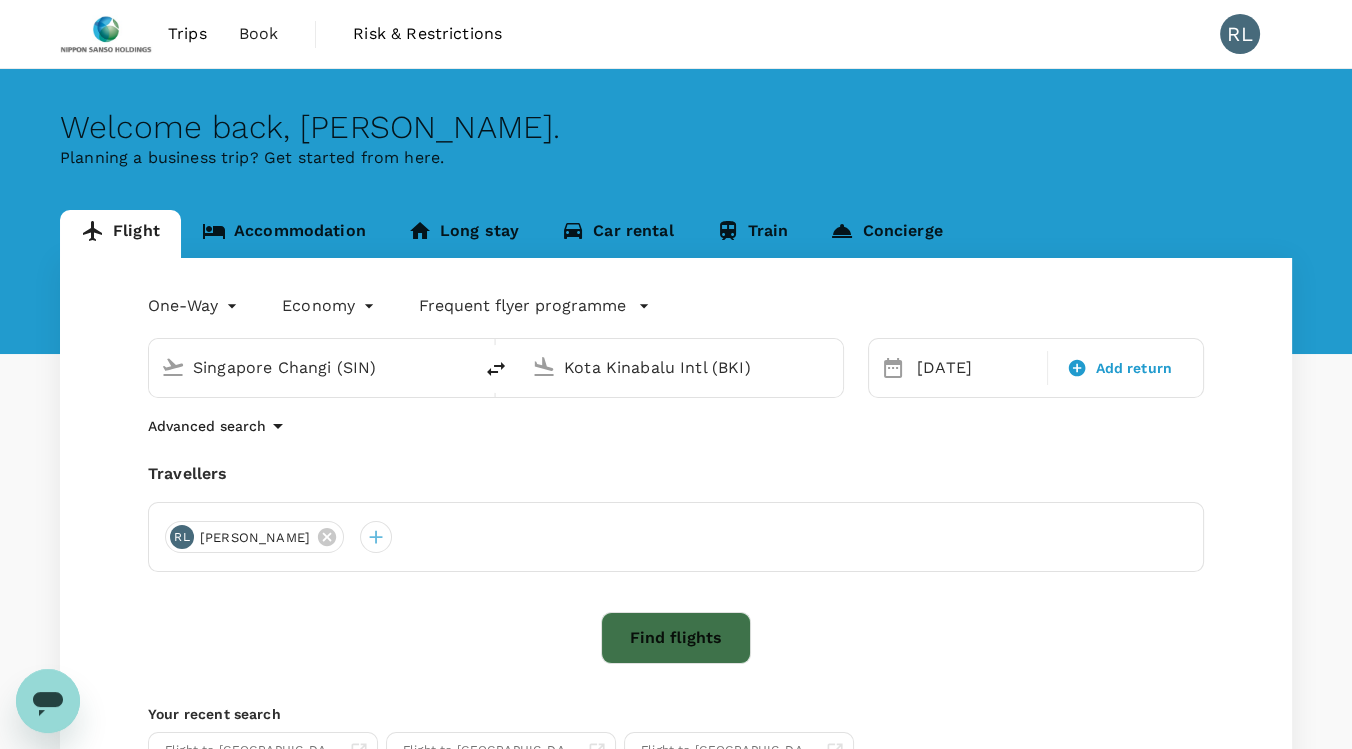 click on "Find flights" at bounding box center [676, 638] 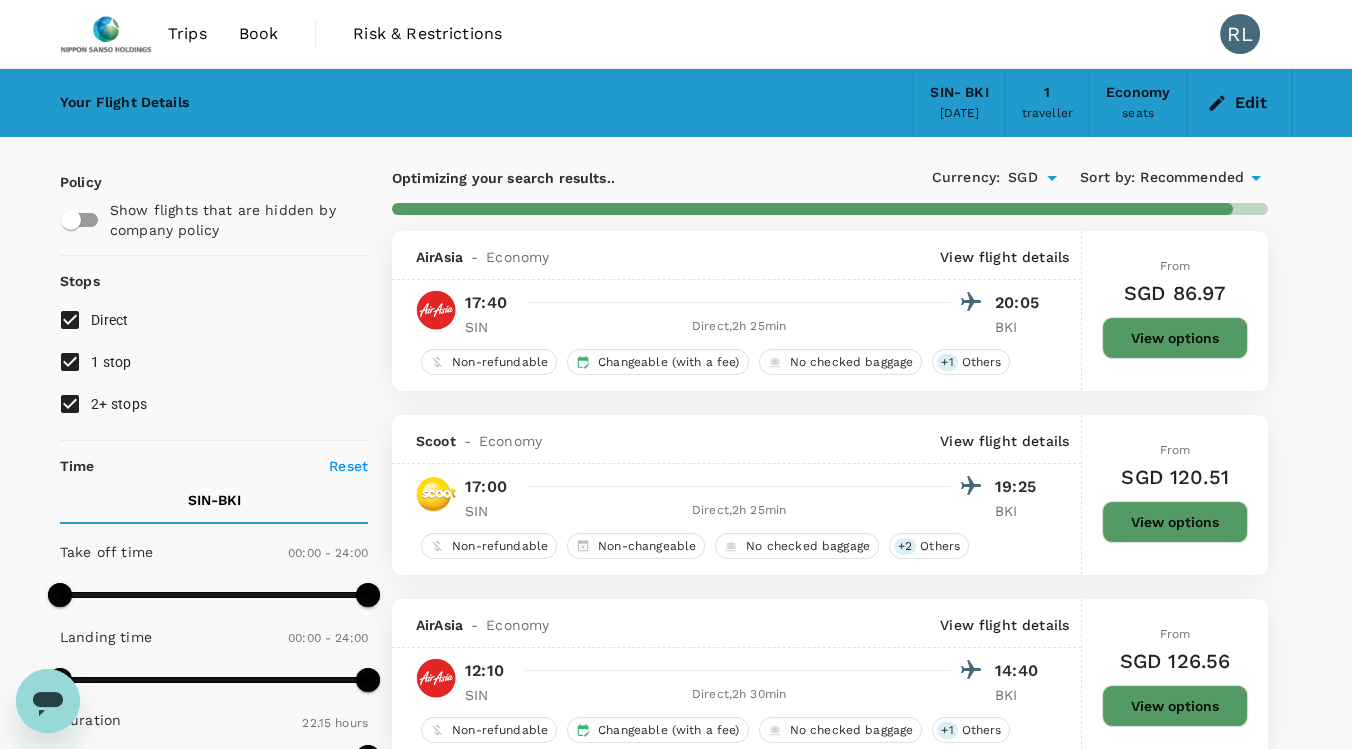 click on "1 stop" at bounding box center (70, 362) 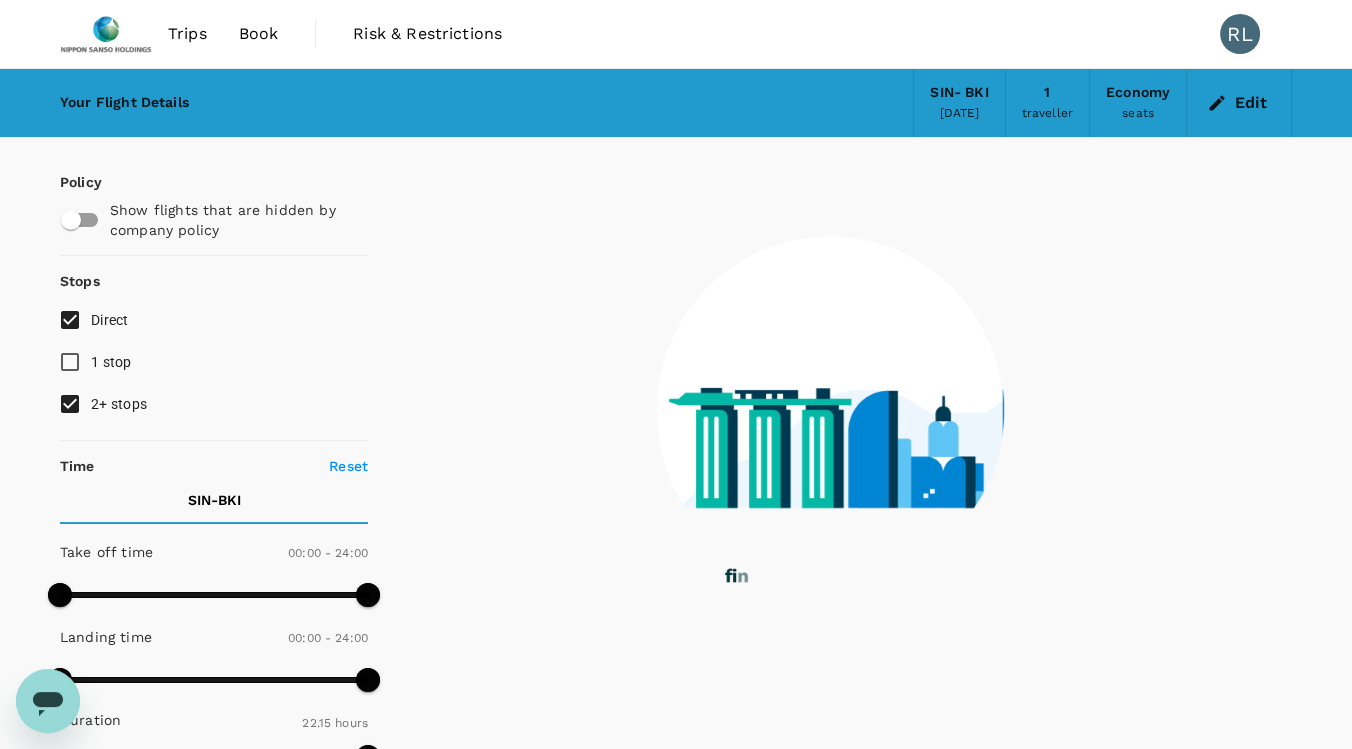 click on "2+ stops" at bounding box center (119, 404) 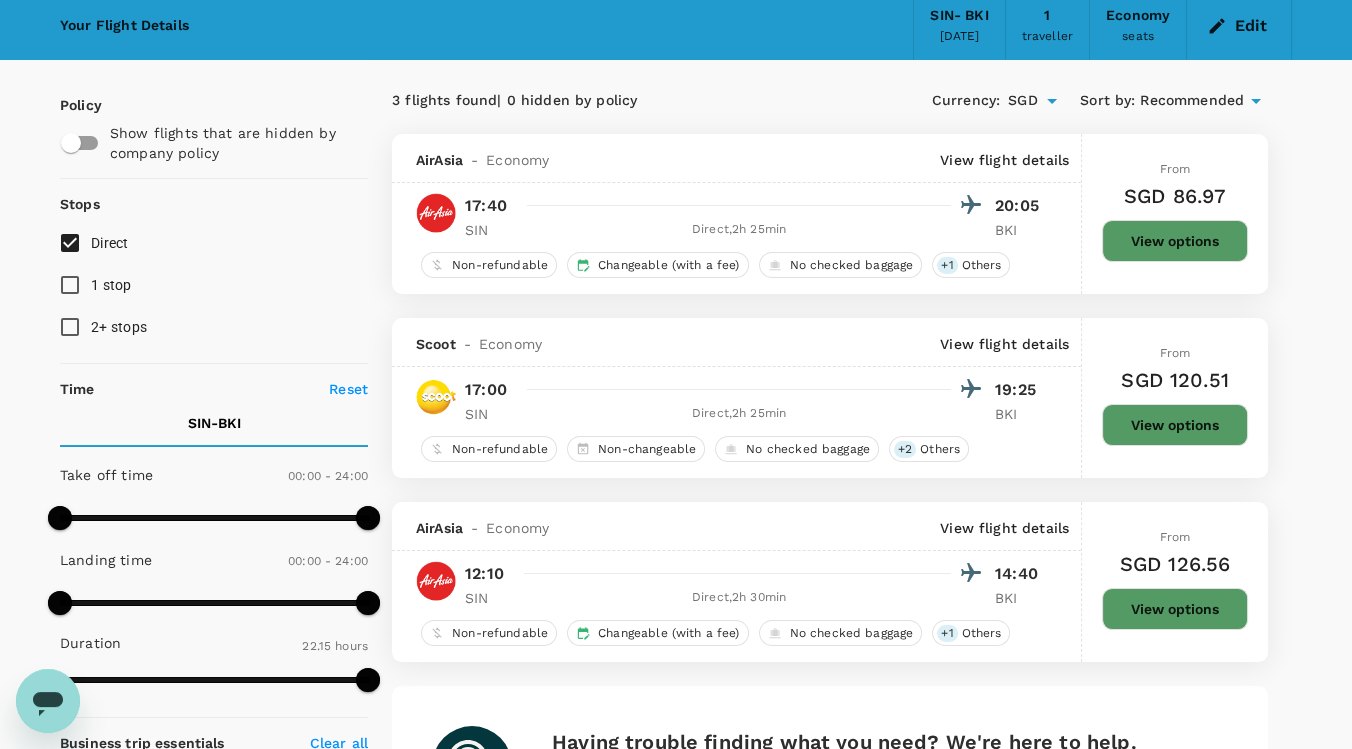 scroll, scrollTop: 111, scrollLeft: 0, axis: vertical 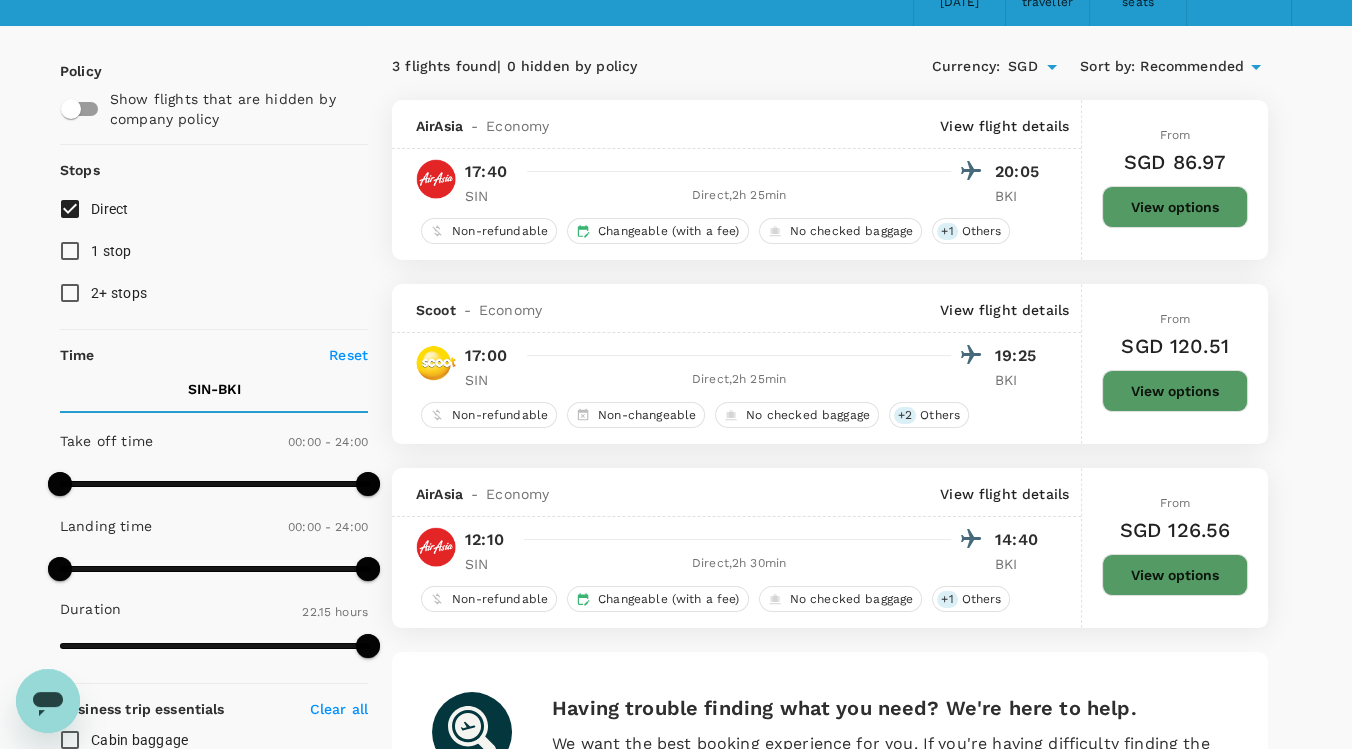 click on "View options" at bounding box center (1175, 575) 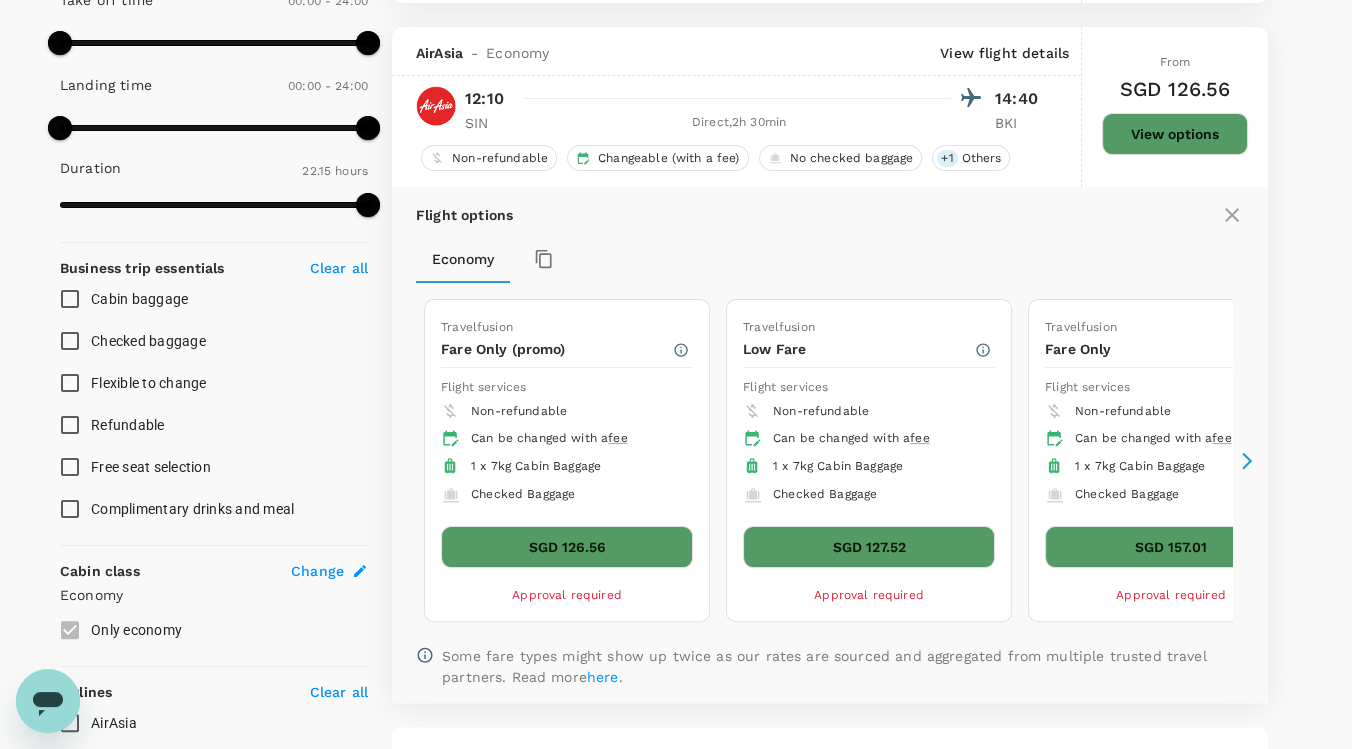 scroll, scrollTop: 577, scrollLeft: 0, axis: vertical 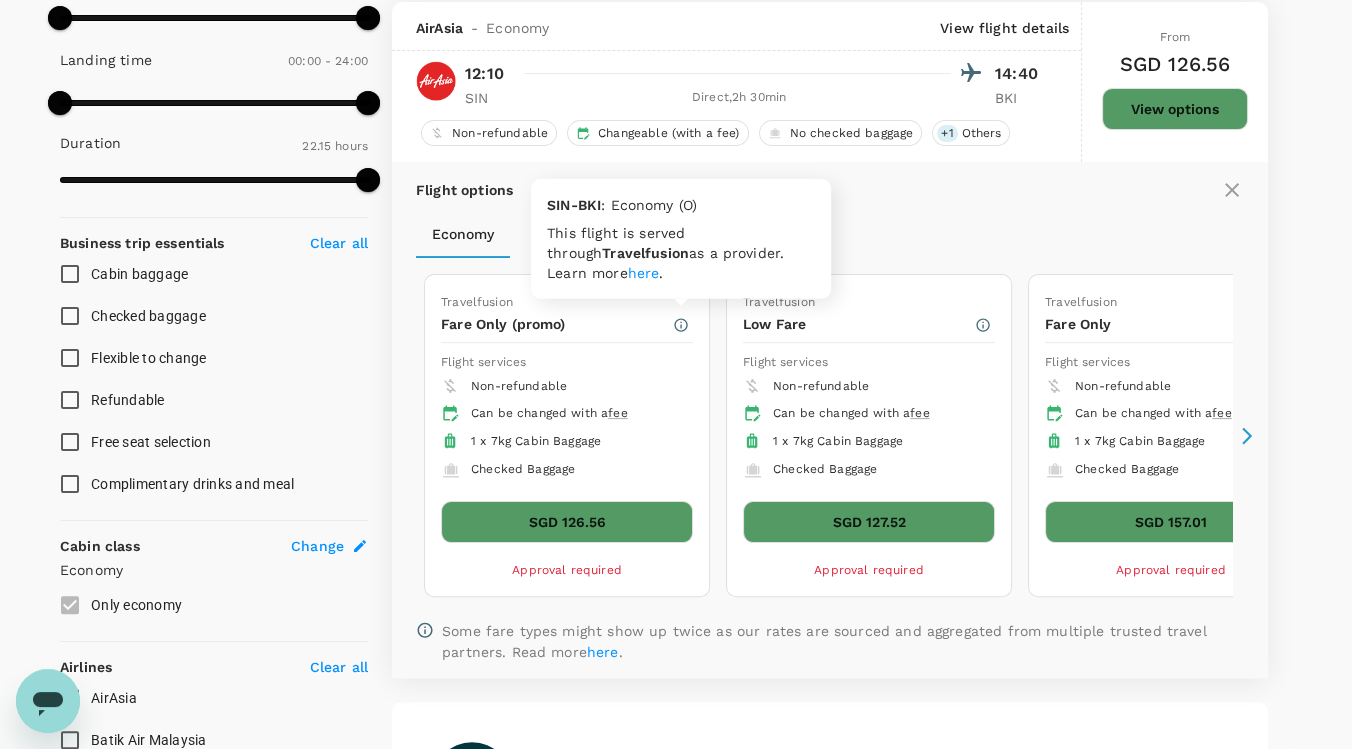 click 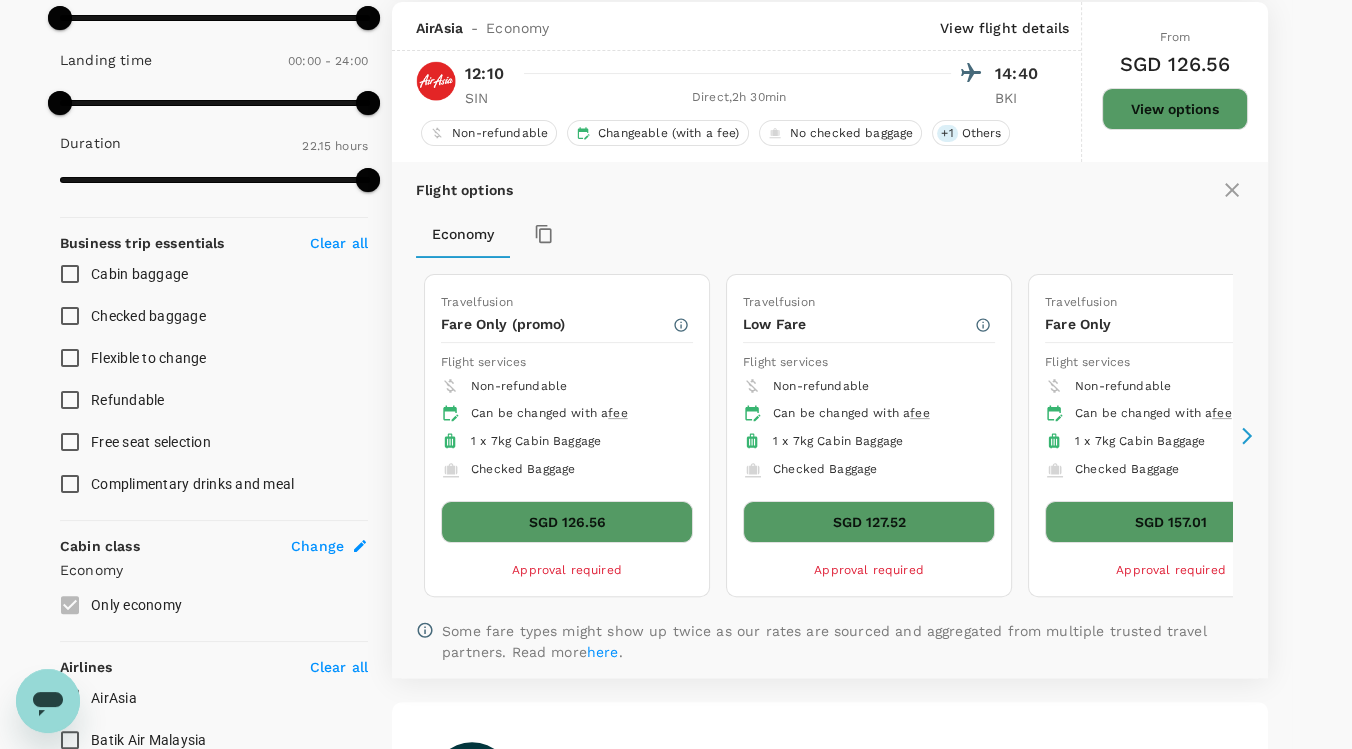 click on "1 x 7kg Cabin Baggage" at bounding box center (574, 442) 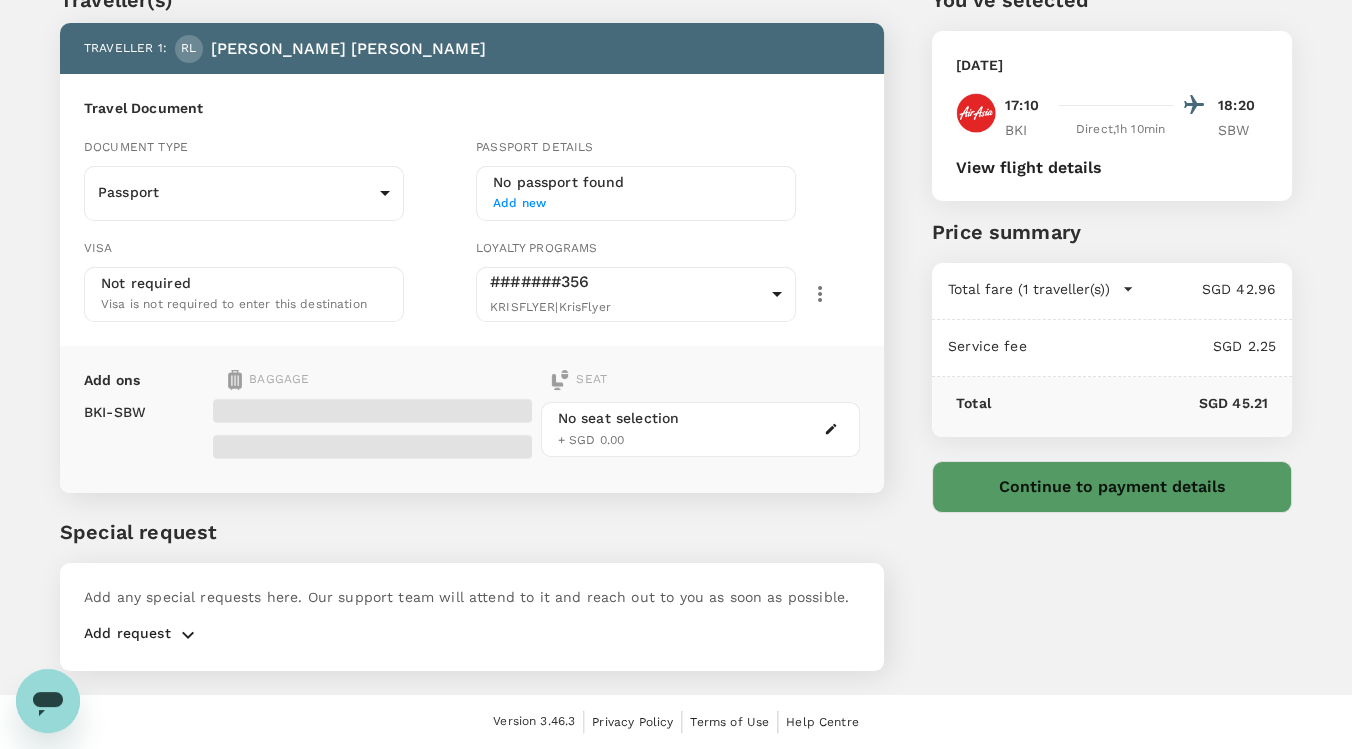 scroll, scrollTop: 0, scrollLeft: 0, axis: both 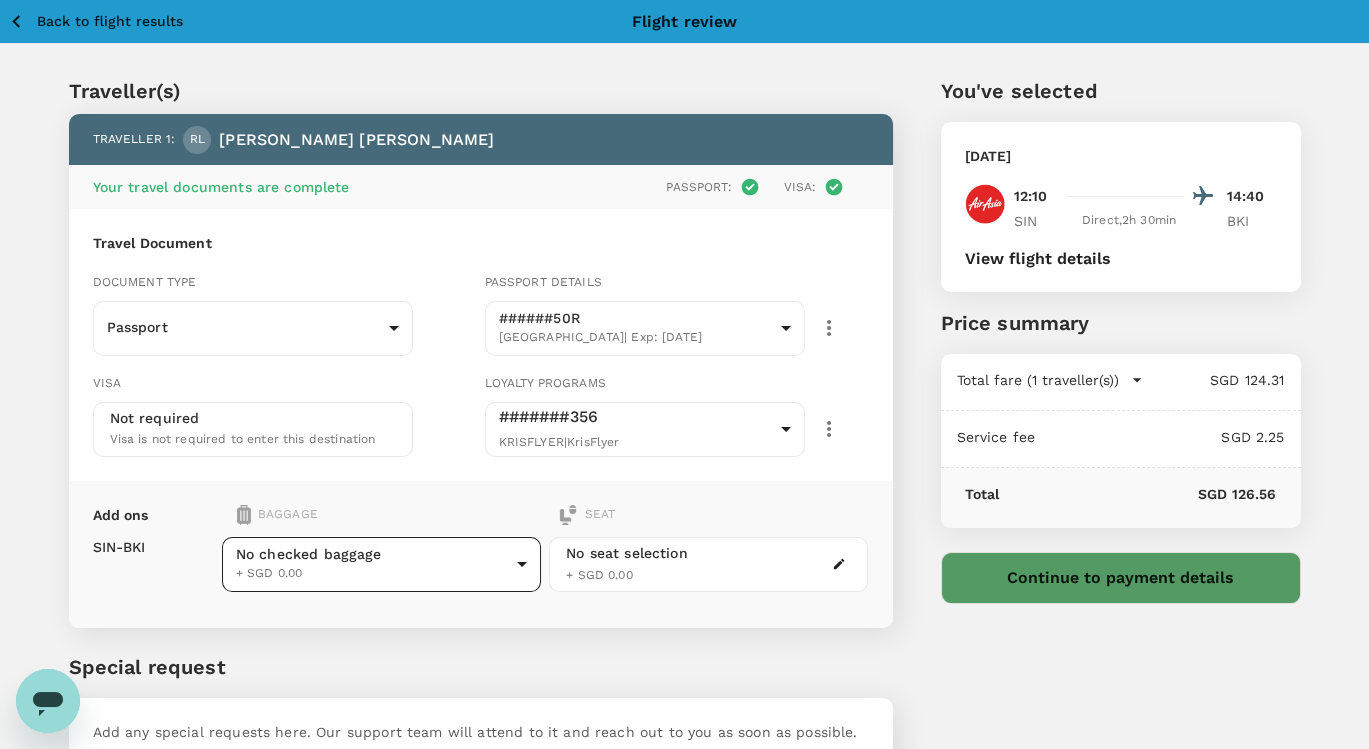 click on "Back to flight results Flight review Traveller(s) Traveller   1 : [PERSON_NAME] Your travel documents are complete Passport : Visa : Travel Document Document type Passport Passport ​ Passport details ######50R [GEOGRAPHIC_DATA]  | Exp:   [DATE] ea87da5e-a818-4d16-9014-57ebb2d306f5 ​ Visa Not required Visa is not required to enter this destination Loyalty programs #######356 KRISFLYER |  KrisFlyer abbe8247-eec6-462e-9d44-3fa6457f6b85 ​ Add ons Baggage Seat SIN  -  BKI No checked baggage + SGD 0.00 ​ No seat selection + SGD 0.00 Special request Add any special requests here. Our support team will attend to it and reach out to you as soon as possible. Add request You've selected [DATE] 12:10 14:40 SIN Direct ,  2h 30min BKI View flight details Price summary Total fare (1 traveller(s)) SGD 124.31 Air fare SGD 124.31 Baggage fee SGD 0.00 Seat fee SGD 0.00 Service fee SGD 2.25 Total SGD 126.56 Continue to payment details Version 3.46.3 Privacy Policy Terms of Use Help Centre View details Edit" at bounding box center [684, 442] 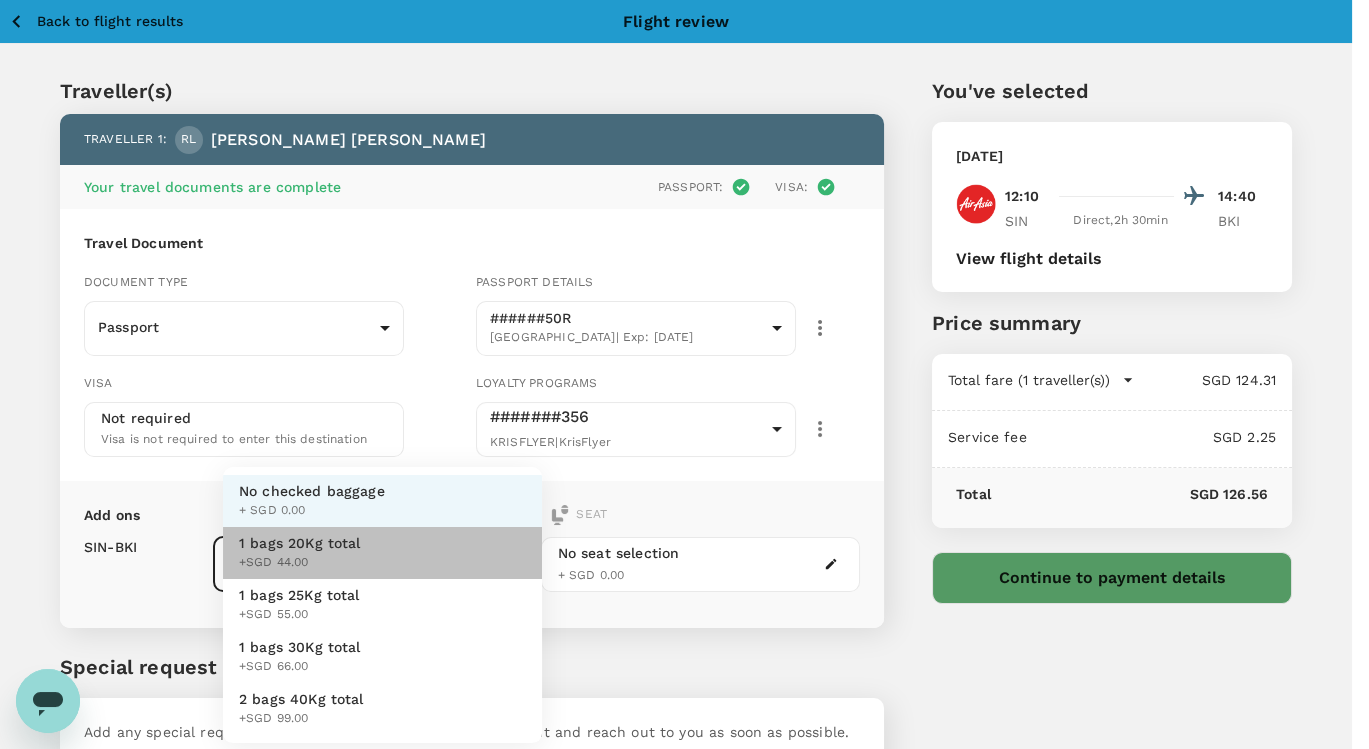 click on "1 bags 20Kg total +SGD 44.00" at bounding box center (382, 553) 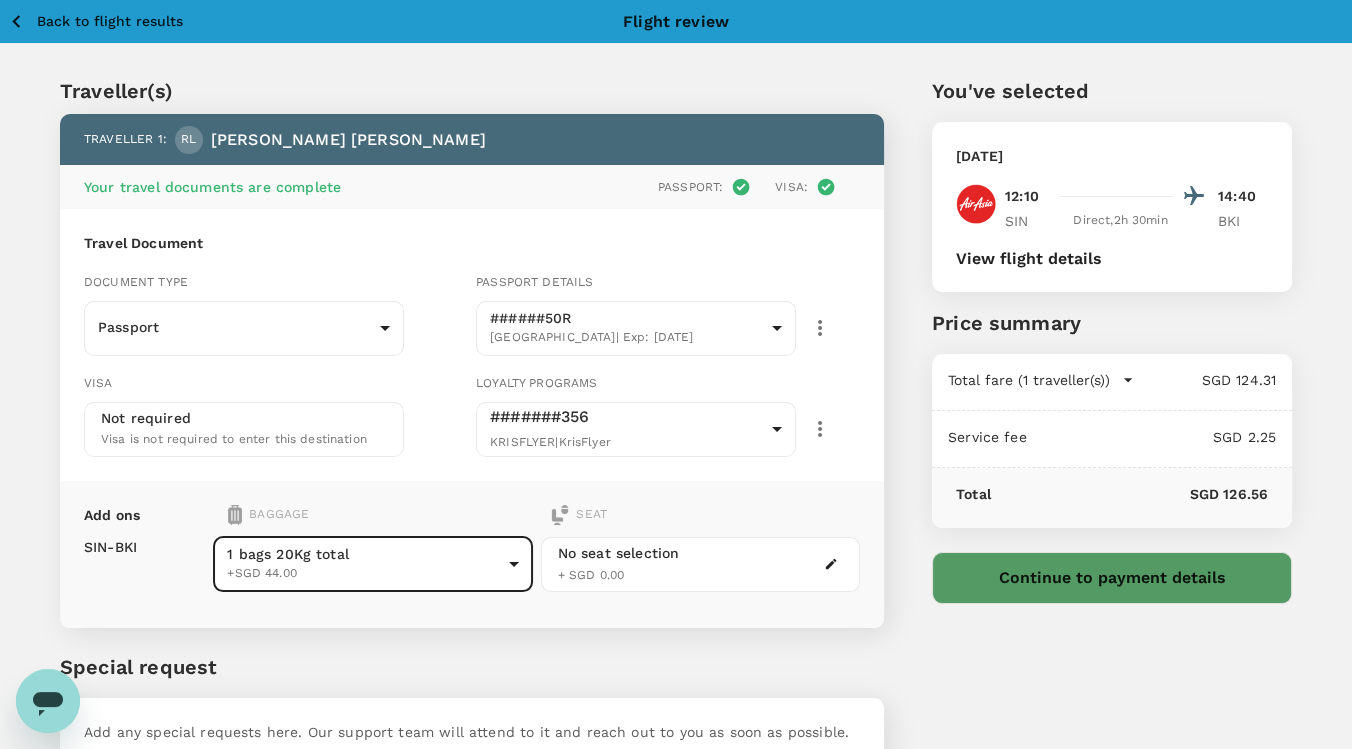 click on "Special request" at bounding box center (472, 667) 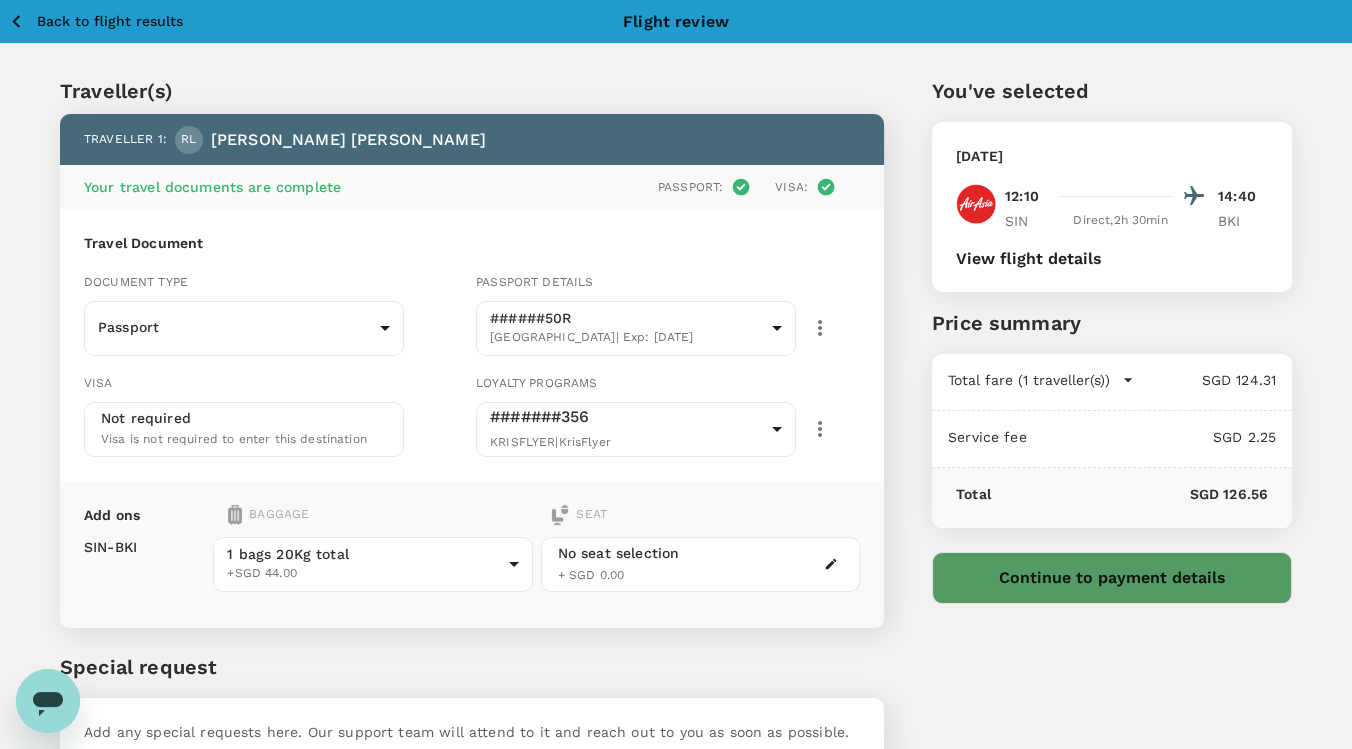 click on "No seat selection + SGD 0.00" at bounding box center [700, 564] 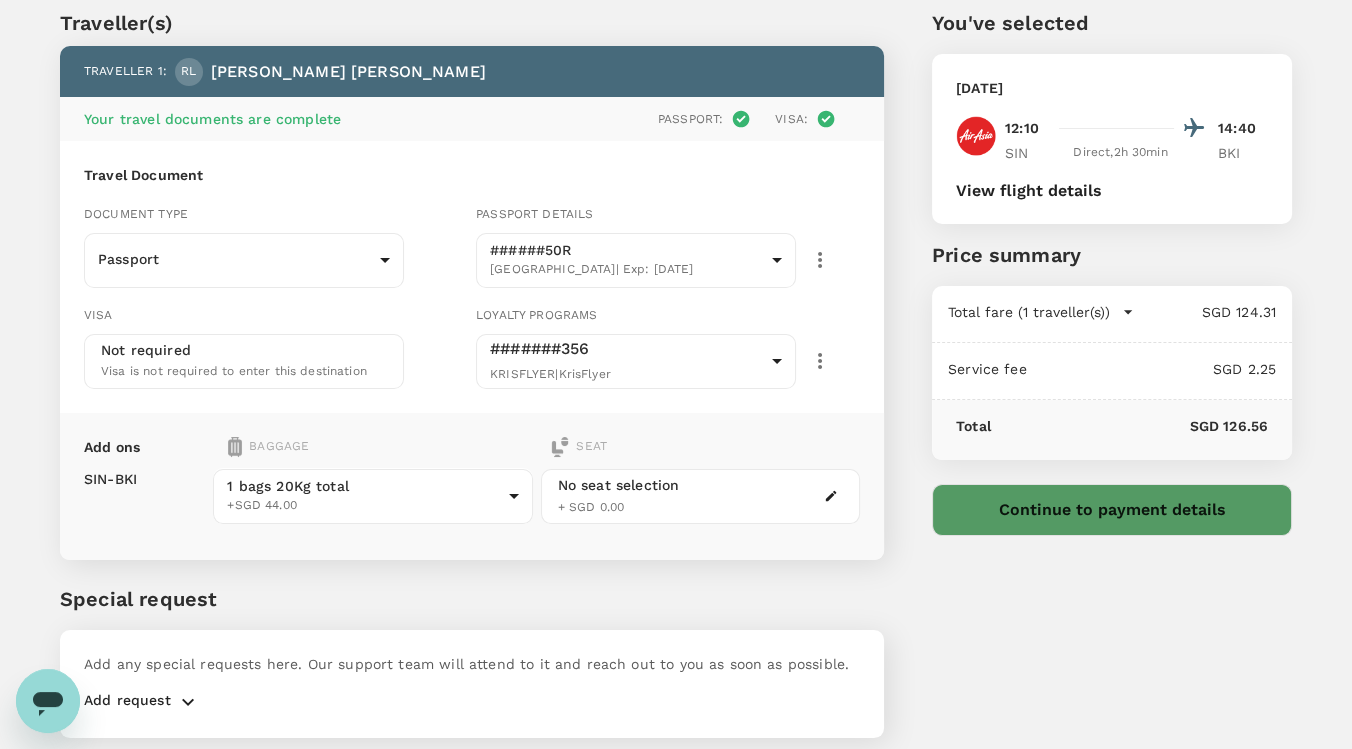 scroll, scrollTop: 132, scrollLeft: 0, axis: vertical 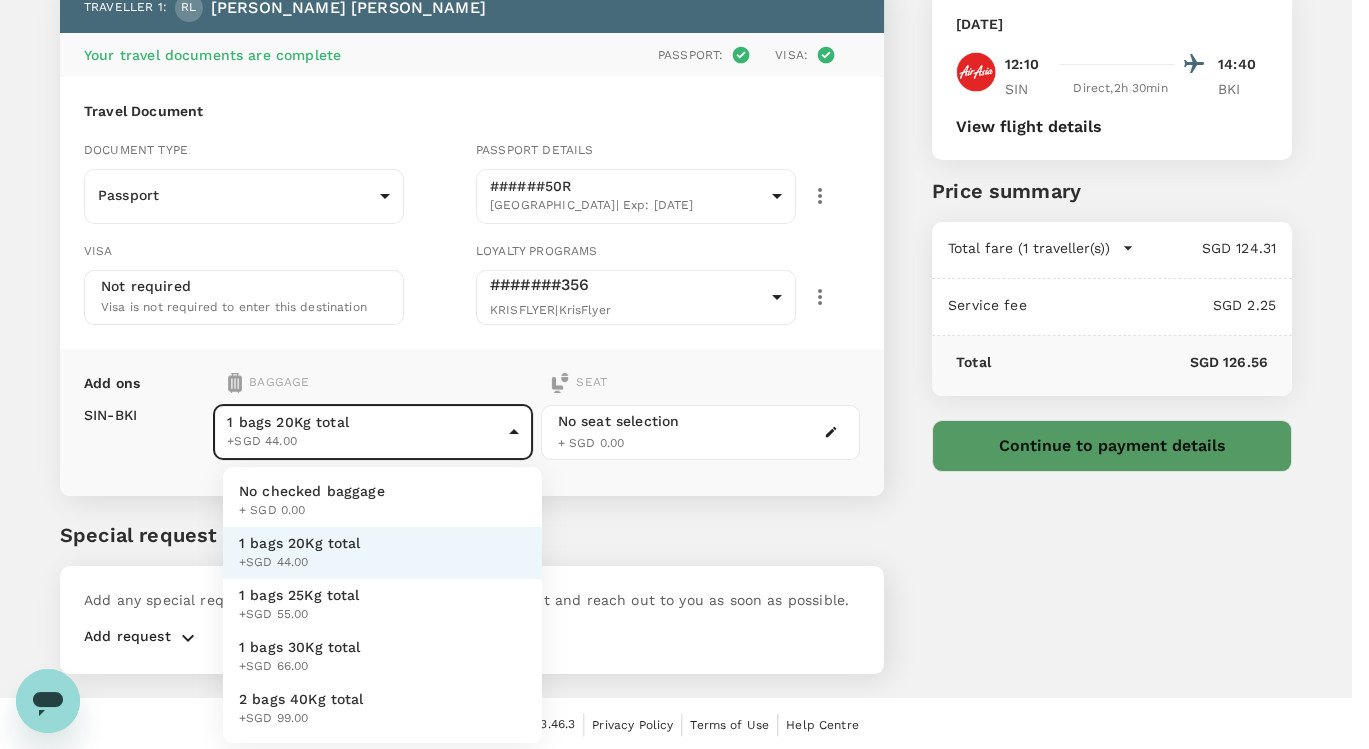 click on "Back to flight results Flight review Traveller(s) Traveller   1 : [PERSON_NAME] Your travel documents are complete Passport : Visa : Travel Document Document type Passport Passport ​ Passport details ######50R [GEOGRAPHIC_DATA]  | Exp:   [DATE] ea87da5e-a818-4d16-9014-57ebb2d306f5 ​ Visa Not required Visa is not required to enter this destination Loyalty programs #######356 KRISFLYER |  KrisFlyer abbe8247-eec6-462e-9d44-3fa6457f6b85 ​ Add ons Baggage Seat SIN  -  BKI 1 bags 20Kg total +SGD 44.00 1 - 44 ​ No seat selection + SGD 0.00 Special request Add any special requests here. Our support team will attend to it and reach out to you as soon as possible. Add request You've selected [DATE] 12:10 14:40 SIN Direct ,  2h 30min BKI View flight details Price summary Total fare (1 traveller(s)) SGD 124.31 Air fare SGD 124.31 Baggage fee SGD 0.00 Seat fee SGD 0.00 Service fee SGD 2.25 Total SGD 126.56 Continue to payment details Version 3.46.3 Privacy Policy Terms of Use Help Centre View details" at bounding box center (684, 310) 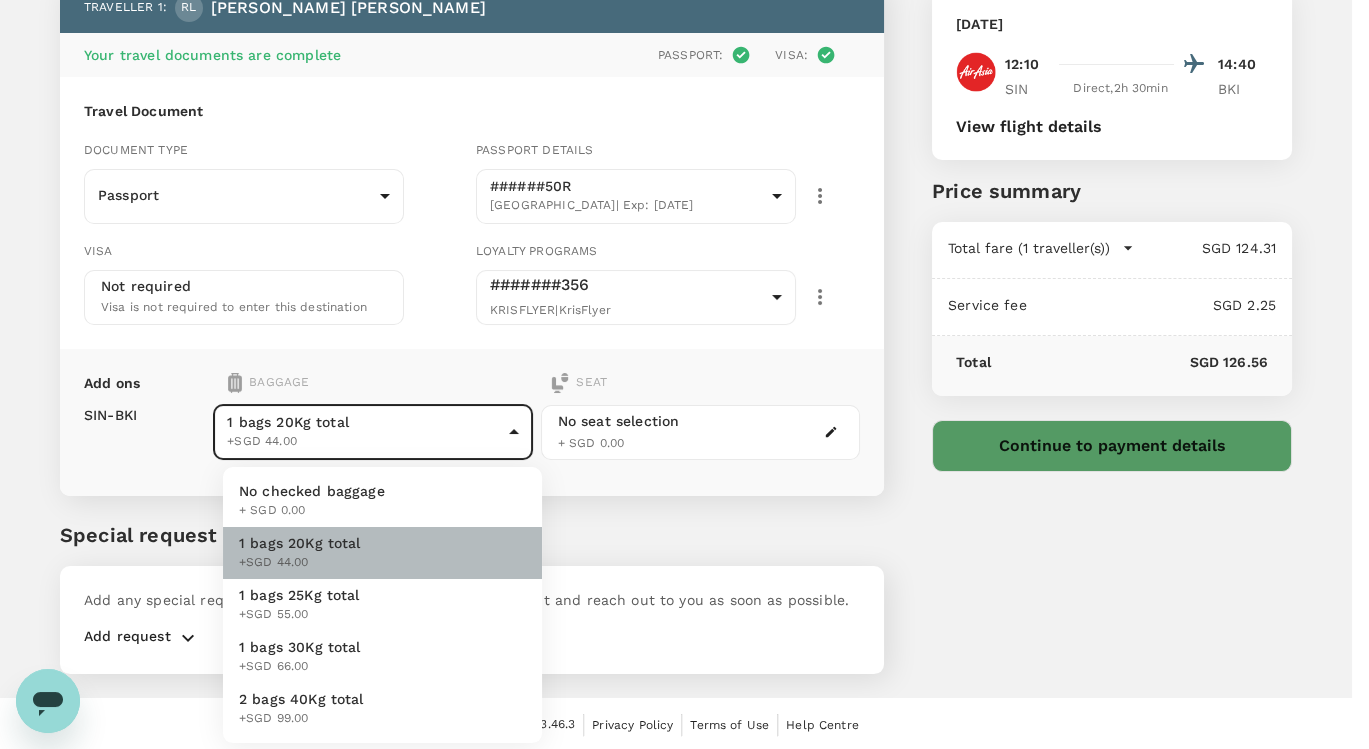 click on "1 bags 20Kg total" at bounding box center (300, 543) 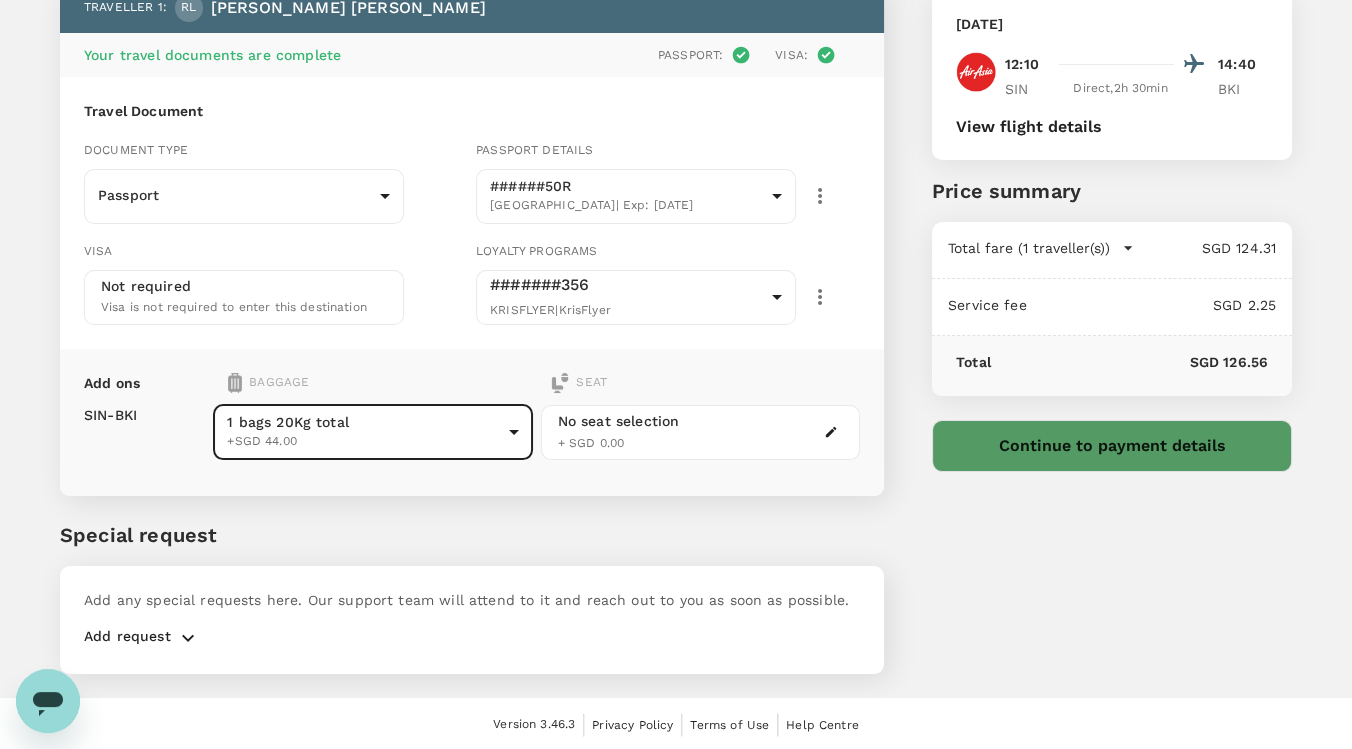 scroll, scrollTop: 0, scrollLeft: 0, axis: both 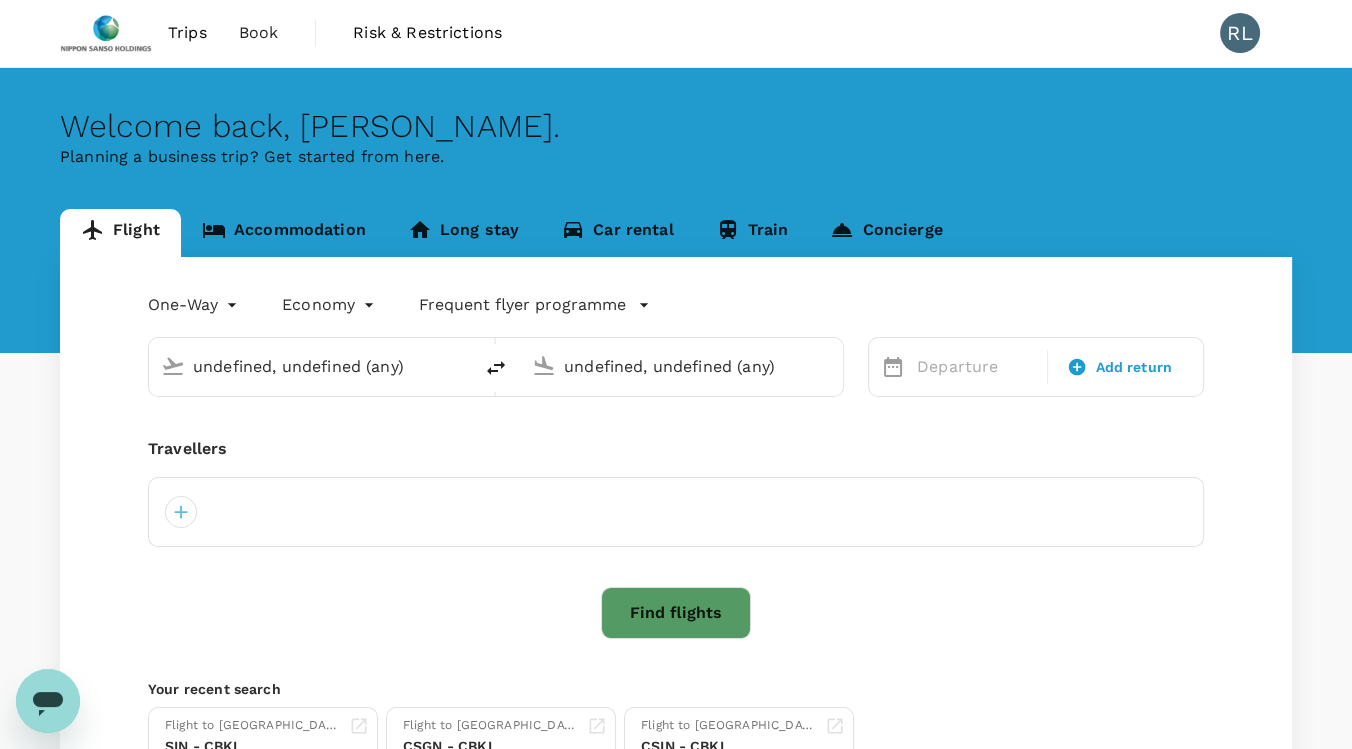 type on "Singapore Changi (SIN)" 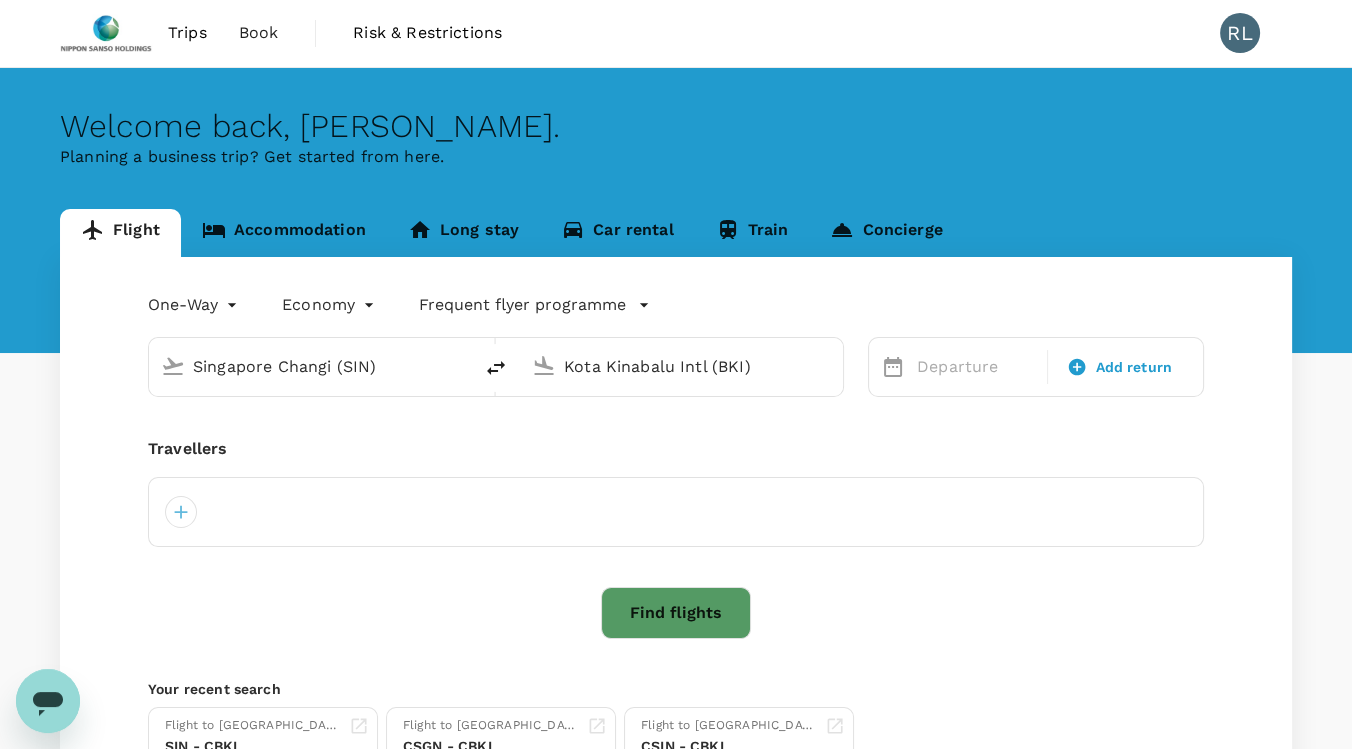 scroll, scrollTop: 0, scrollLeft: 0, axis: both 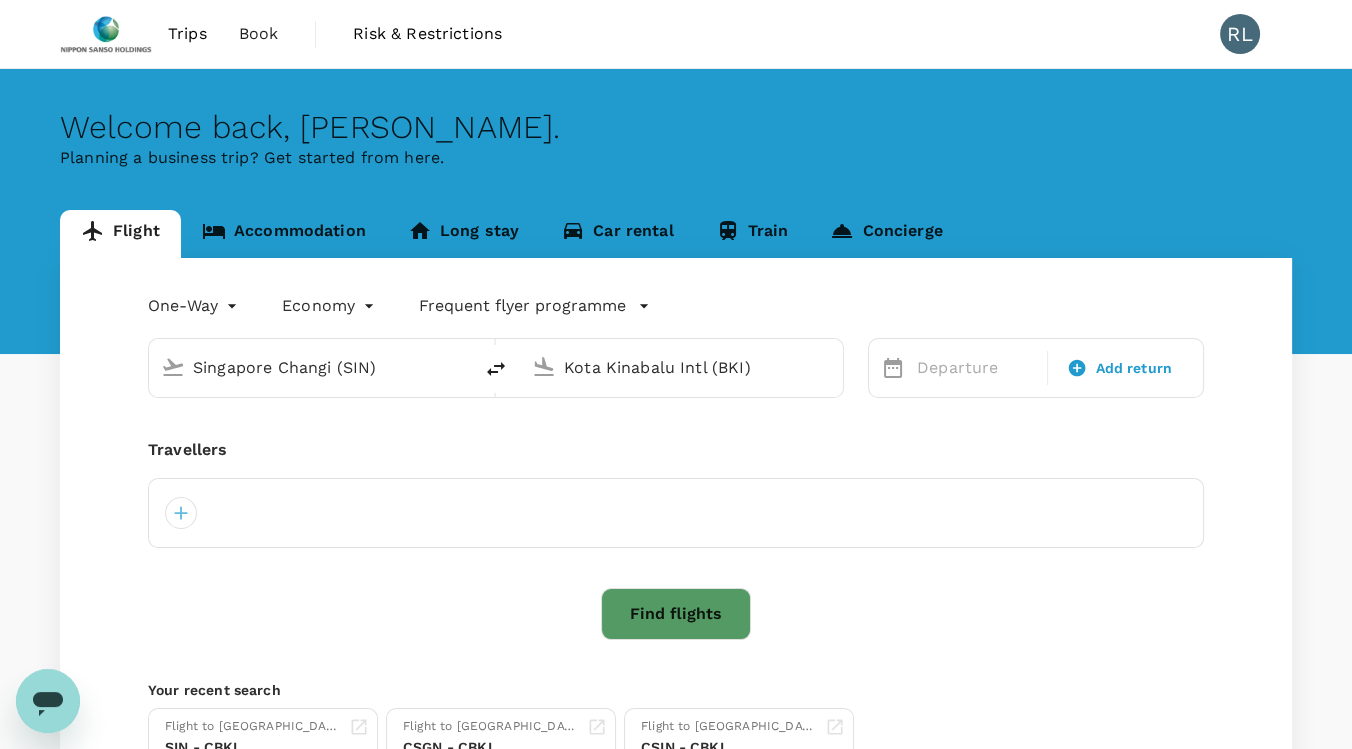 type 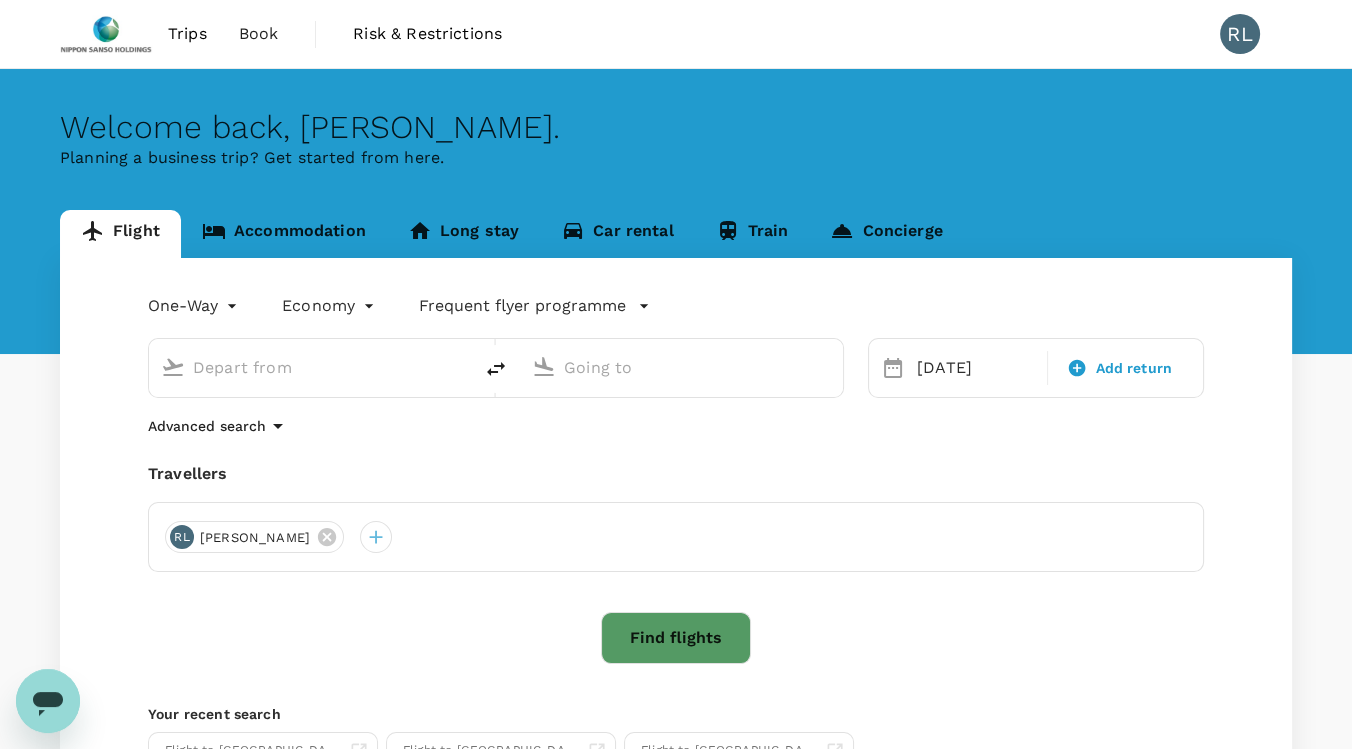 type on "Singapore Changi (SIN)" 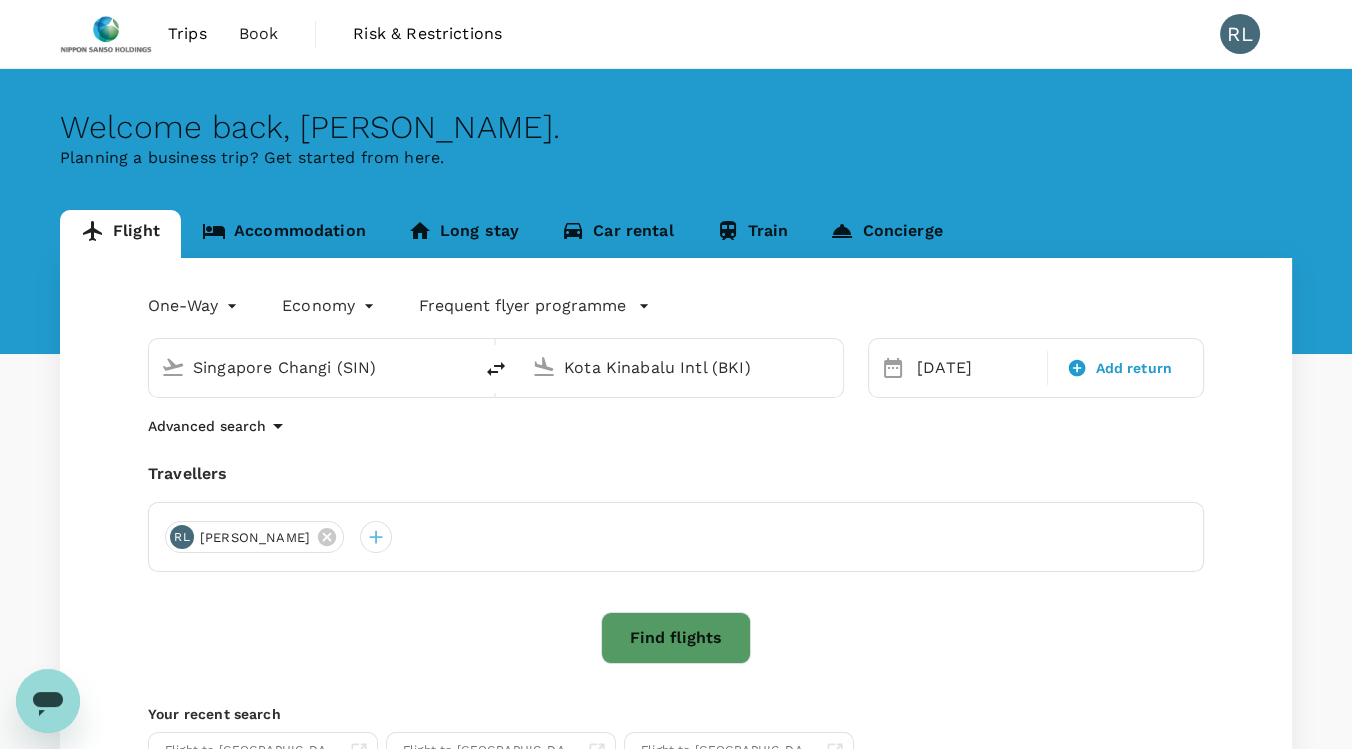 type 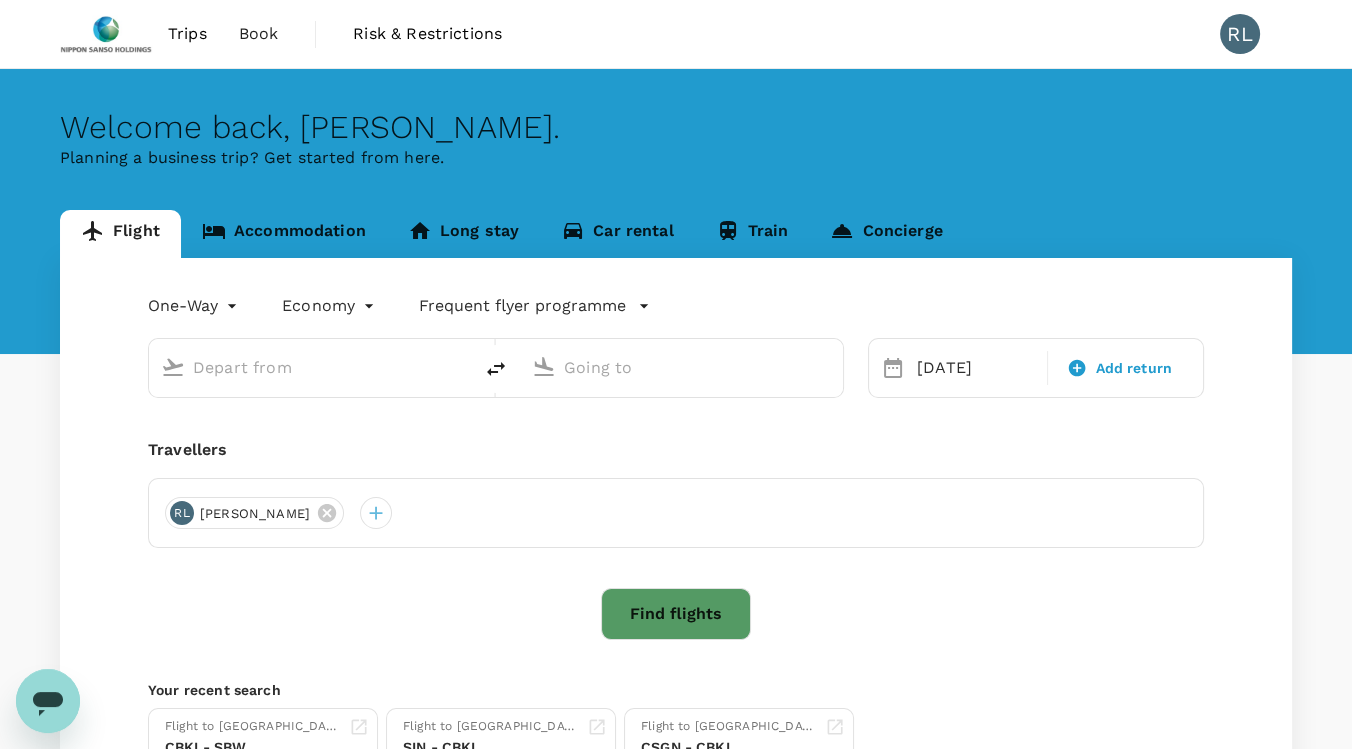 type on "Singapore Changi (SIN)" 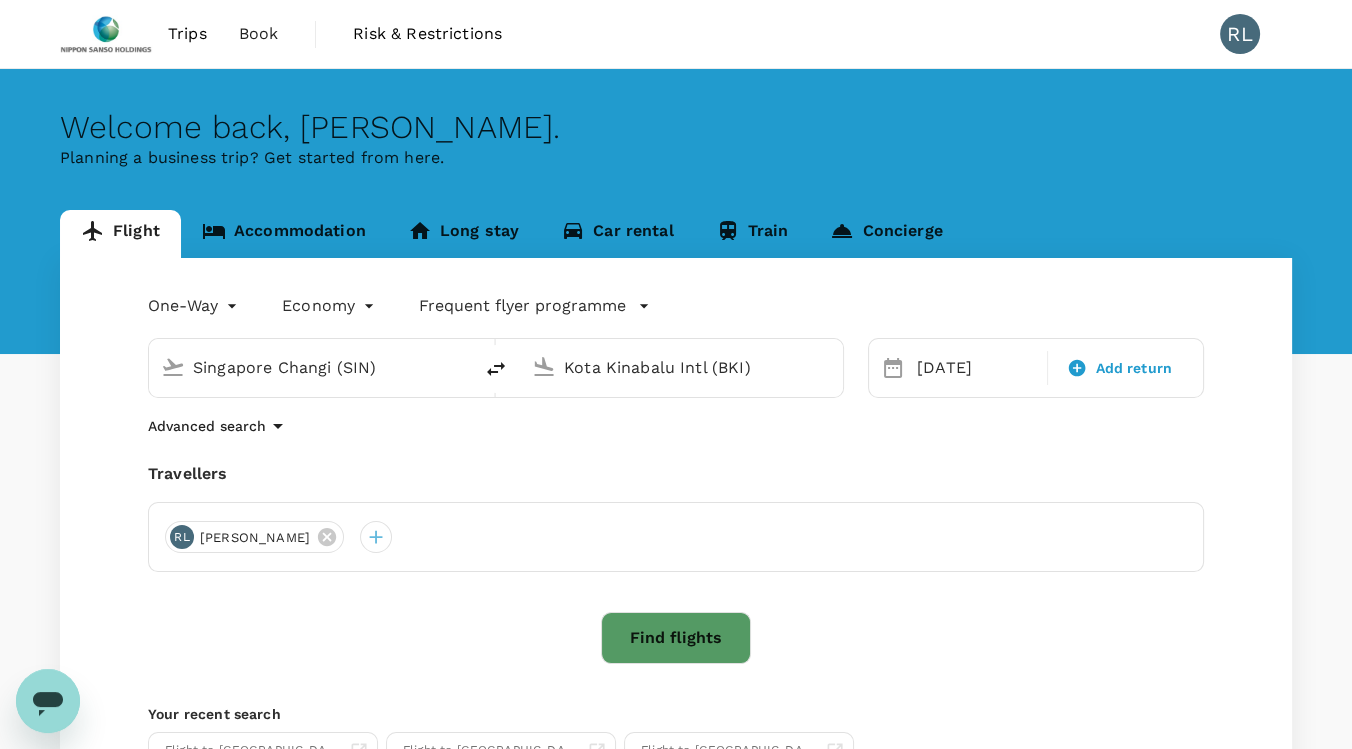 drag, startPoint x: 401, startPoint y: 364, endPoint x: 168, endPoint y: 353, distance: 233.2595 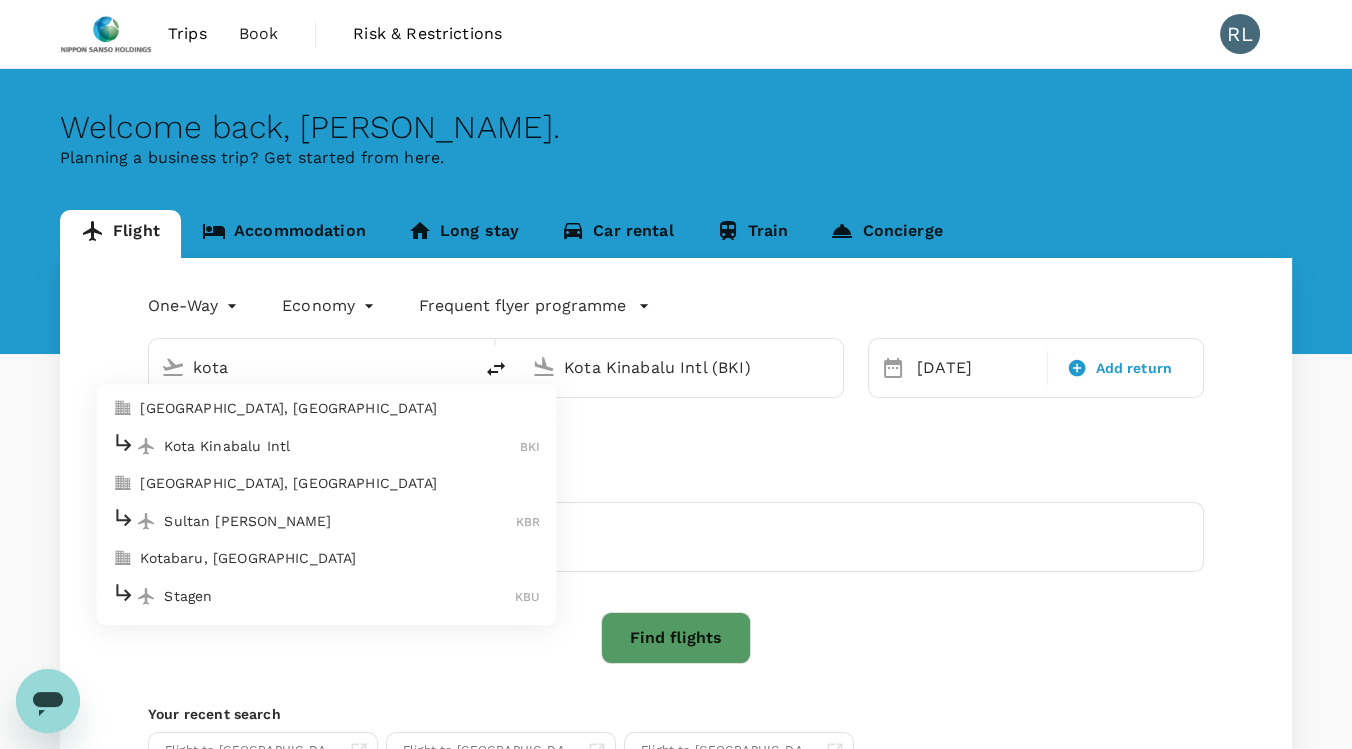 click on "Kota Kinabalu Intl" at bounding box center (342, 446) 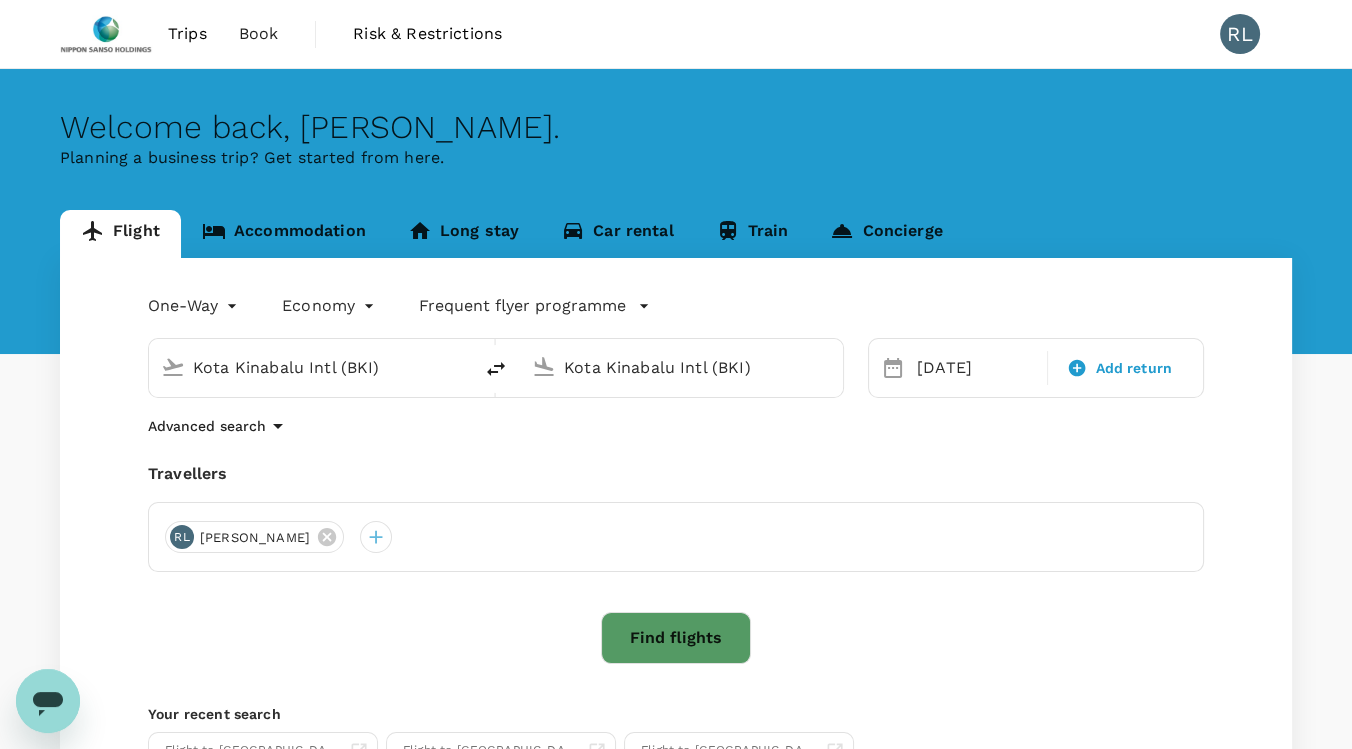 drag, startPoint x: 774, startPoint y: 371, endPoint x: 491, endPoint y: 368, distance: 283.0159 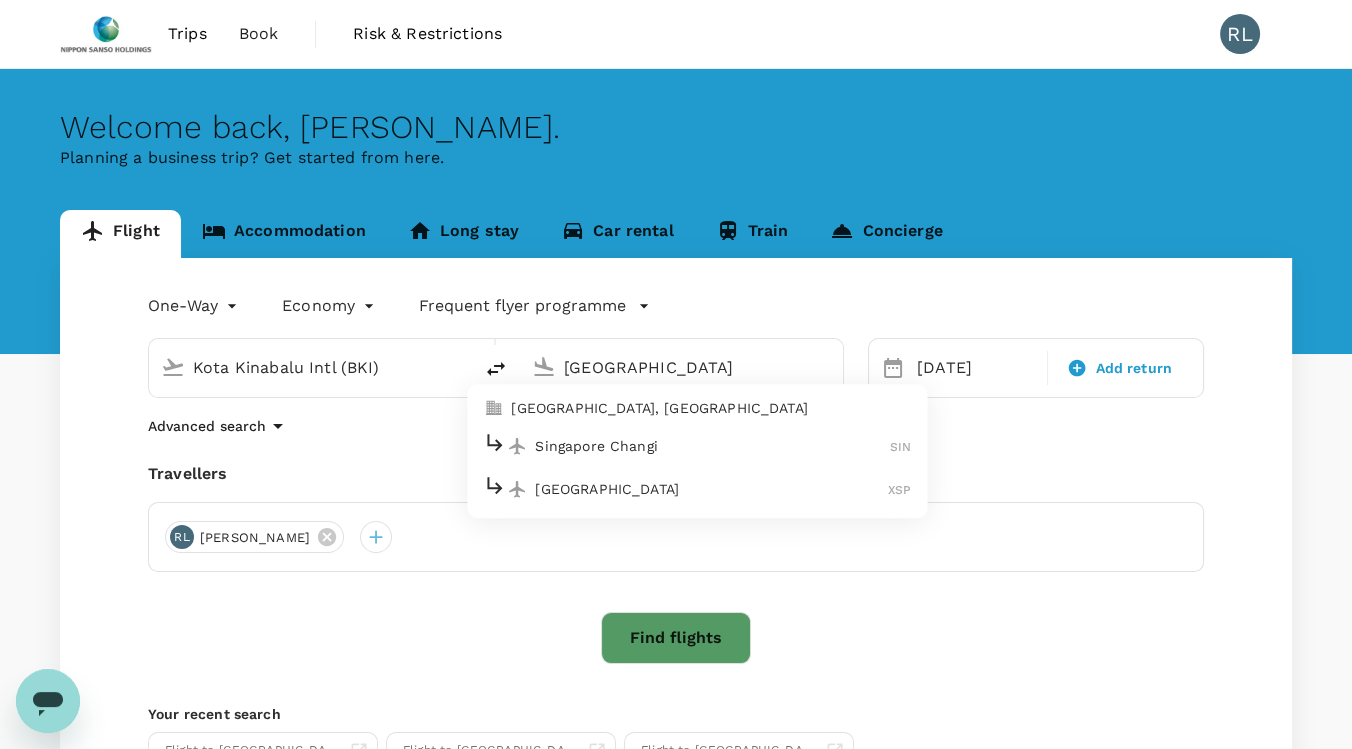 click on "Singapore Changi" at bounding box center [712, 446] 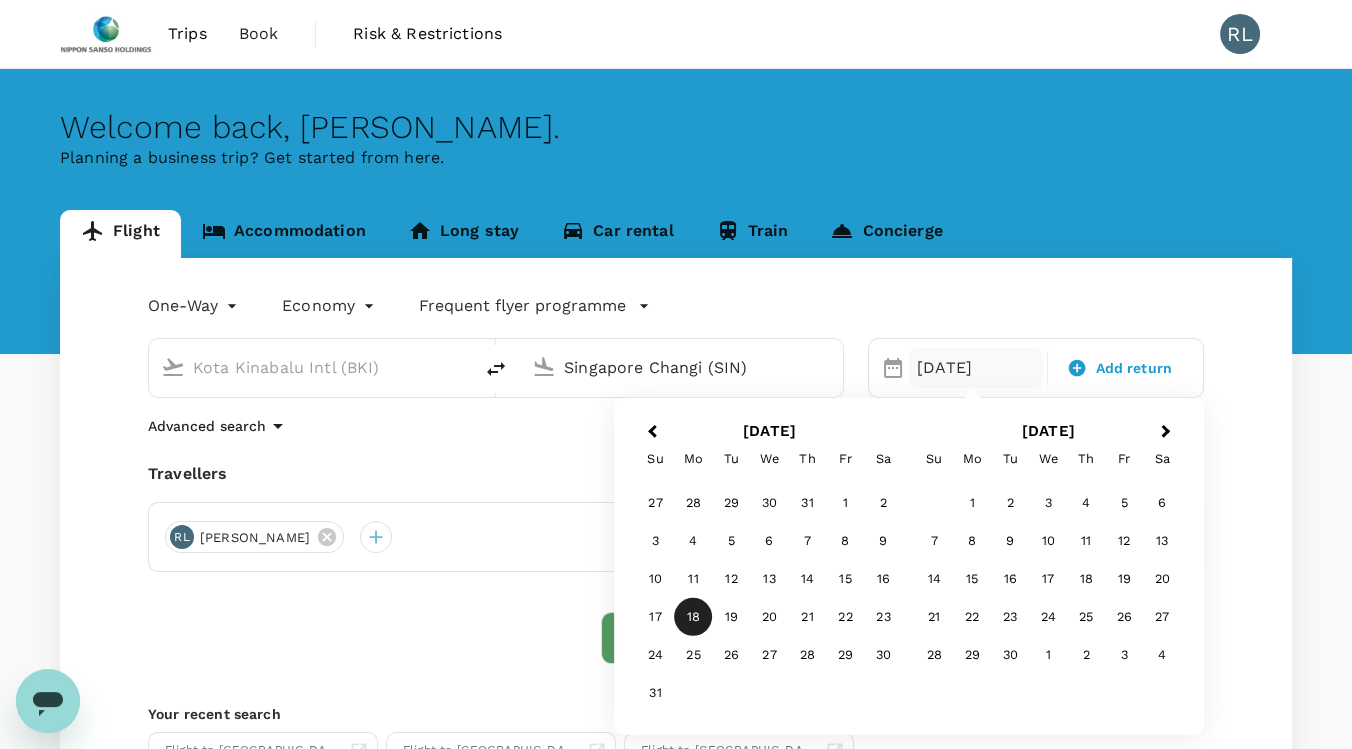 type on "Singapore Changi (SIN)" 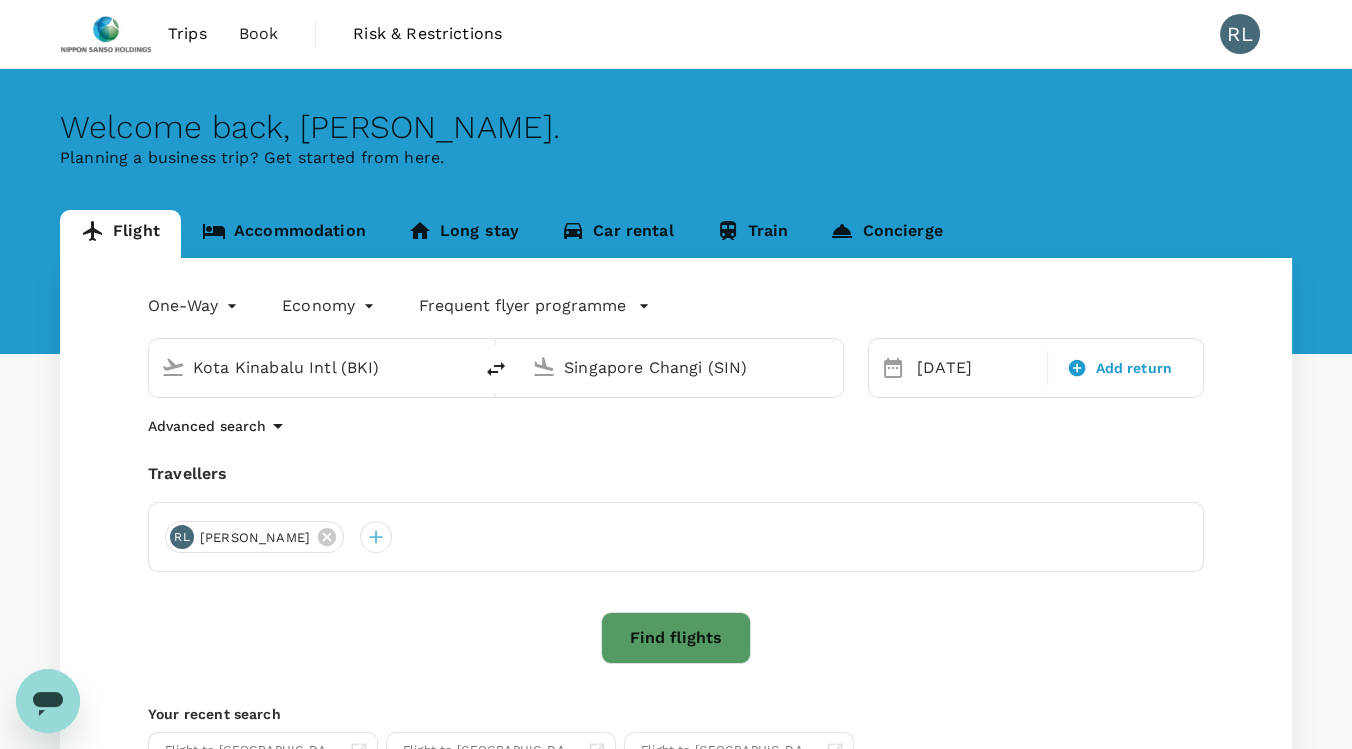 click on "One-Way oneway Economy economy Frequent flyer programme Kota Kinabalu Intl (BKI) [GEOGRAPHIC_DATA] Changi (SIN) [DATE] Add return Advanced search Travellers   [PERSON_NAME] Find flights Your recent search Flight to [GEOGRAPHIC_DATA] - SBW [DATE] · 1 Traveller Flight to [GEOGRAPHIC_DATA] SIN - CBKI [DATE] · 1 Traveller Flight to [GEOGRAPHIC_DATA] CSGN - CBKI [DATE] · 1 Traveller" at bounding box center (676, 550) 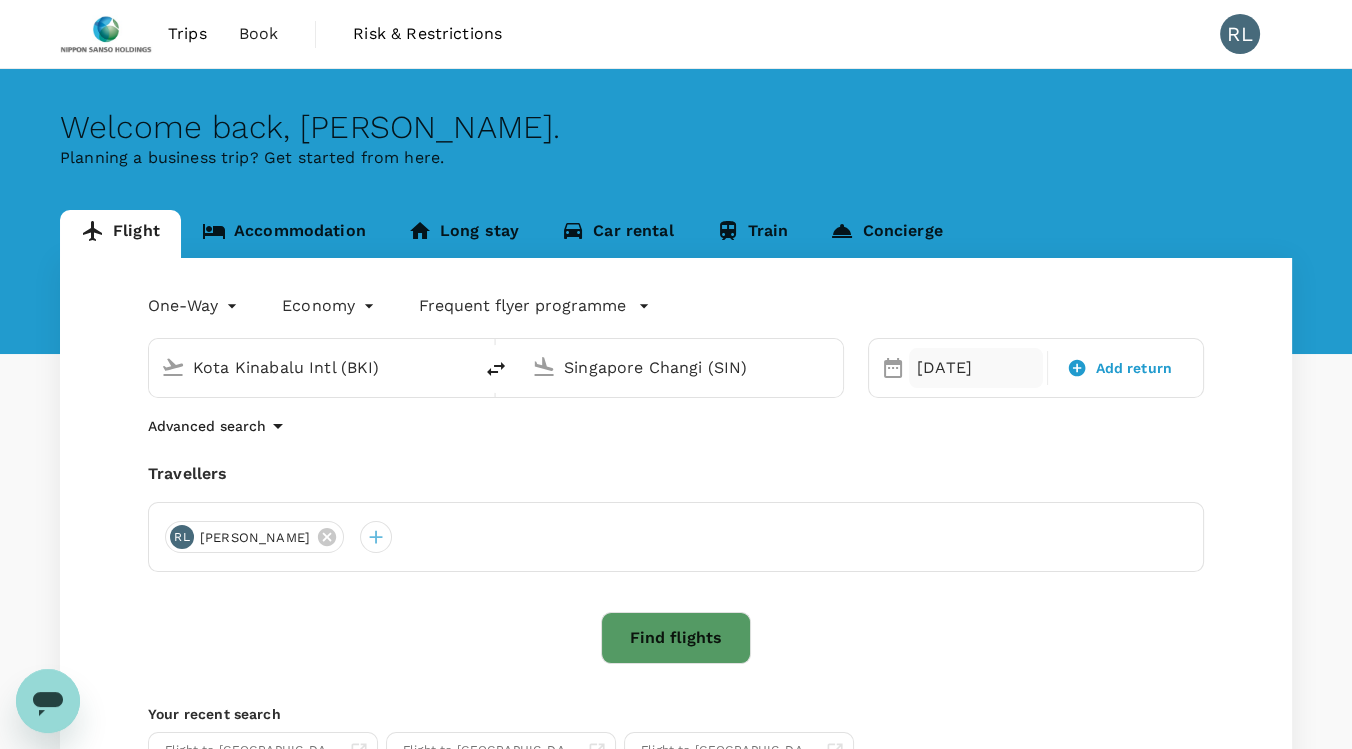 click on "[DATE]" at bounding box center (976, 368) 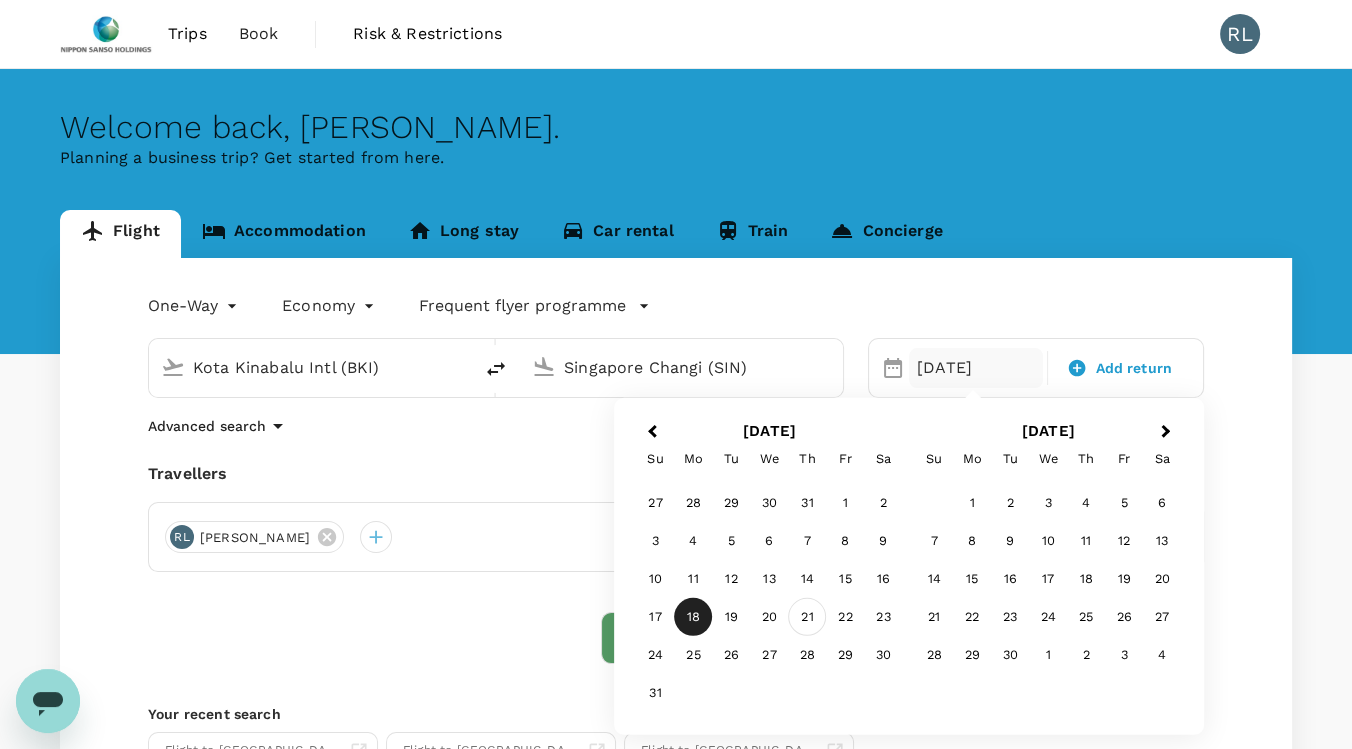 click on "21" at bounding box center [807, 617] 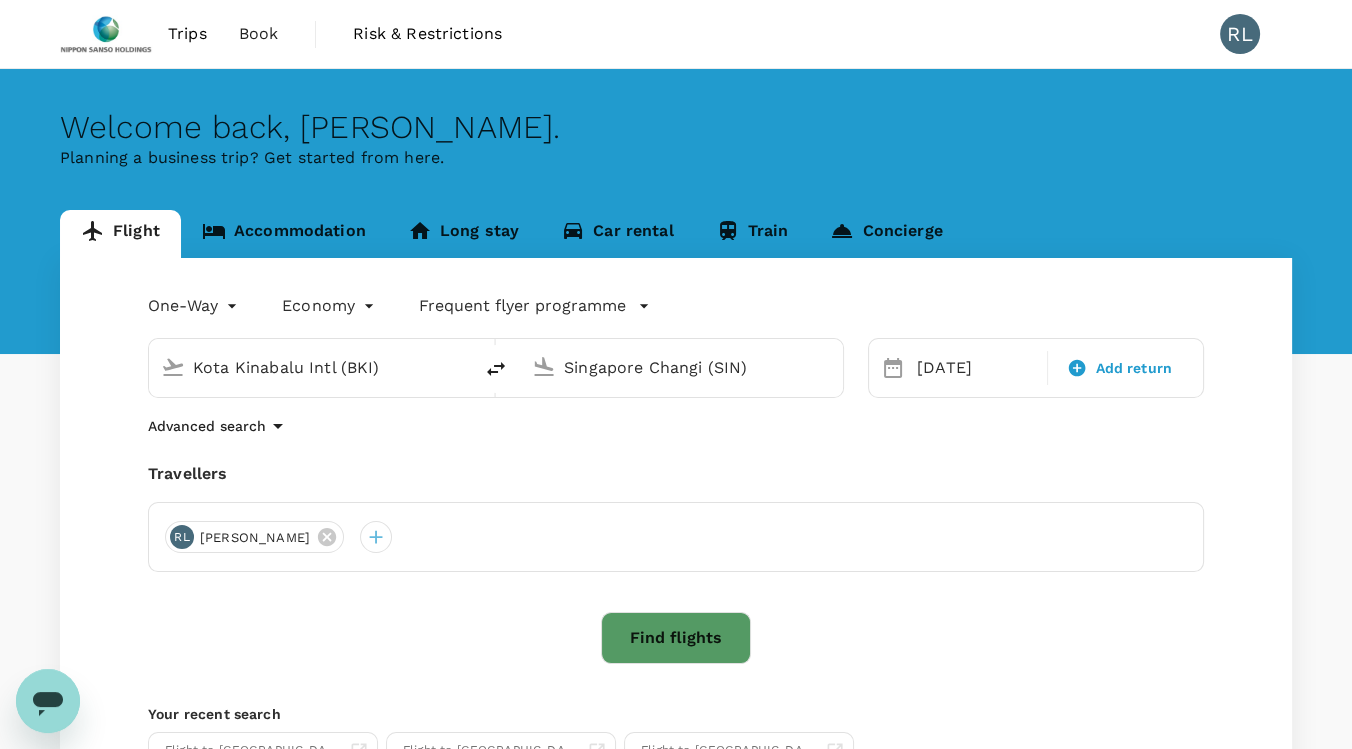 click on "Find flights" at bounding box center [676, 638] 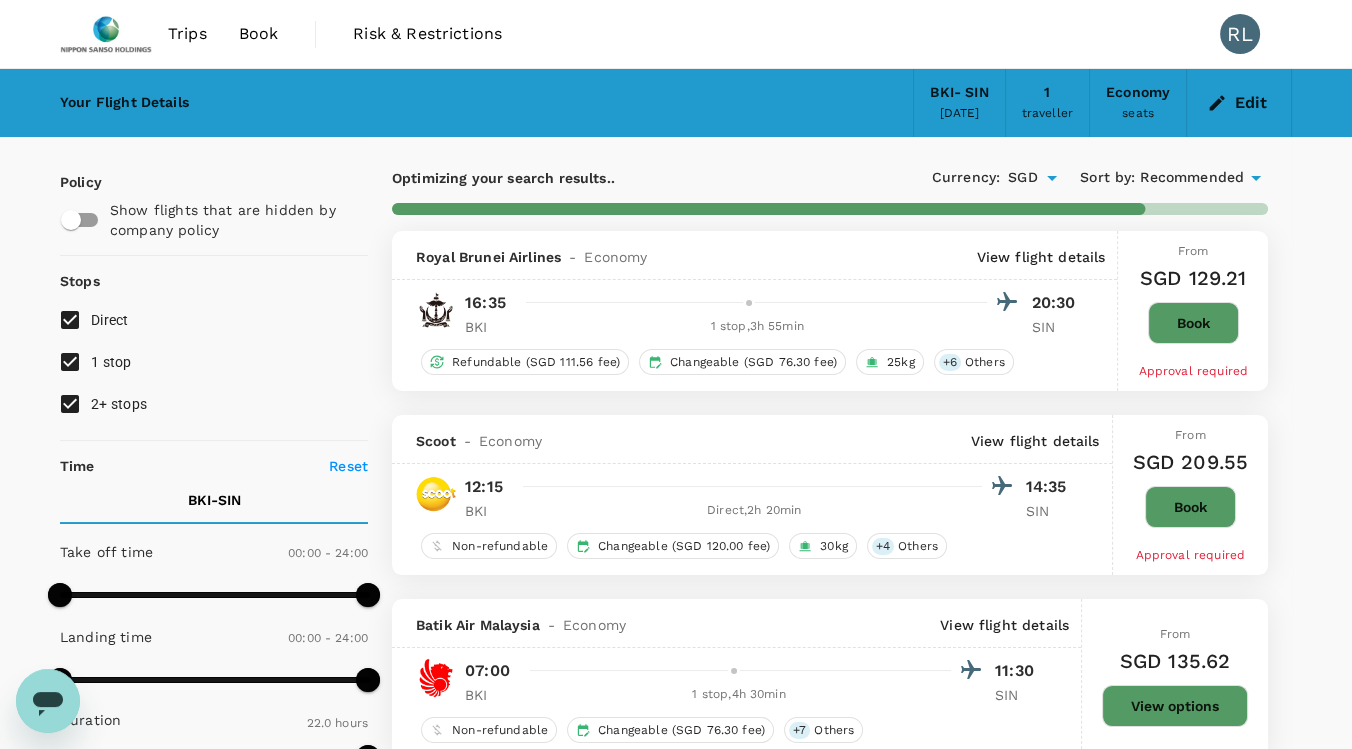 click on "1 stop" at bounding box center [70, 362] 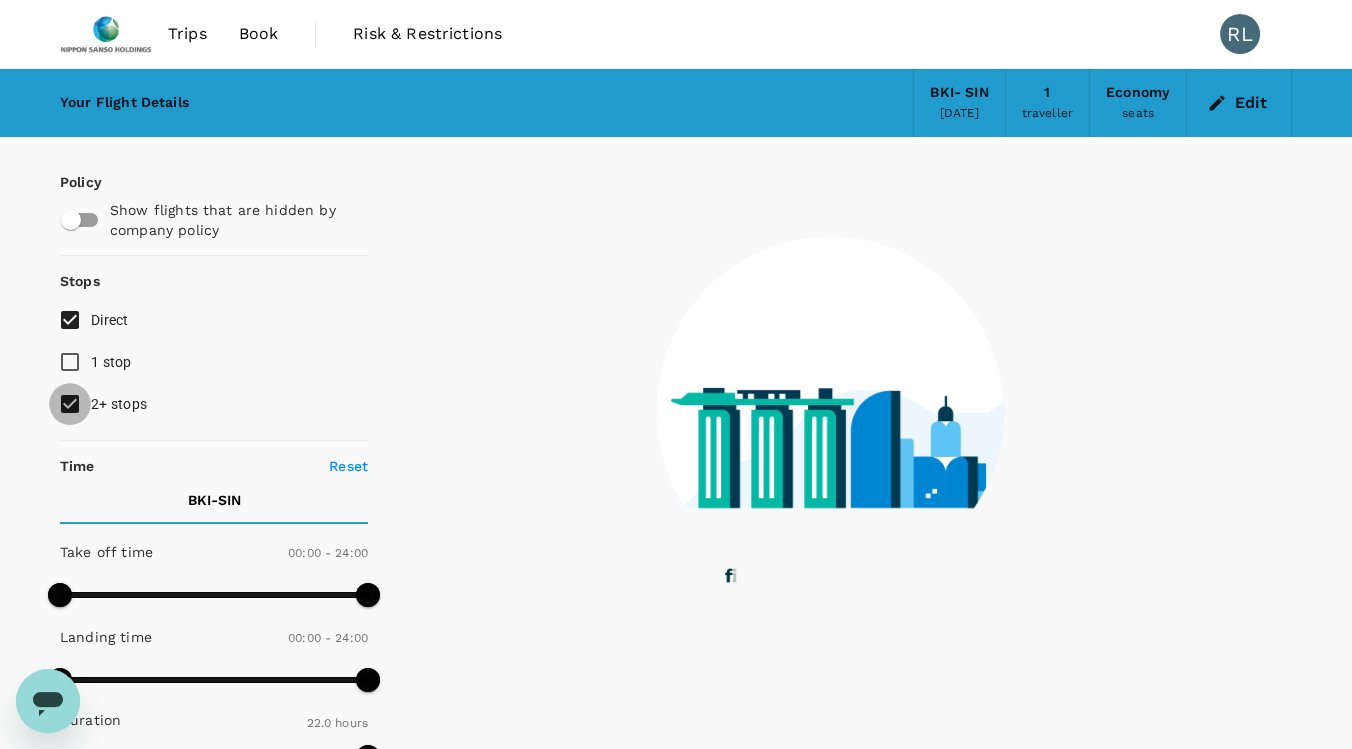 click on "2+ stops" at bounding box center [70, 404] 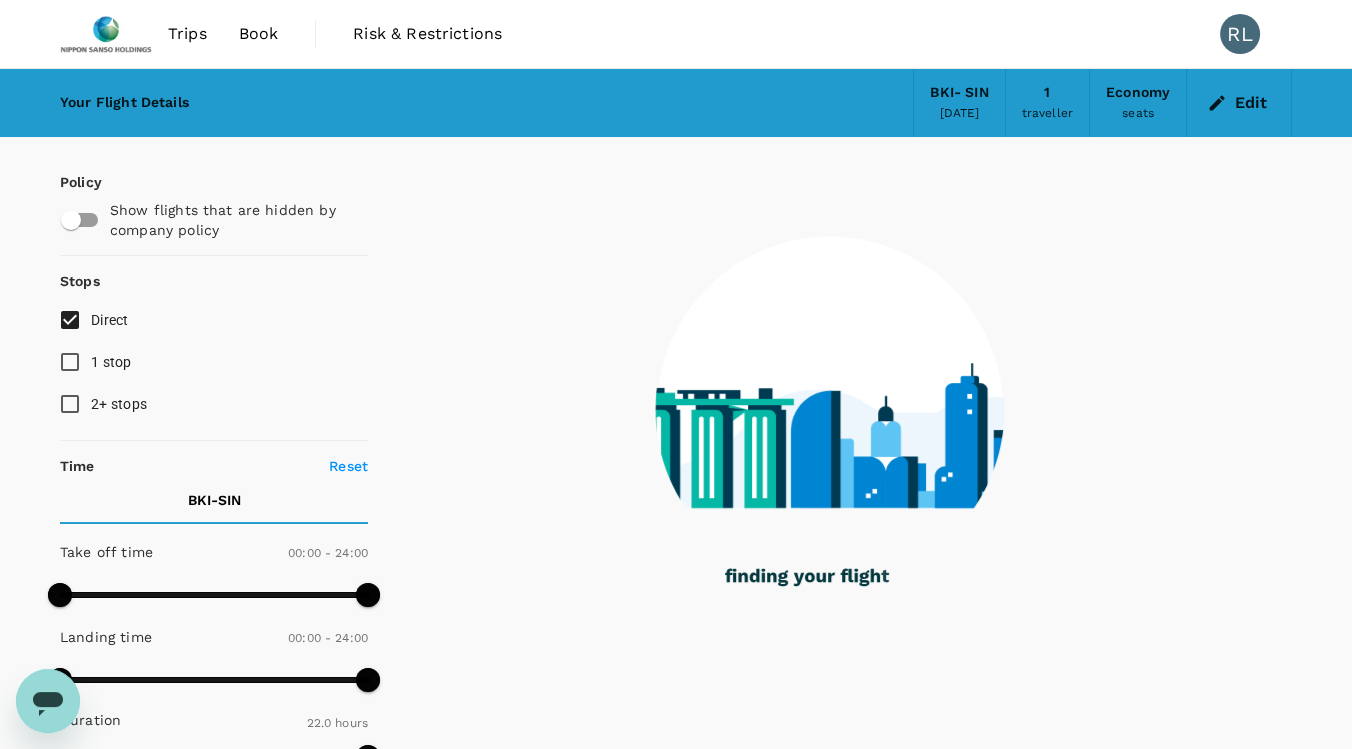 type on "1545" 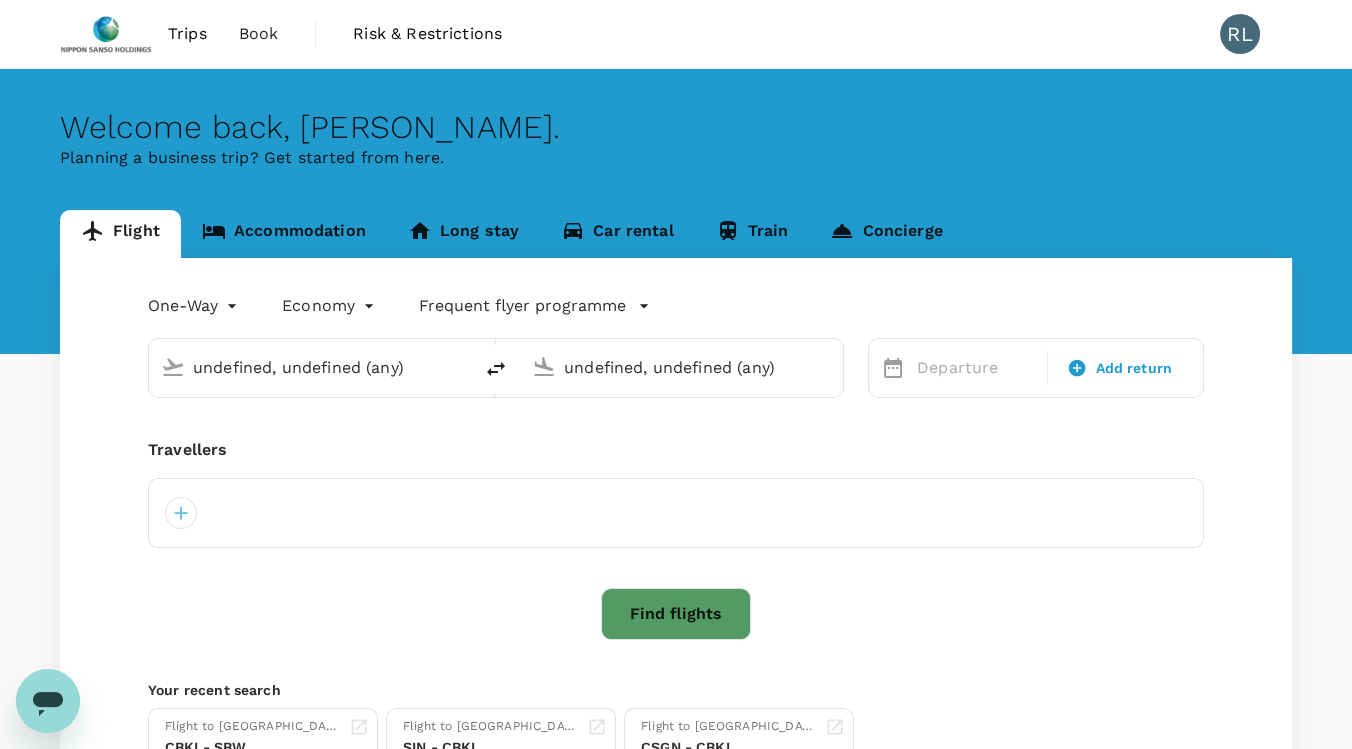 type on "Kota Kinabalu Intl (BKI)" 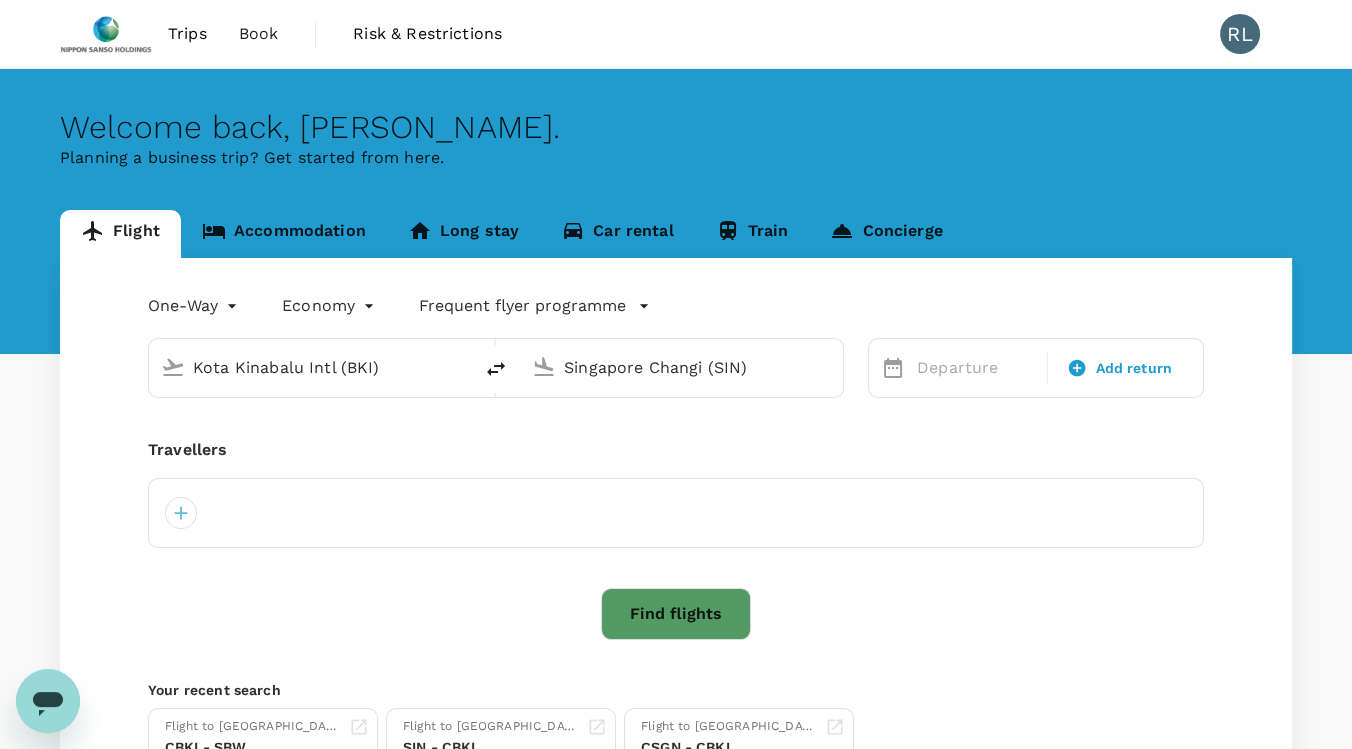 type 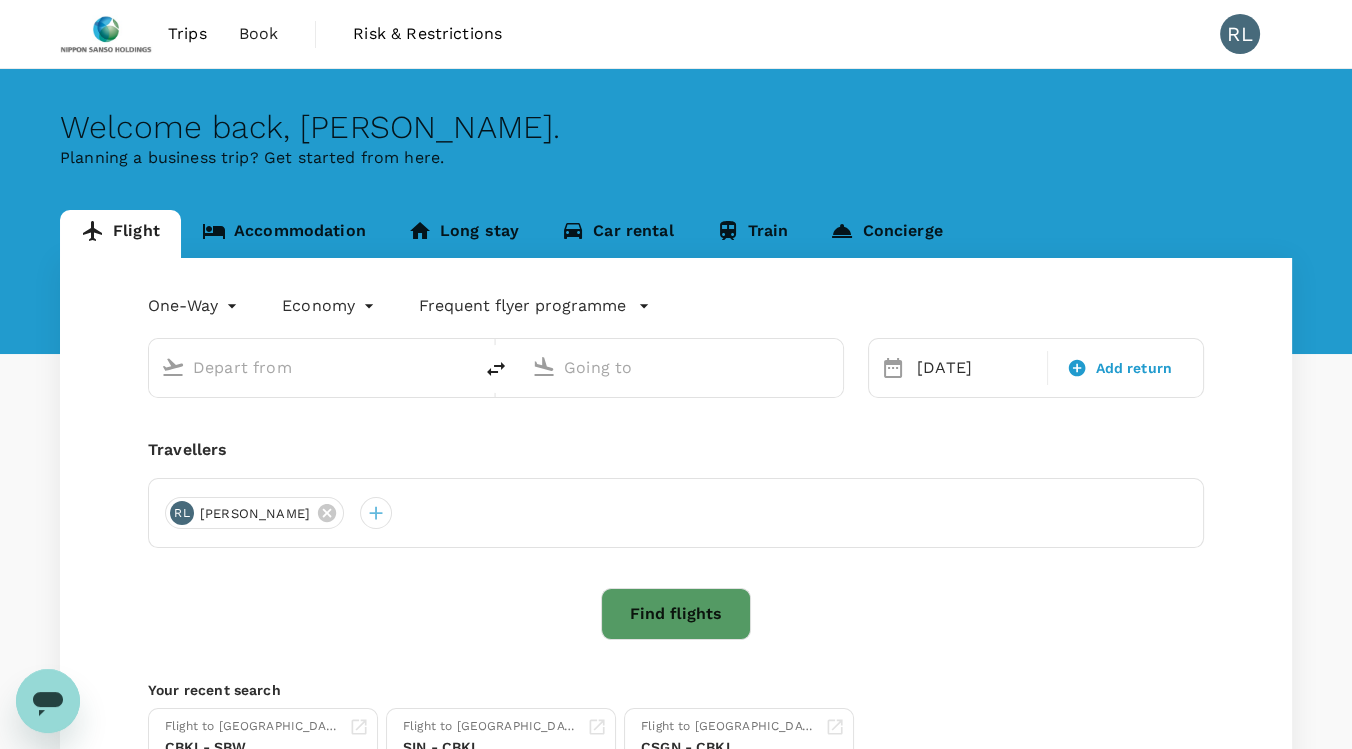 type on "Kota Kinabalu Intl (BKI)" 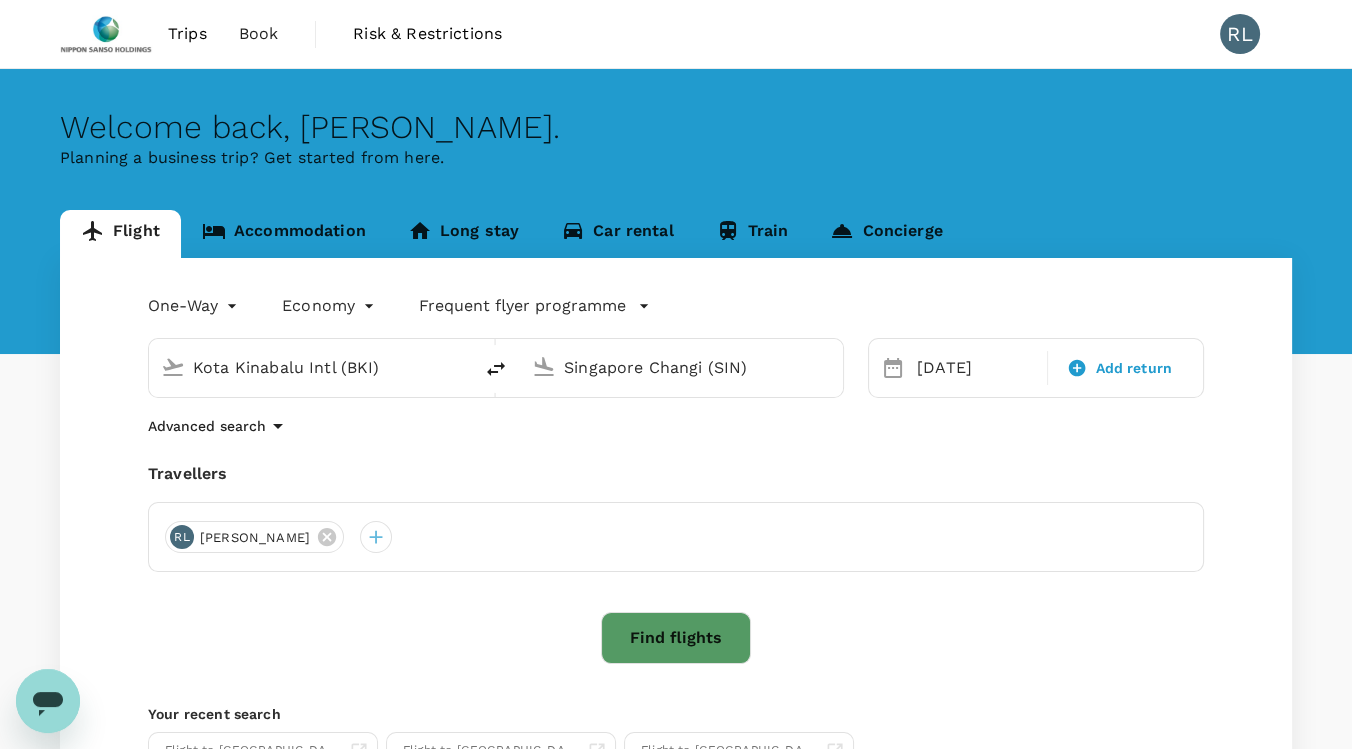 type 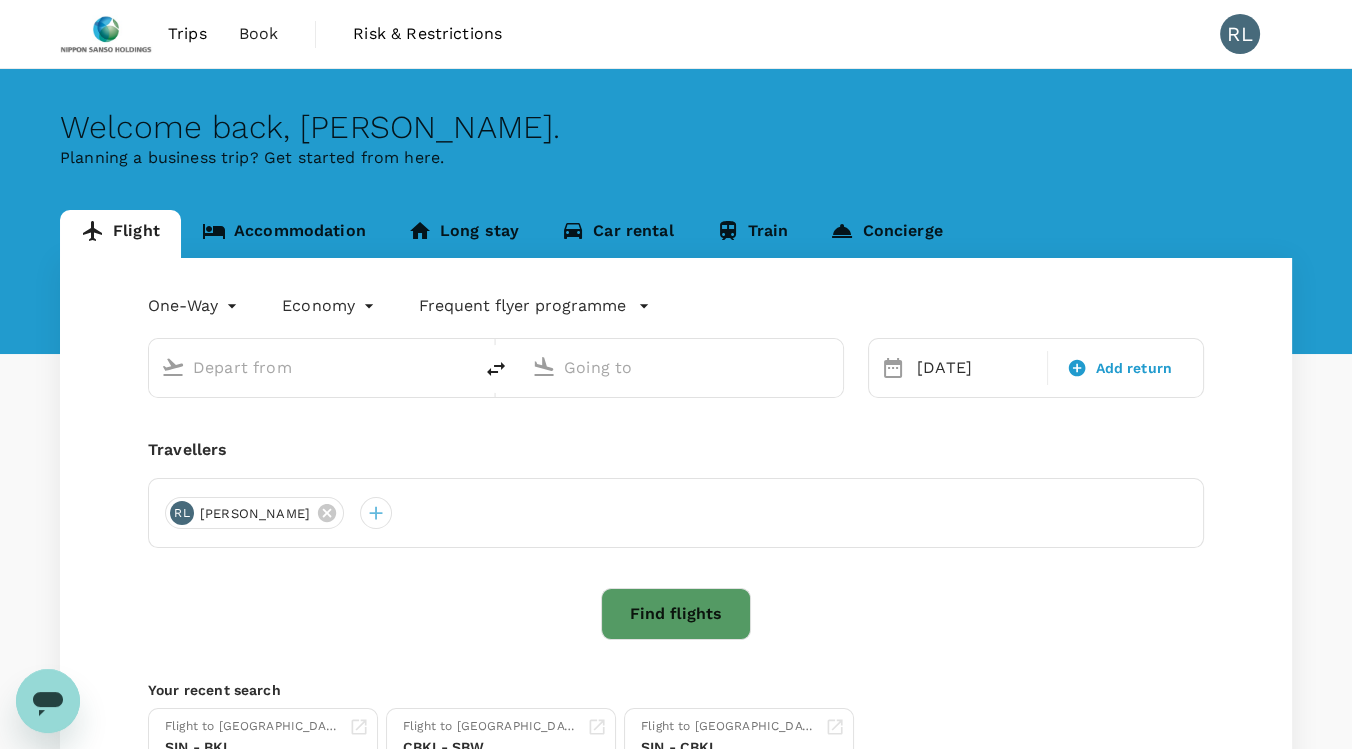 type on "Kota Kinabalu Intl (BKI)" 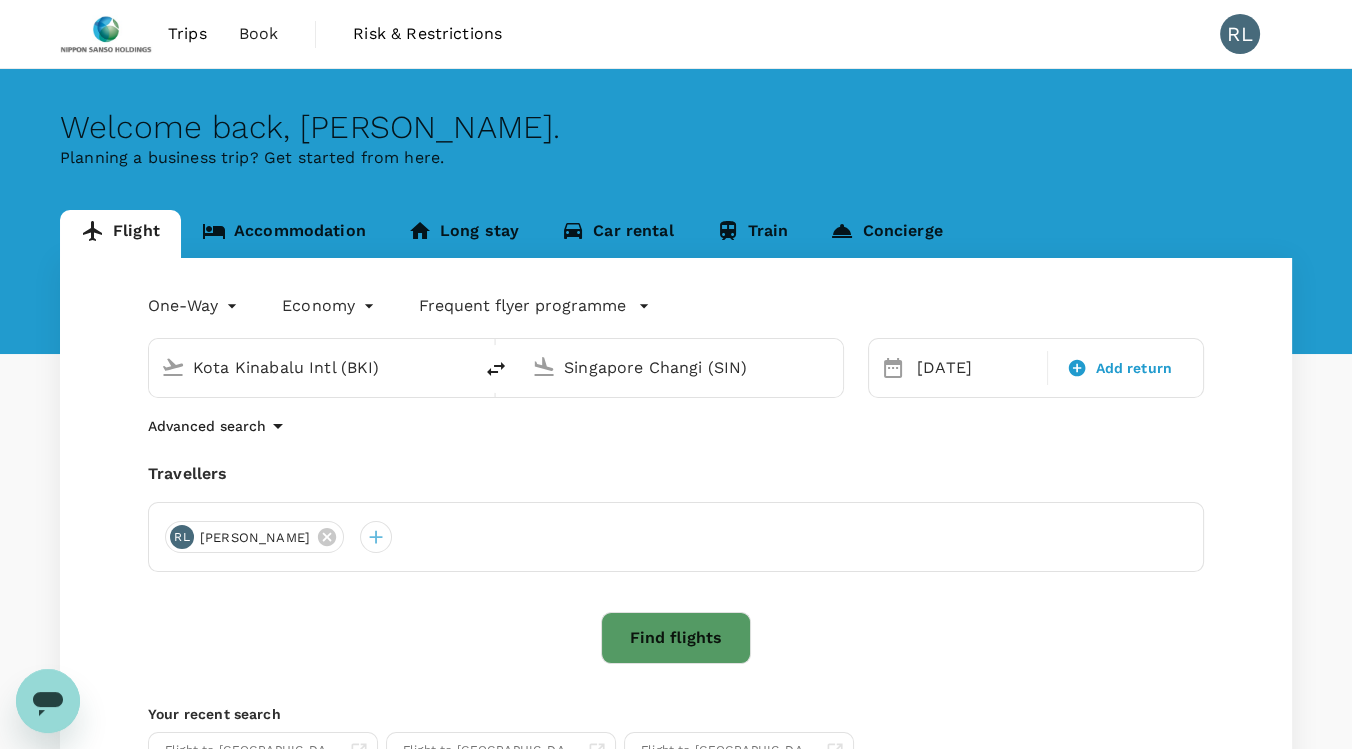 click on "Singapore Changi (SIN)" at bounding box center [682, 367] 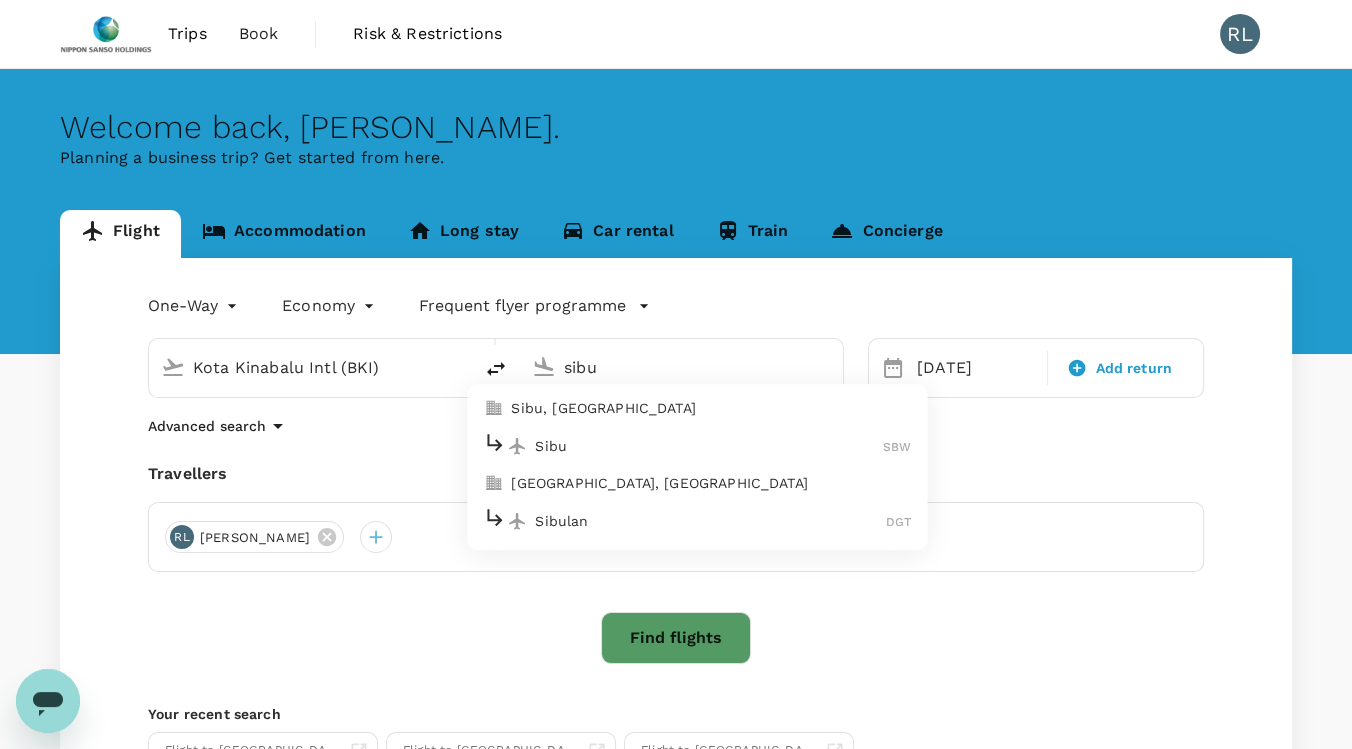 click on "Sibu" at bounding box center (709, 446) 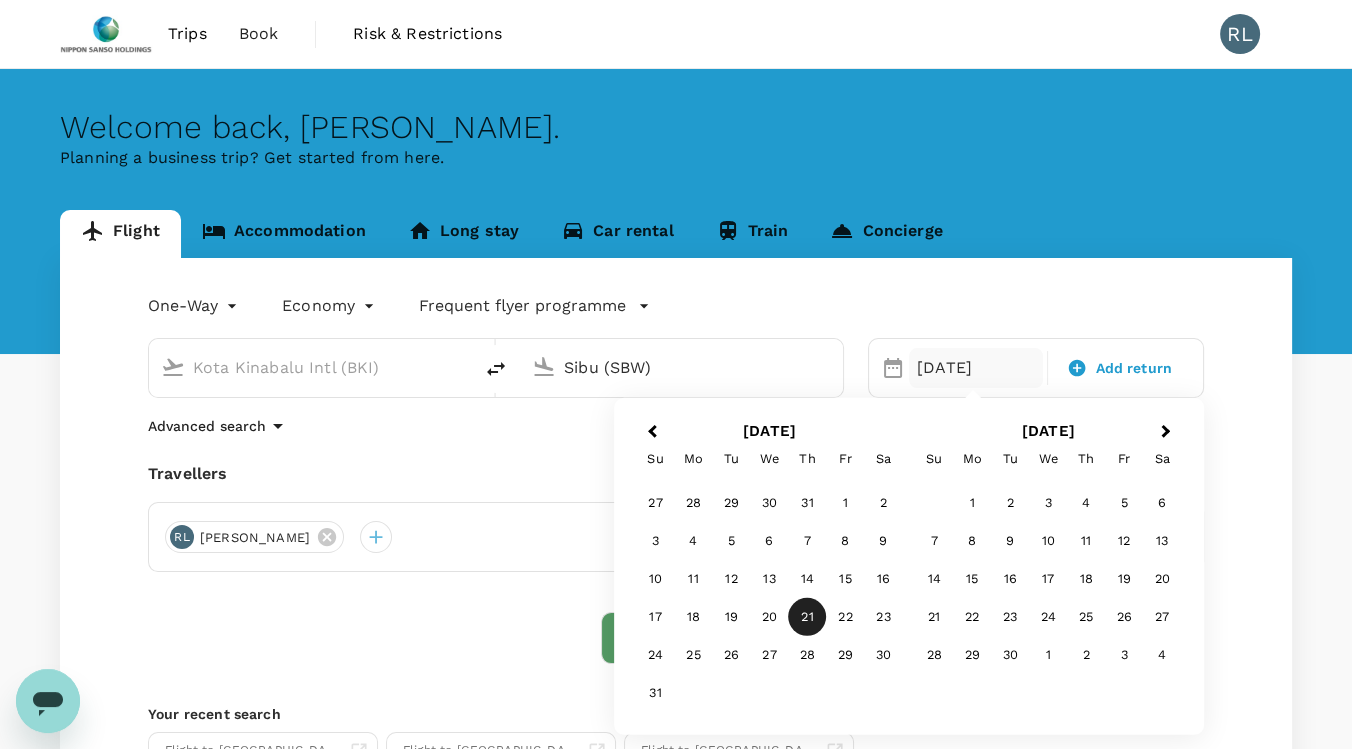 type on "Sibu (SBW)" 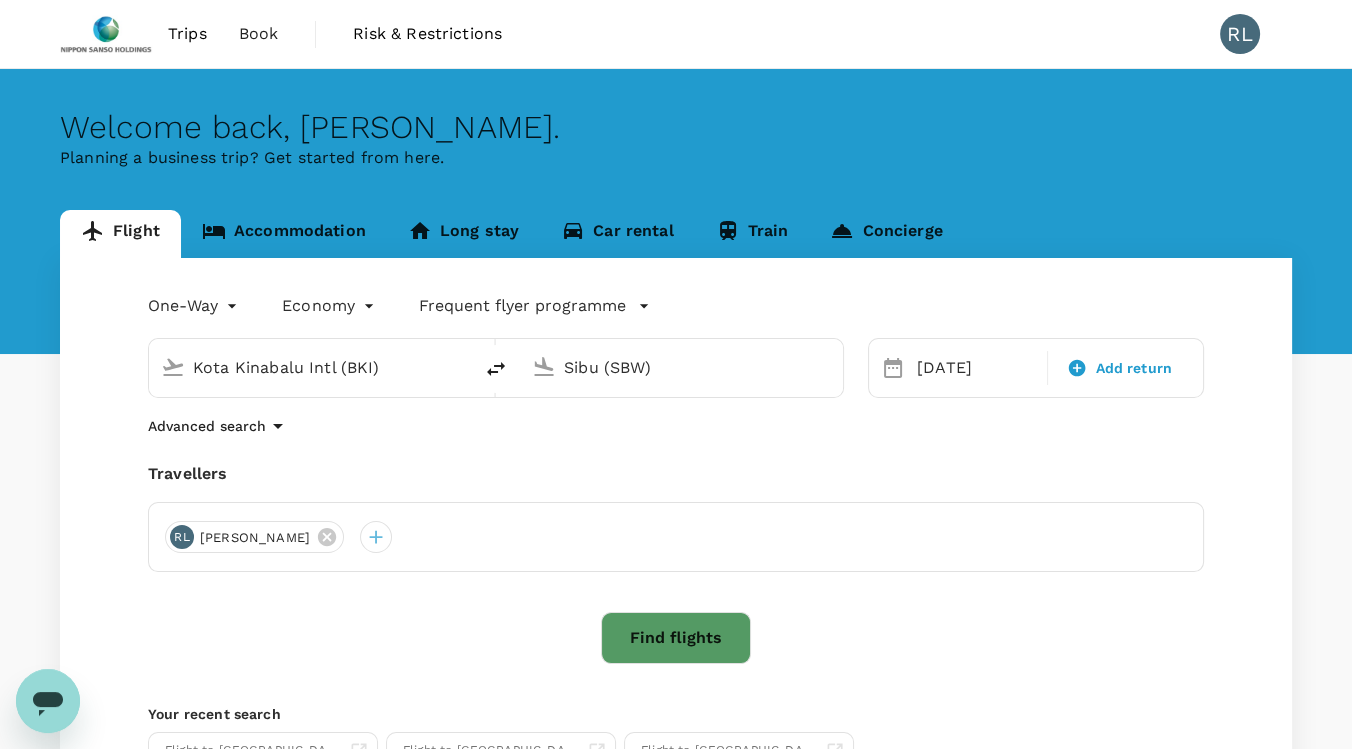 click on "Find flights" at bounding box center (676, 638) 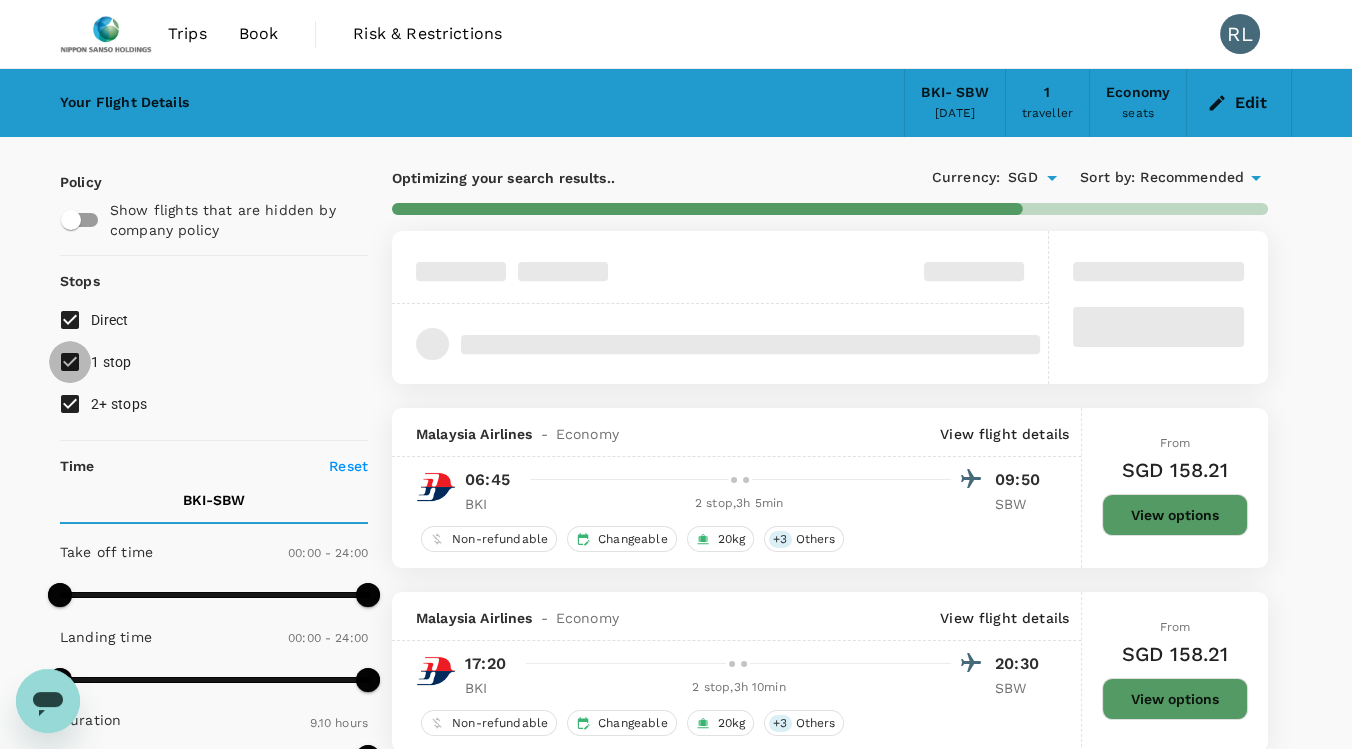 click on "1 stop" at bounding box center (70, 362) 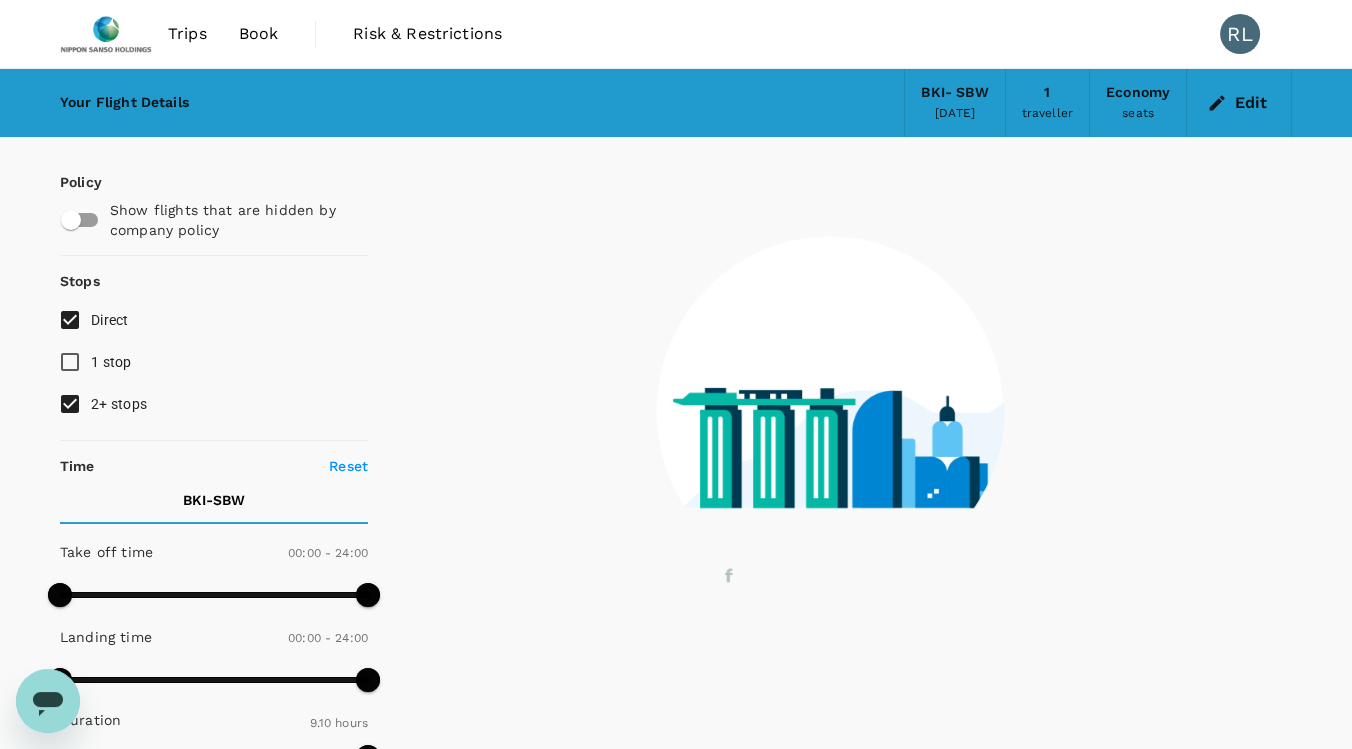 click on "2+ stops" at bounding box center [119, 404] 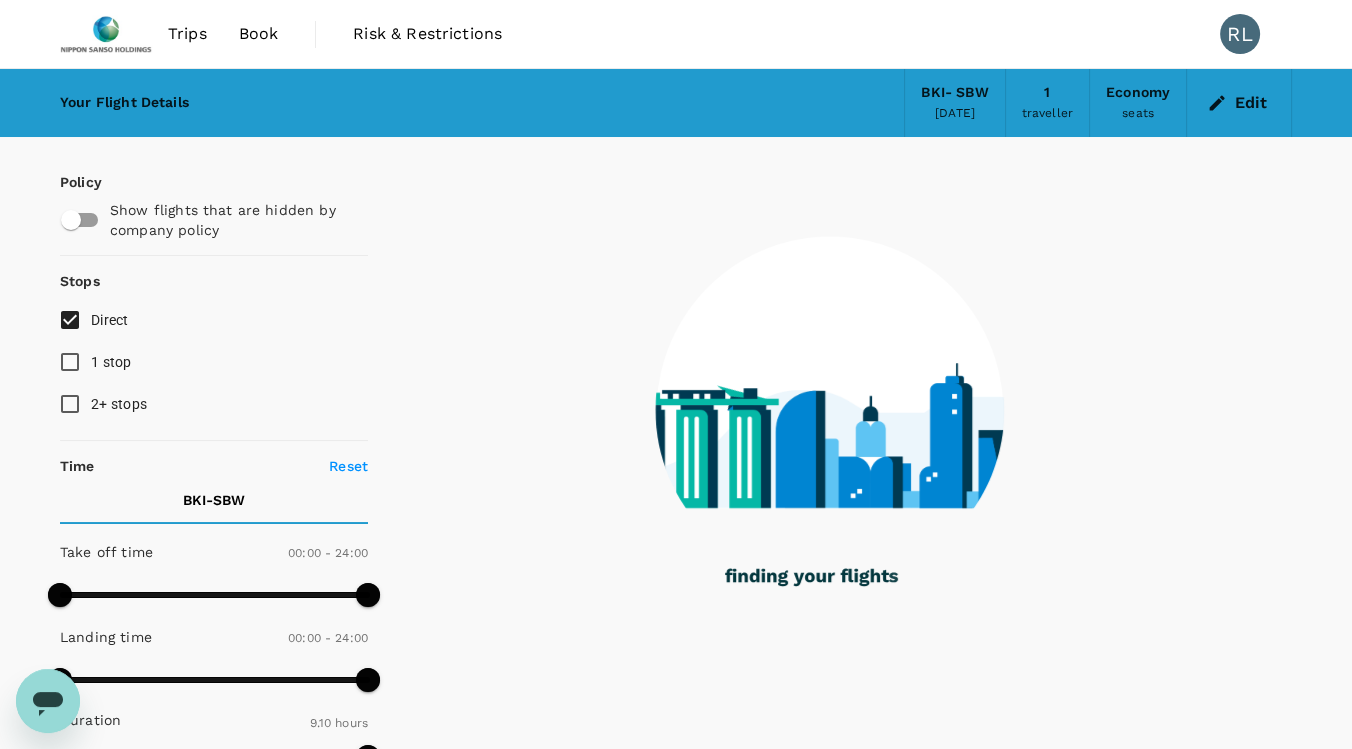 type on "1690" 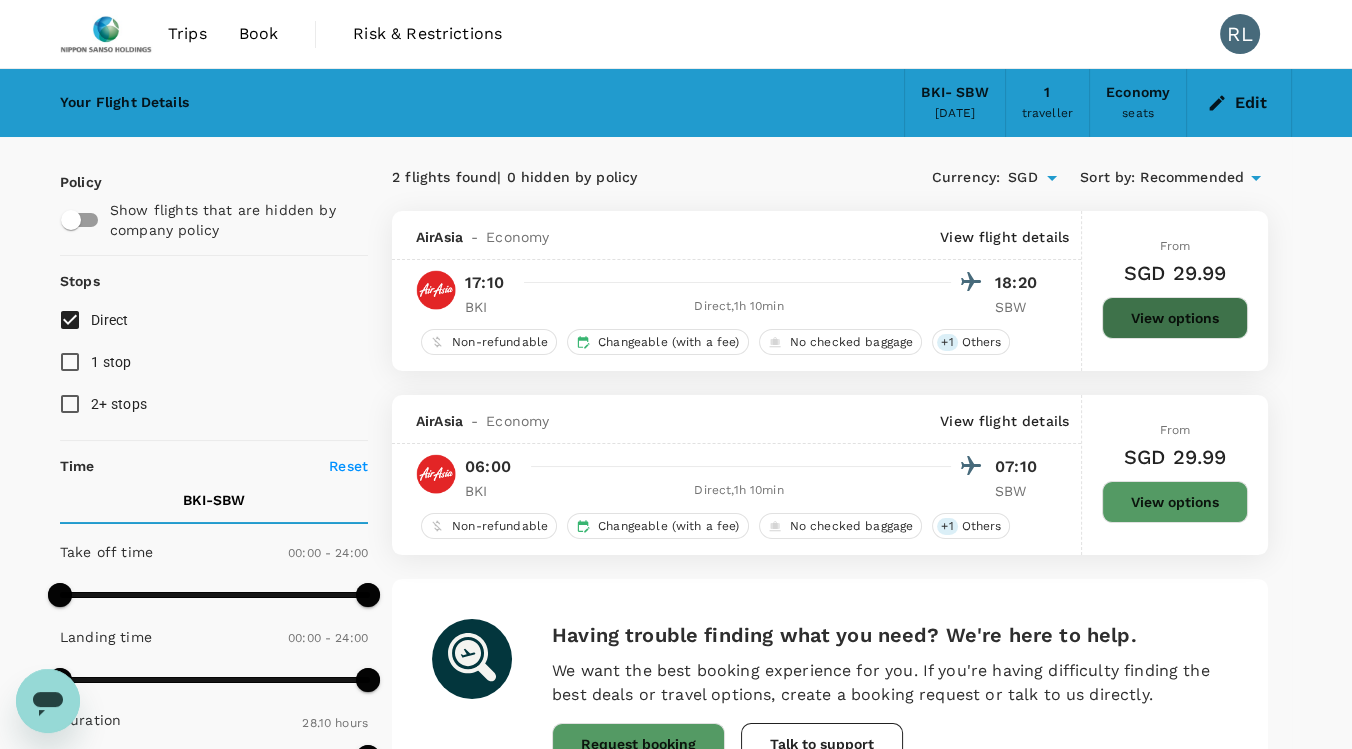 click on "View options" at bounding box center (1175, 318) 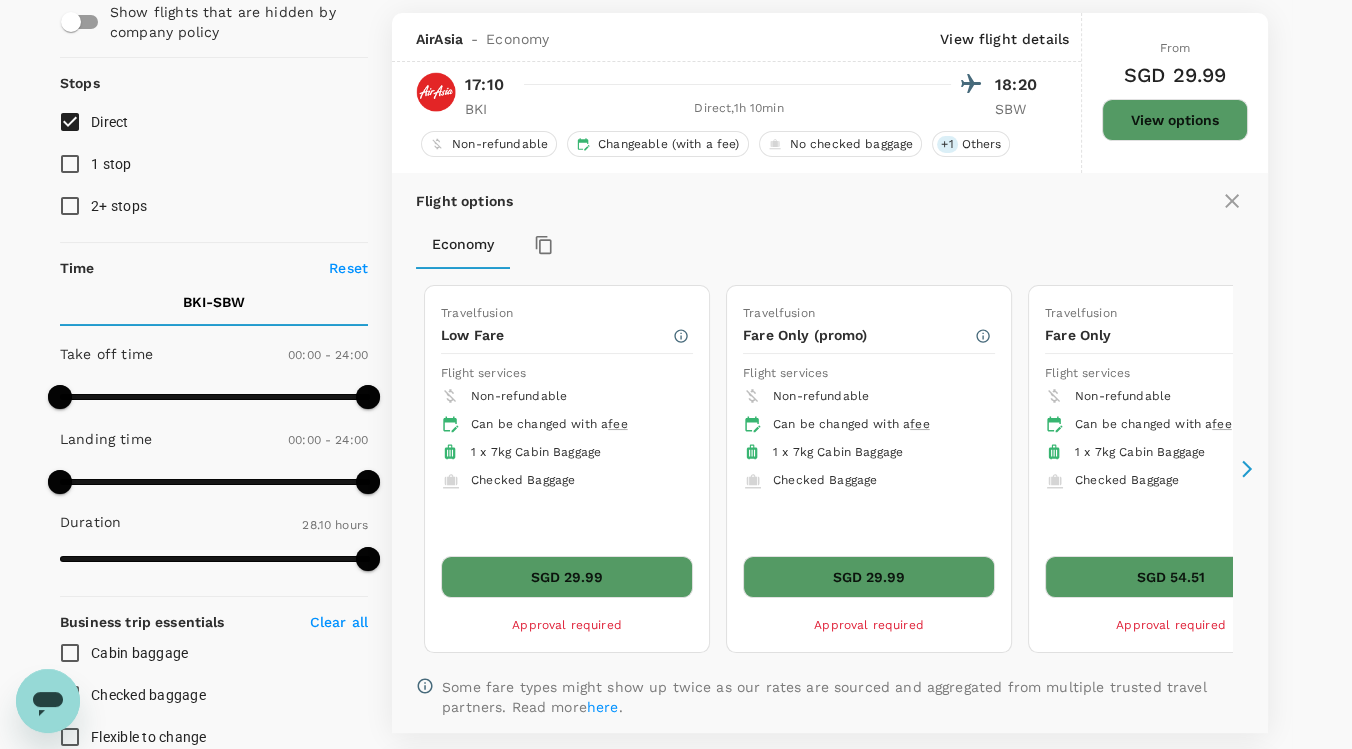 scroll, scrollTop: 211, scrollLeft: 0, axis: vertical 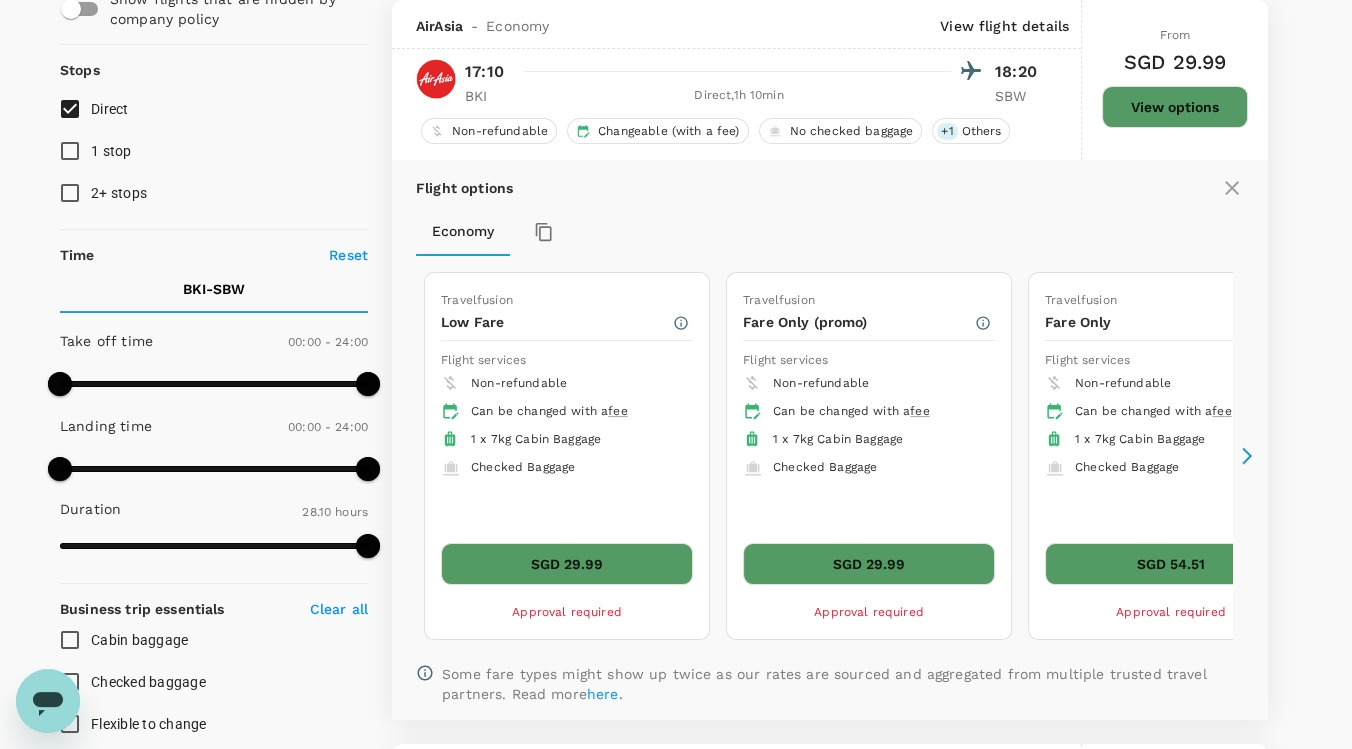 click on "SGD 29.99" at bounding box center [567, 564] 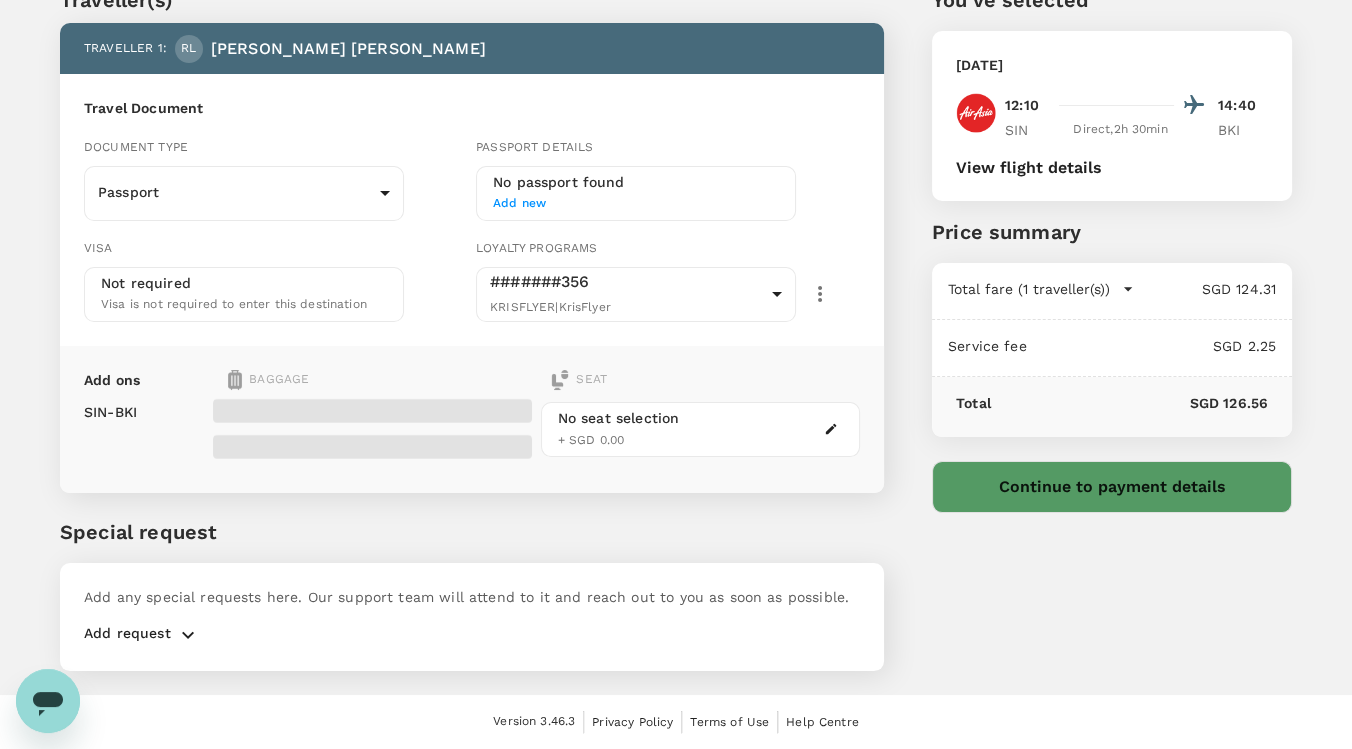 scroll, scrollTop: 0, scrollLeft: 0, axis: both 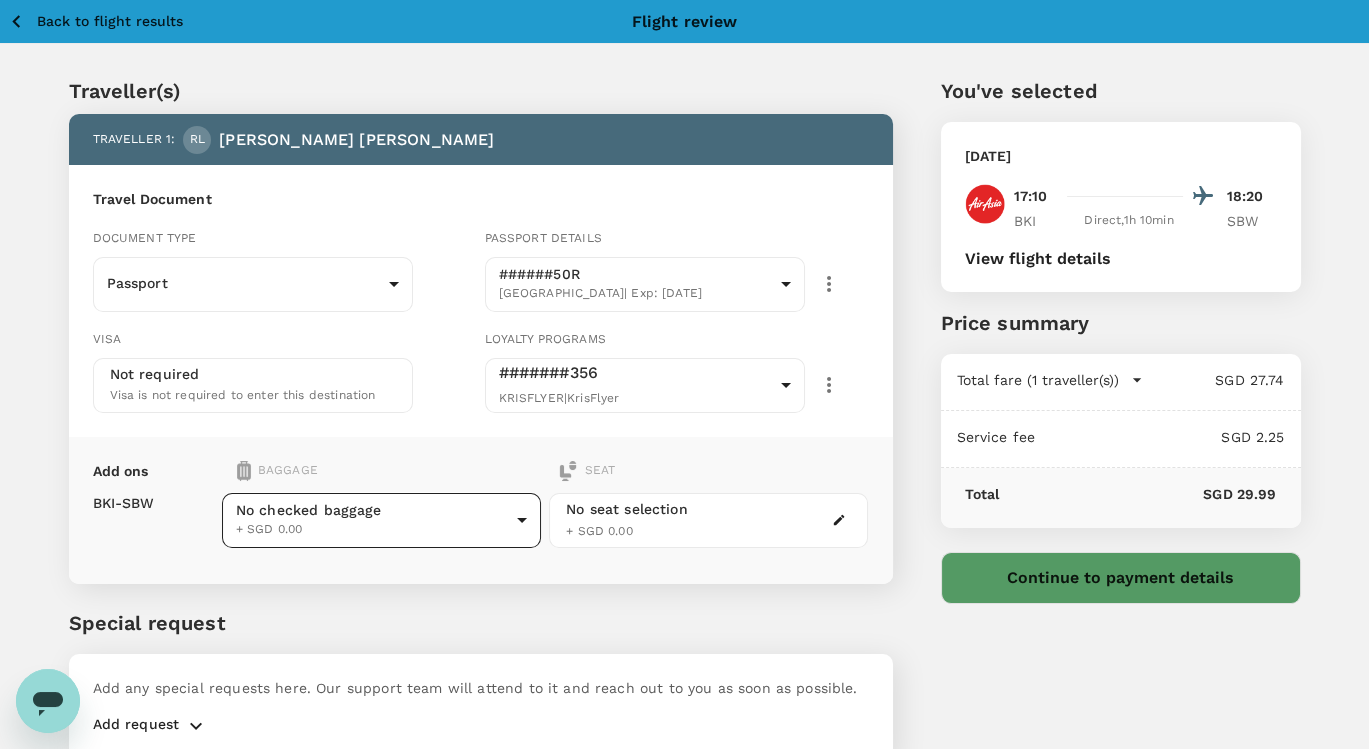 click on "Back to flight results Flight review Traveller(s) Traveller   1 : [PERSON_NAME] Travel Document Document type Passport Passport ​ Passport details ######50R [GEOGRAPHIC_DATA]  | Exp:   [DATE] ea87da5e-a818-4d16-9014-57ebb2d306f5 ​ Visa Not required Visa is not required to enter this destination Loyalty programs #######356 KRISFLYER |  KrisFlyer abbe8247-eec6-462e-9d44-3fa6457f6b85 ​ Add ons Baggage Seat BKI  -  SBW No checked baggage + SGD 0.00 ​ No seat selection + SGD 0.00 Special request Add any special requests here. Our support team will attend to it and reach out to you as soon as possible. Add request You've selected [DATE] 17:10 18:20 BKI Direct ,  1h 10min SBW View flight details Price summary Total fare (1 traveller(s)) SGD 27.74 Air fare SGD 27.74 Baggage fee SGD 0.00 Seat fee SGD 0.00 Service fee SGD 2.25 Total SGD 29.99 Continue to payment details Version 3.46.3 Privacy Policy Terms of Use Help Centre View details Edit Add new" at bounding box center (684, 420) 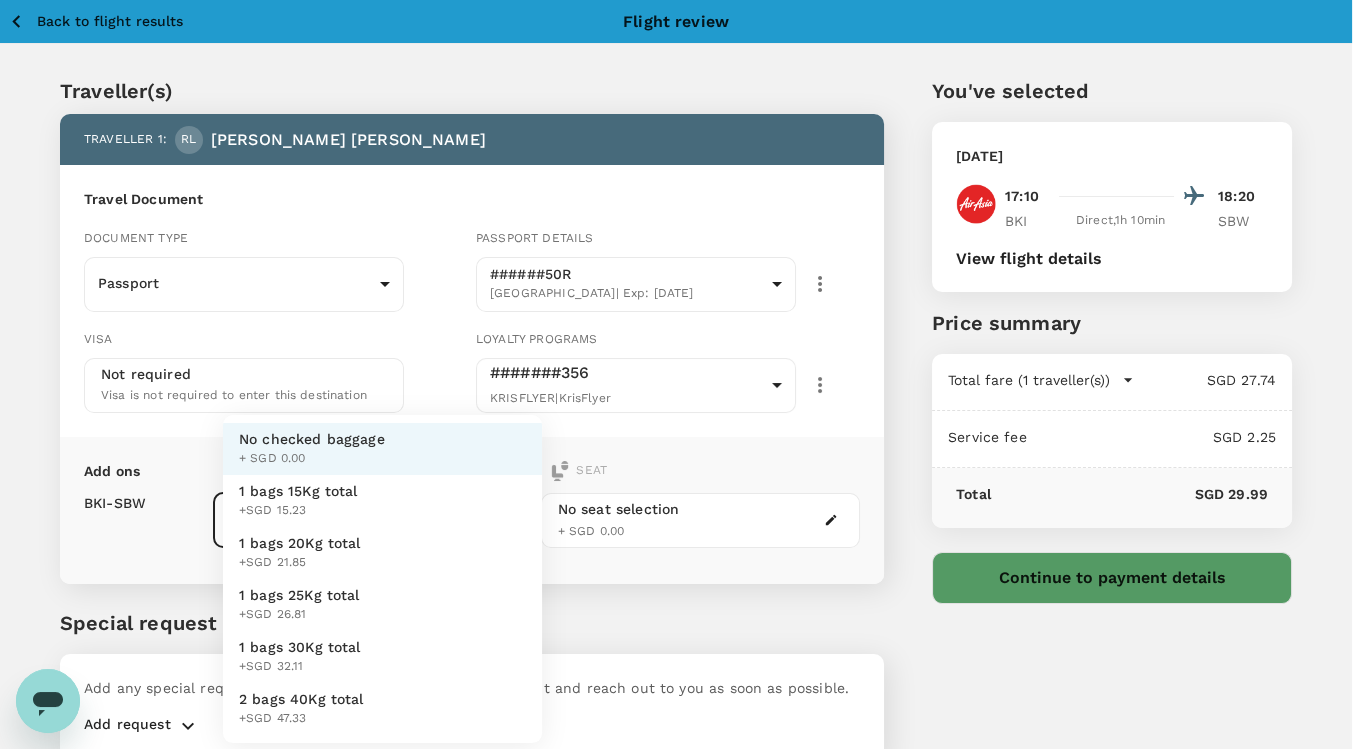 click on "1 bags 20Kg total +SGD 21.85" at bounding box center [382, 553] 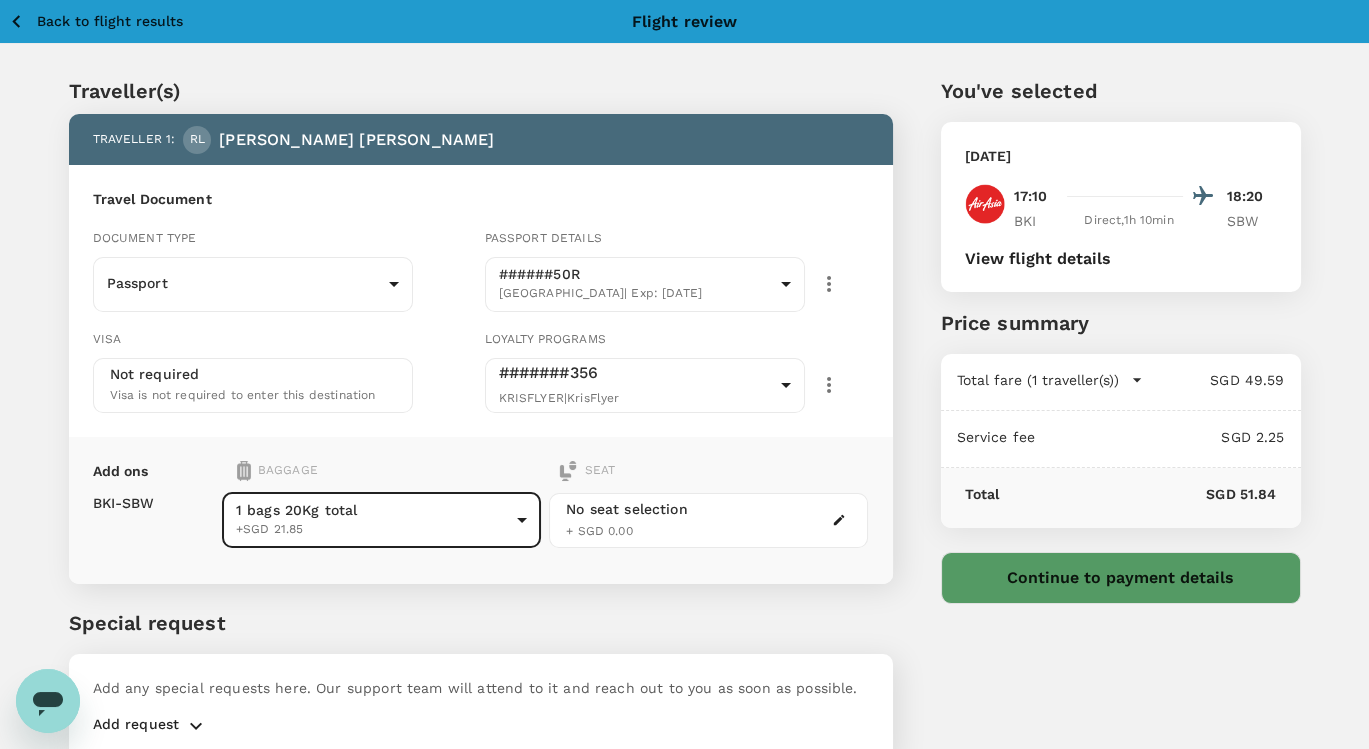 click on "Back to flight results Flight review Traveller(s) Traveller   1 : [PERSON_NAME] Travel Document Document type Passport Passport ​ Passport details ######50R [GEOGRAPHIC_DATA]  | Exp:   [DATE] ea87da5e-a818-4d16-9014-57ebb2d306f5 ​ Visa Not required Visa is not required to enter this destination Loyalty programs #######356 KRISFLYER |  KrisFlyer abbe8247-eec6-462e-9d44-3fa6457f6b85 ​ Add ons Baggage Seat BKI  -  SBW 1 bags 20Kg total +SGD 21.85 2 - 21.85 ​ No seat selection + SGD 0.00 Special request Add any special requests here. Our support team will attend to it and reach out to you as soon as possible. Add request You've selected [DATE] 17:10 18:20 BKI Direct ,  1h 10min SBW View flight details Price summary Total fare (1 traveller(s)) SGD 49.59 Air fare SGD 27.74 Baggage fee SGD 21.85 Seat fee SGD 0.00 Service fee SGD 2.25 Total SGD 51.84 Continue to payment details Version 3.46.3 Privacy Policy Terms of Use Help Centre View details Edit Add new" at bounding box center (684, 420) 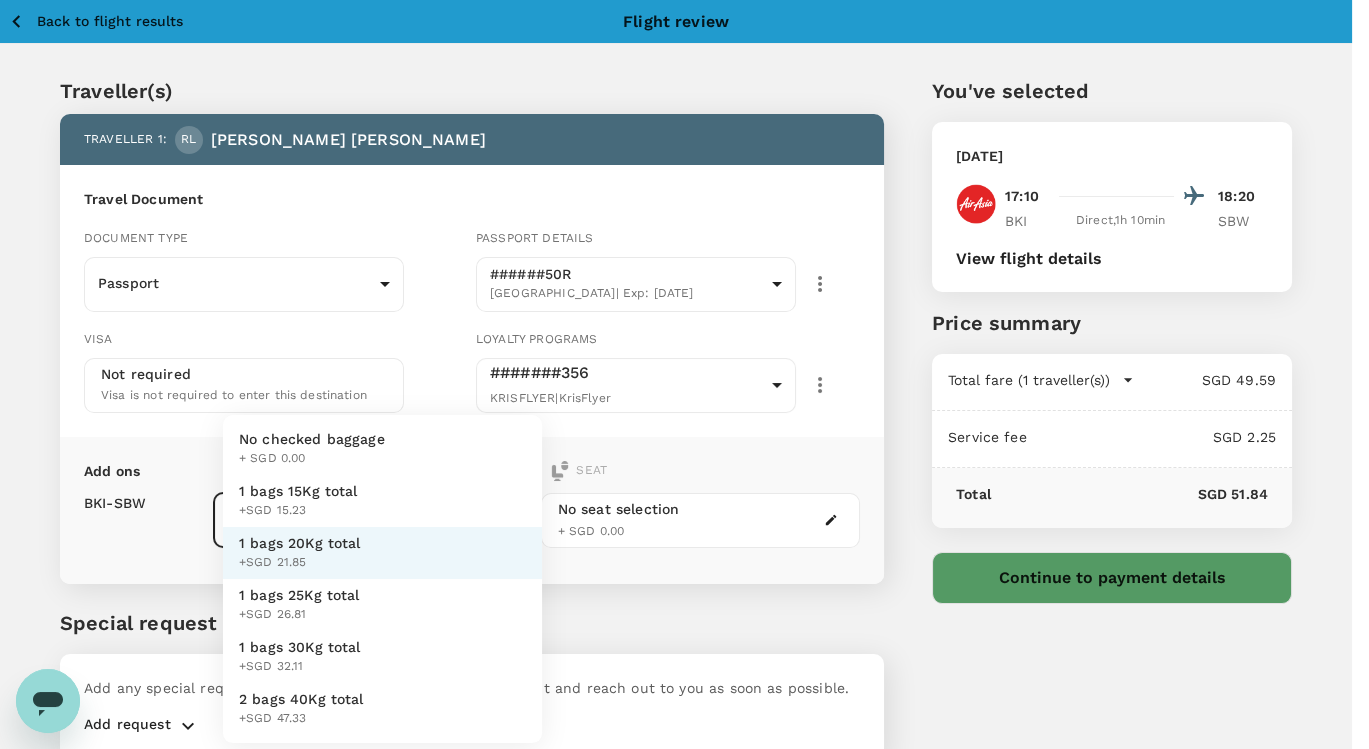 click on "1 bags 15Kg total +SGD 15.23" at bounding box center (382, 501) 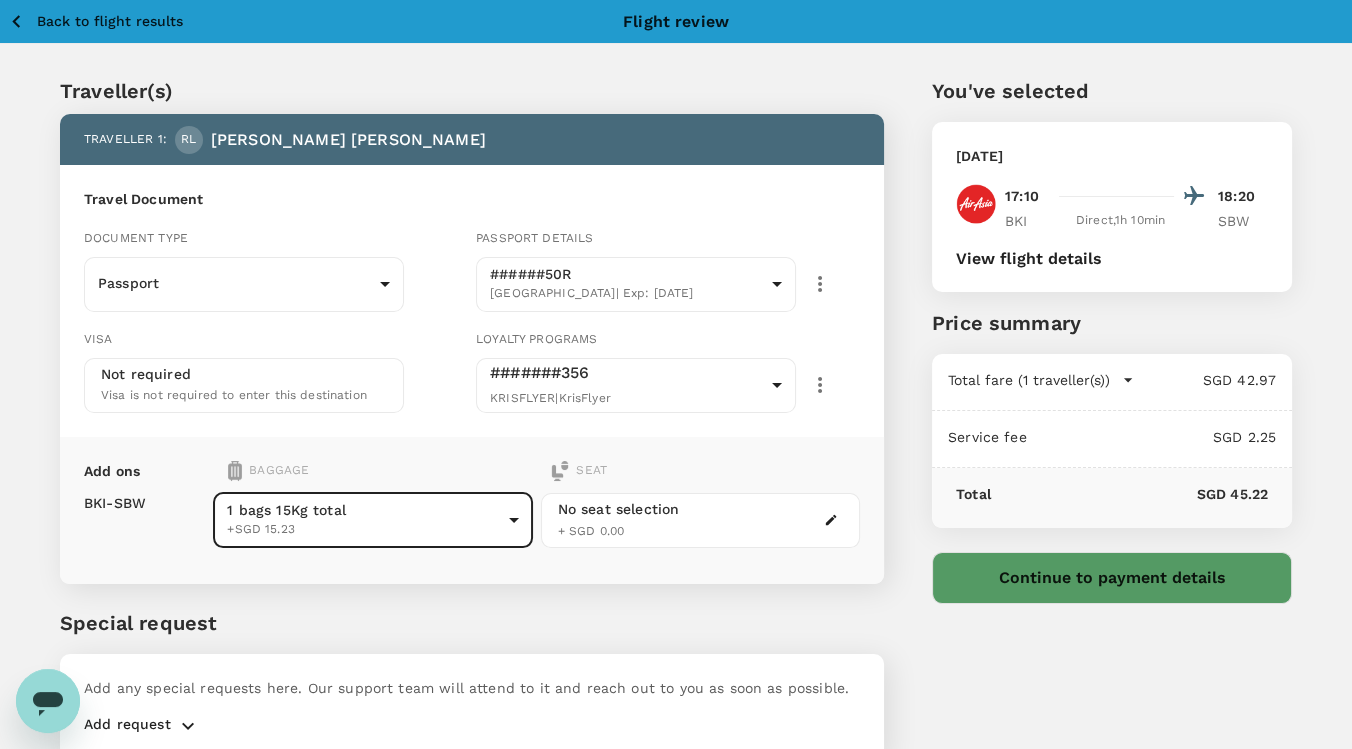 click 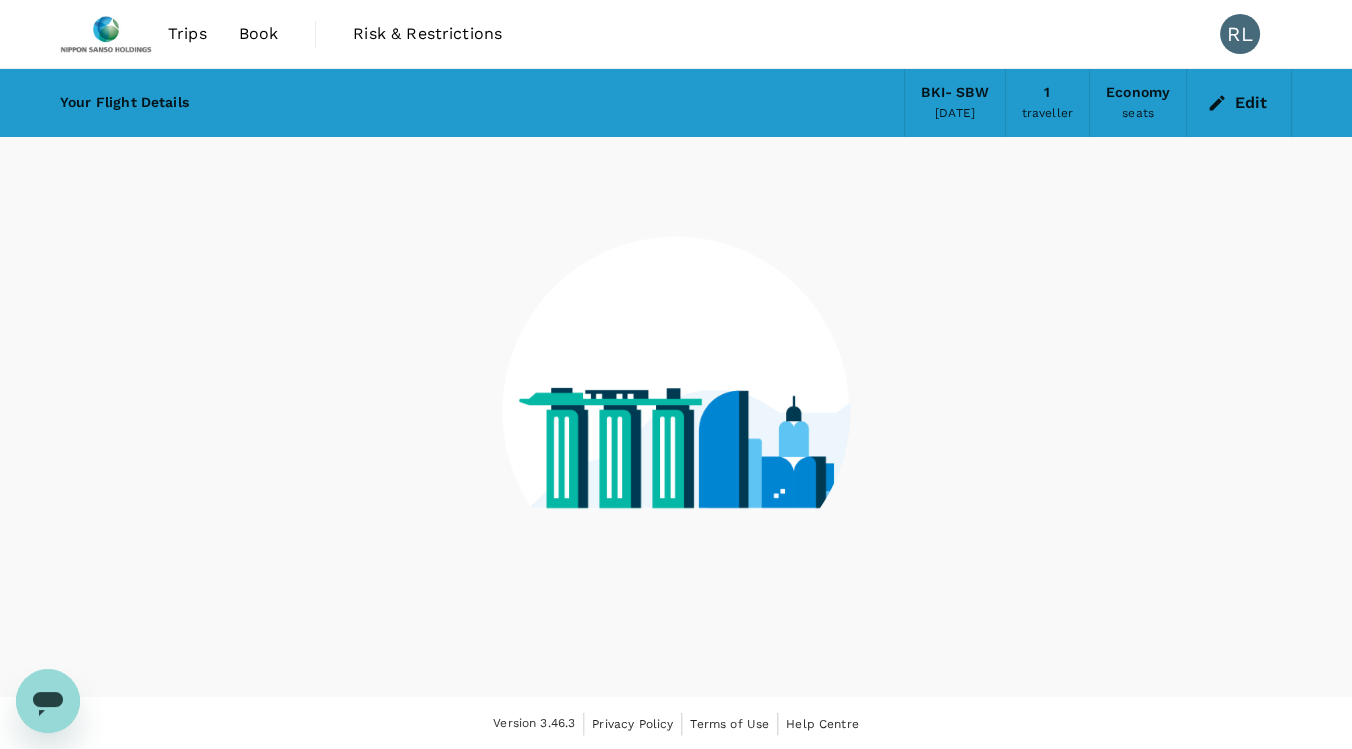 scroll, scrollTop: 1, scrollLeft: 0, axis: vertical 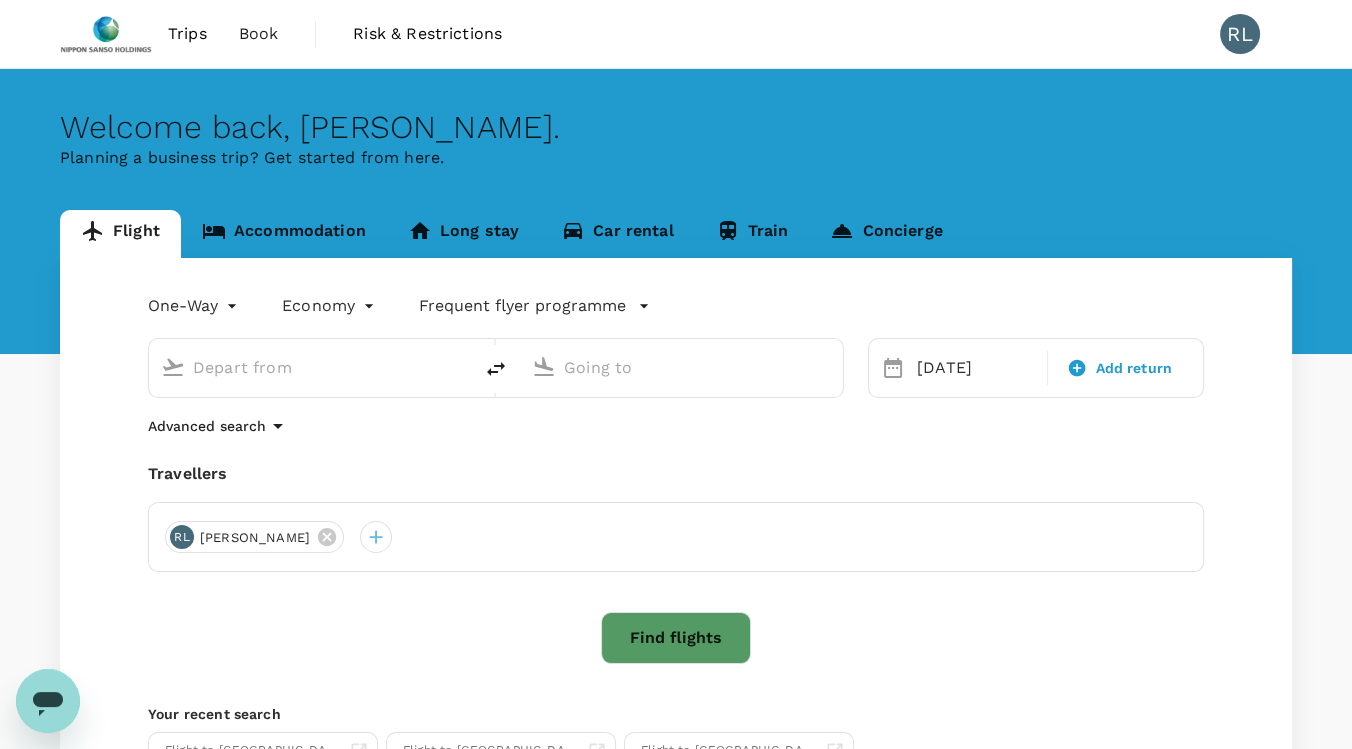 type on "Kota Kinabalu Intl (BKI)" 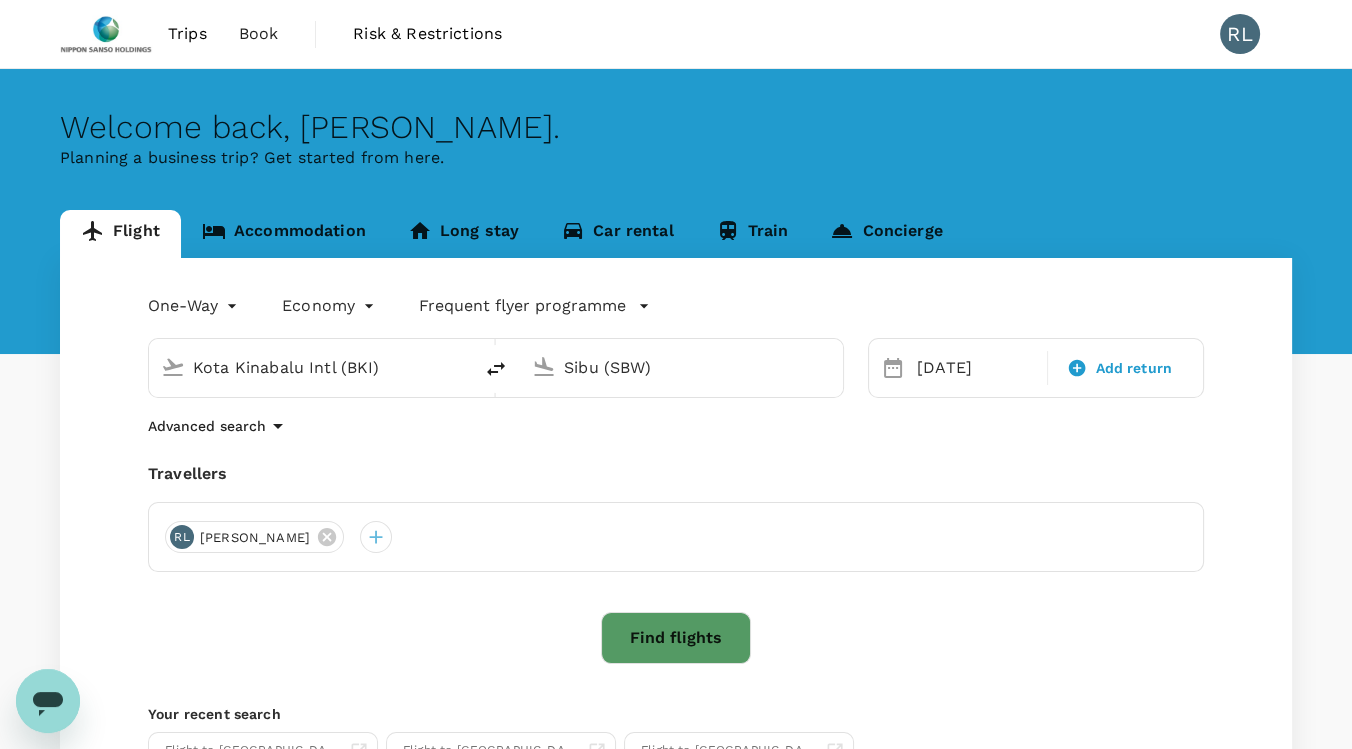 type 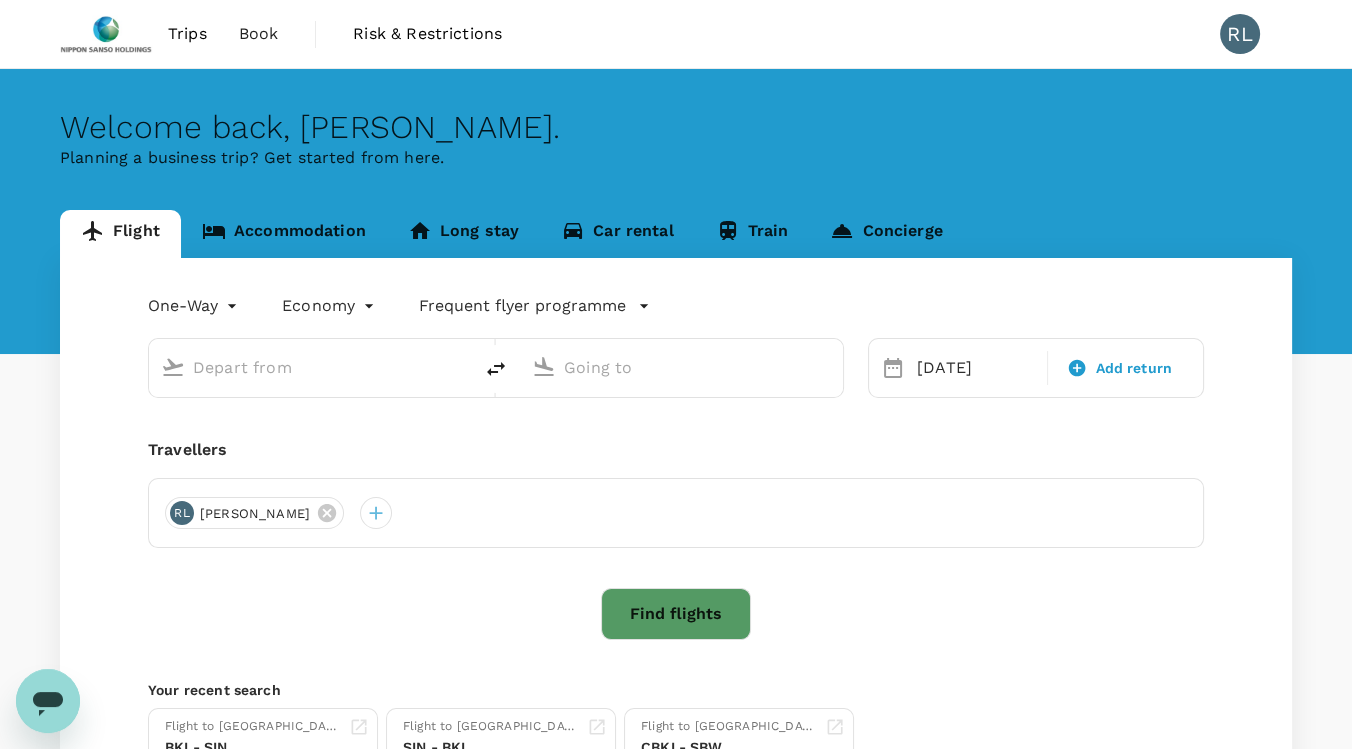 type on "Kota Kinabalu Intl (BKI)" 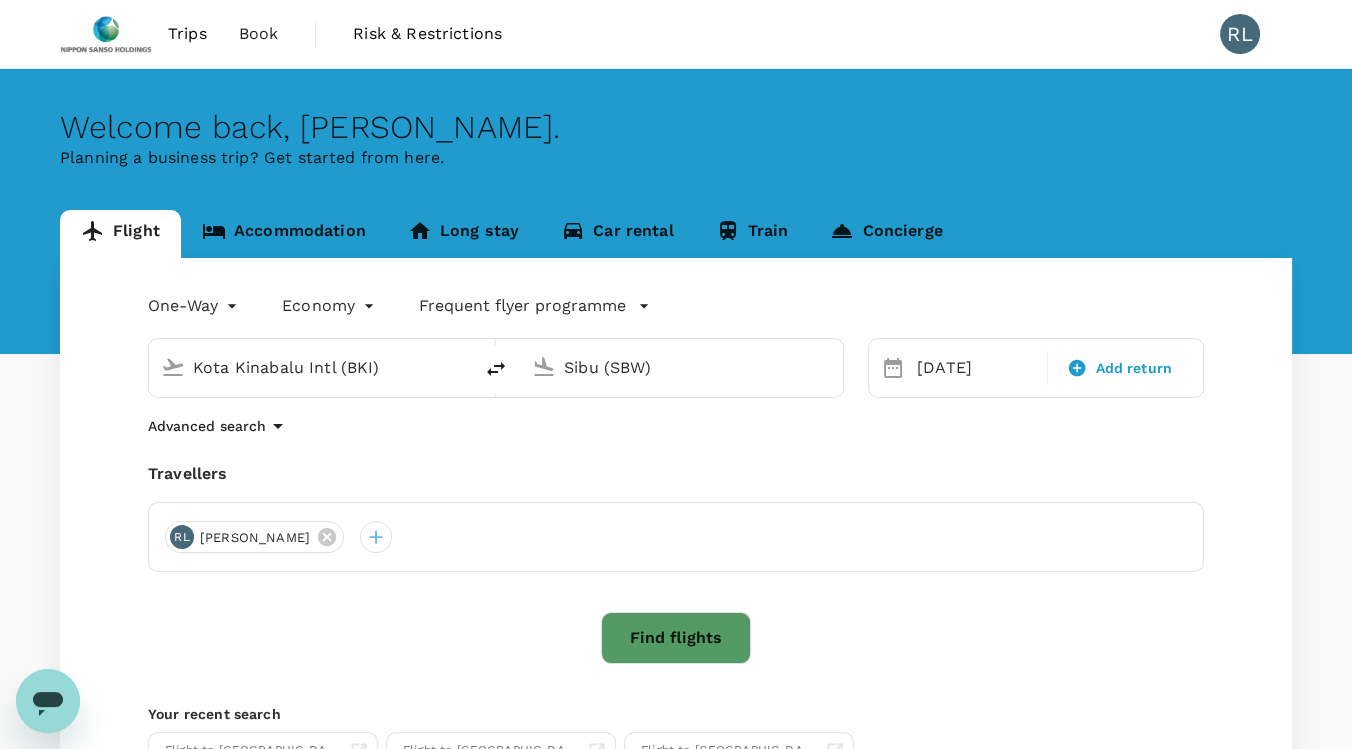 drag, startPoint x: 395, startPoint y: 371, endPoint x: 175, endPoint y: 351, distance: 220.90723 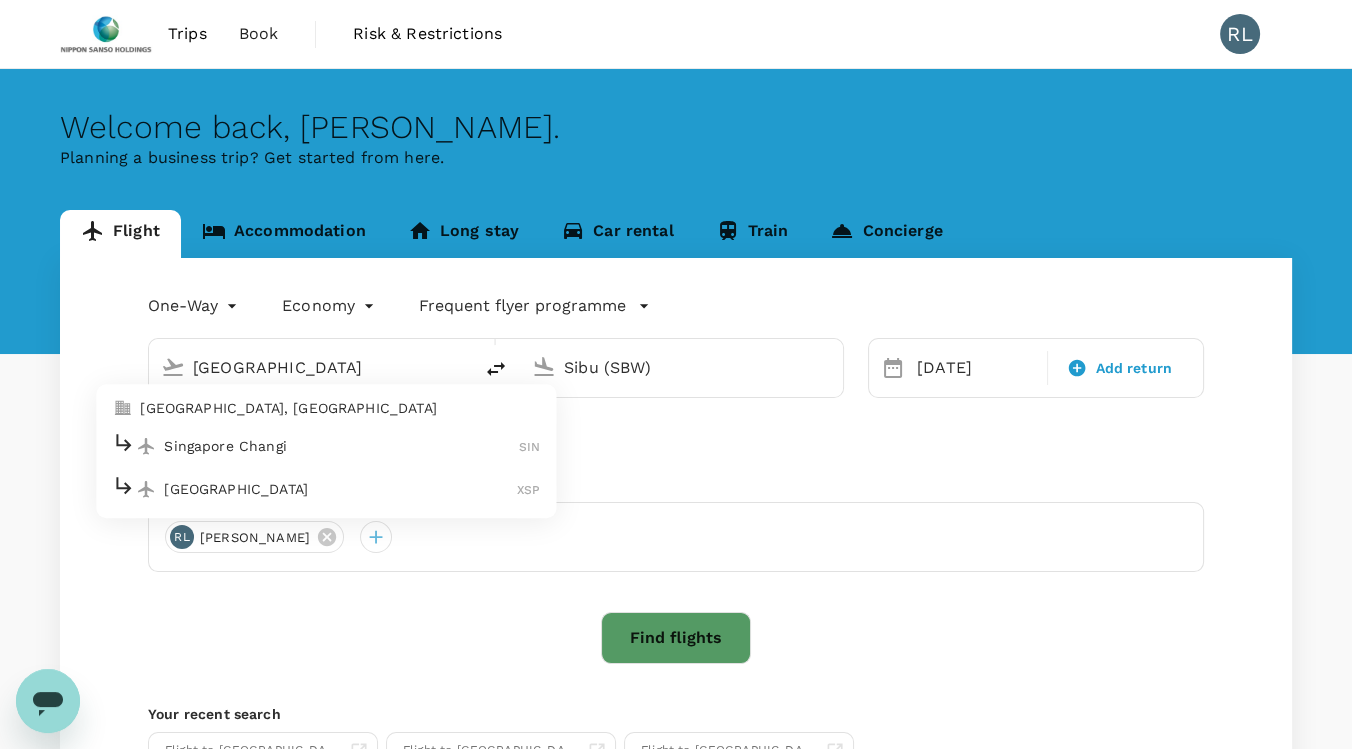 click on "[GEOGRAPHIC_DATA], [GEOGRAPHIC_DATA]" at bounding box center (326, 409) 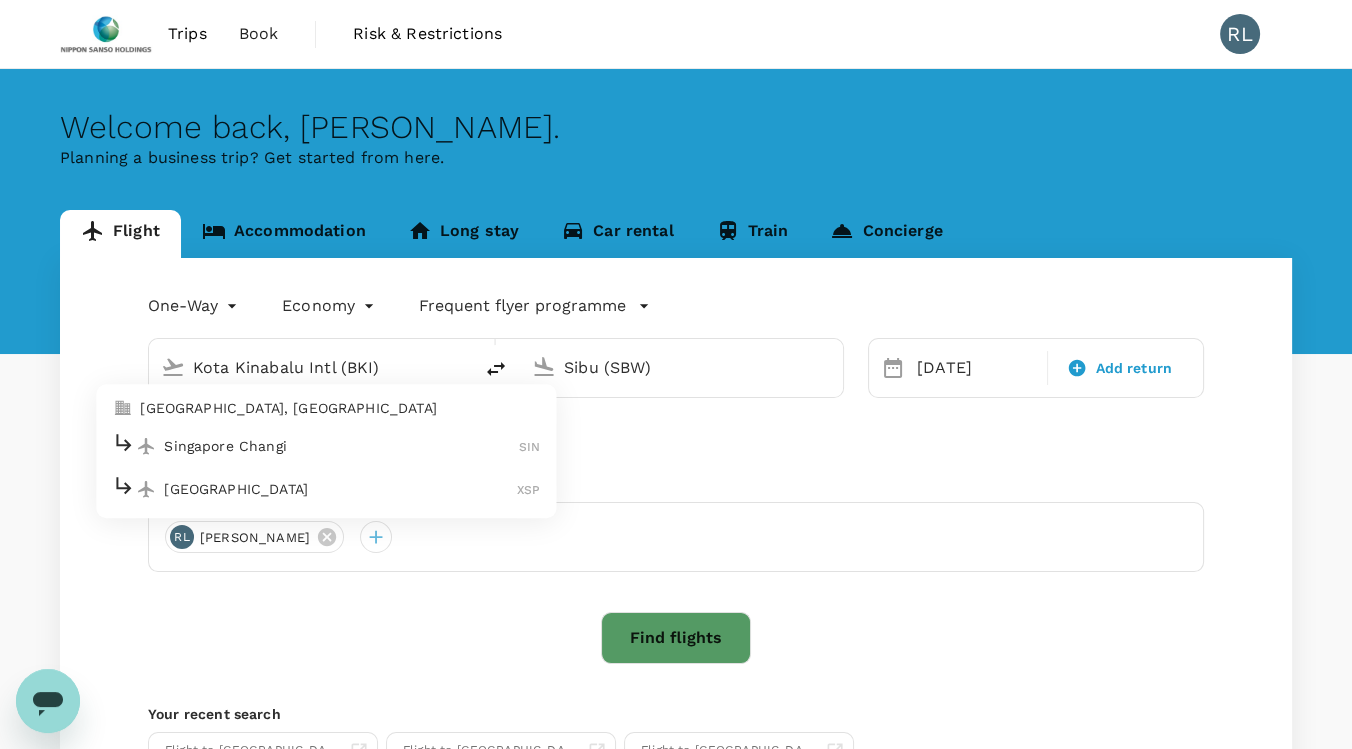 type on "[GEOGRAPHIC_DATA], [GEOGRAPHIC_DATA] (any)" 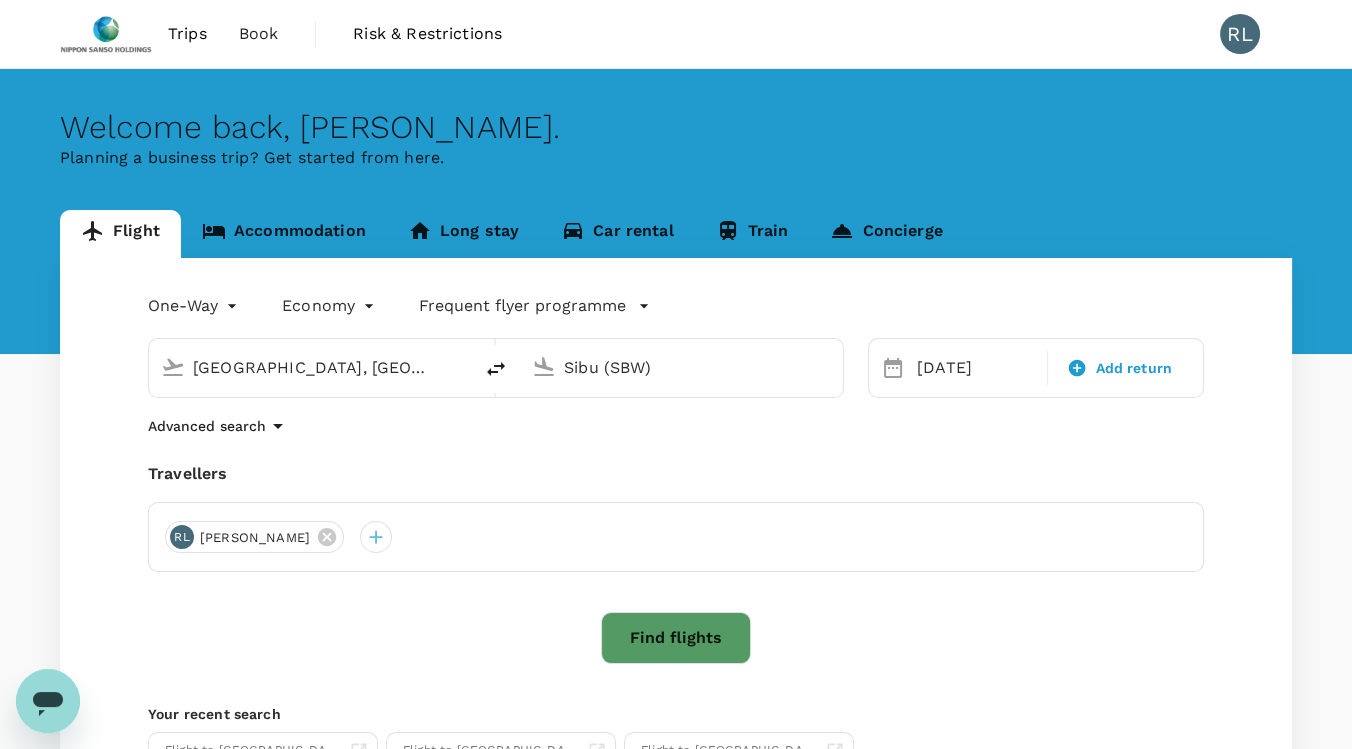 click on "Sibu (SBW)" at bounding box center [682, 367] 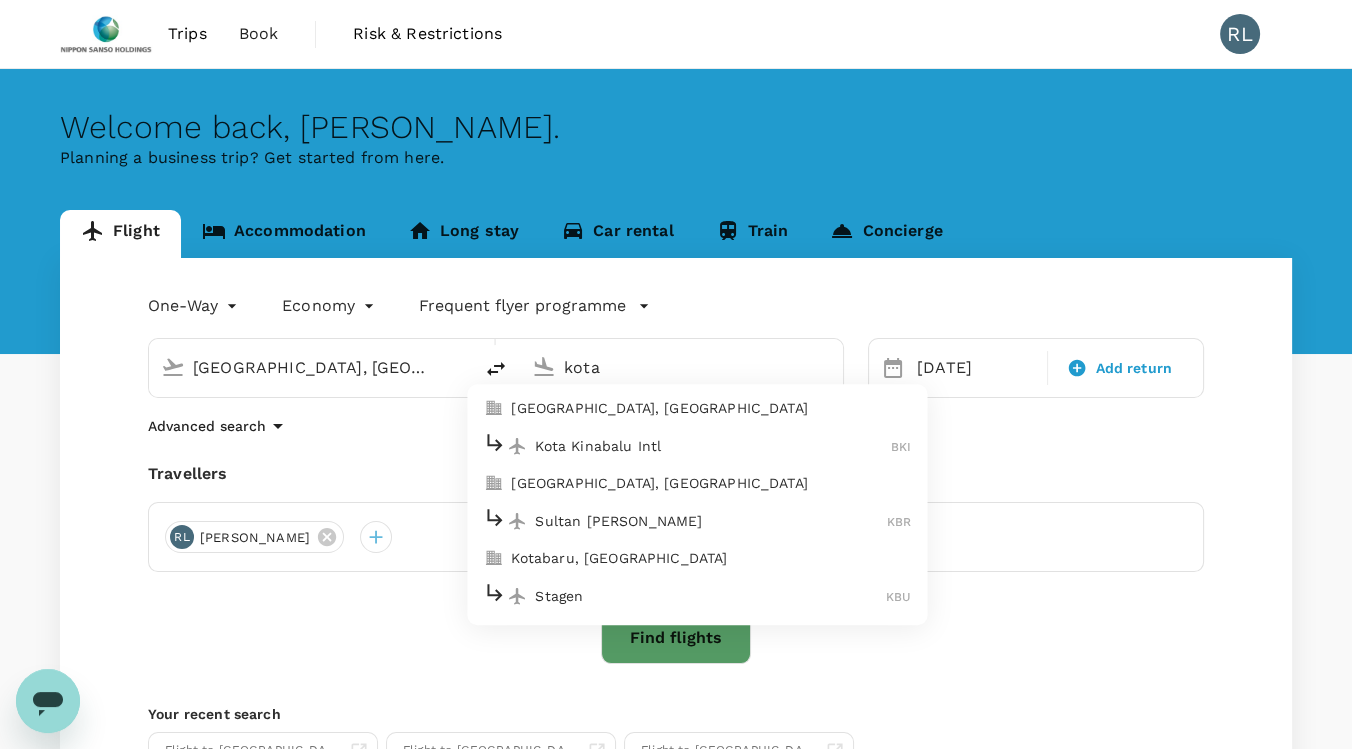 click on "Kota Kinabalu Intl" at bounding box center (713, 446) 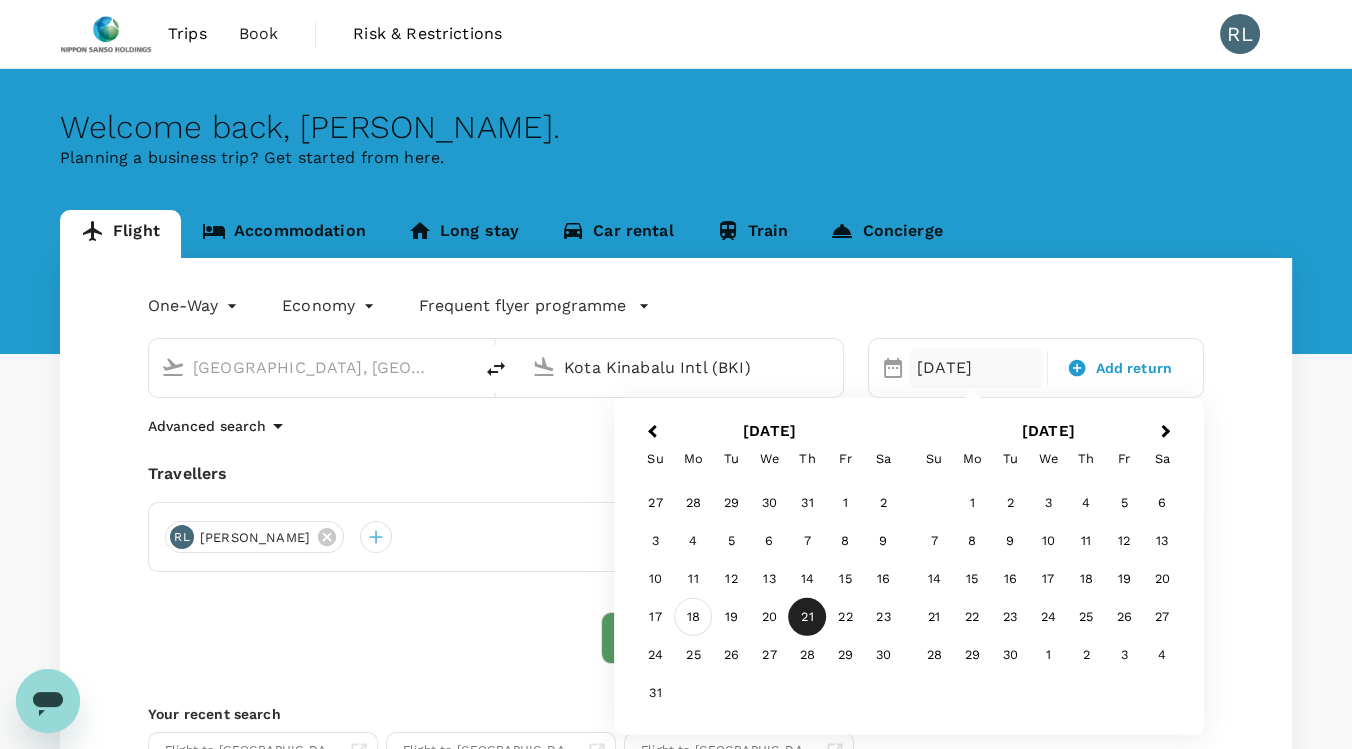 type on "Kota Kinabalu Intl (BKI)" 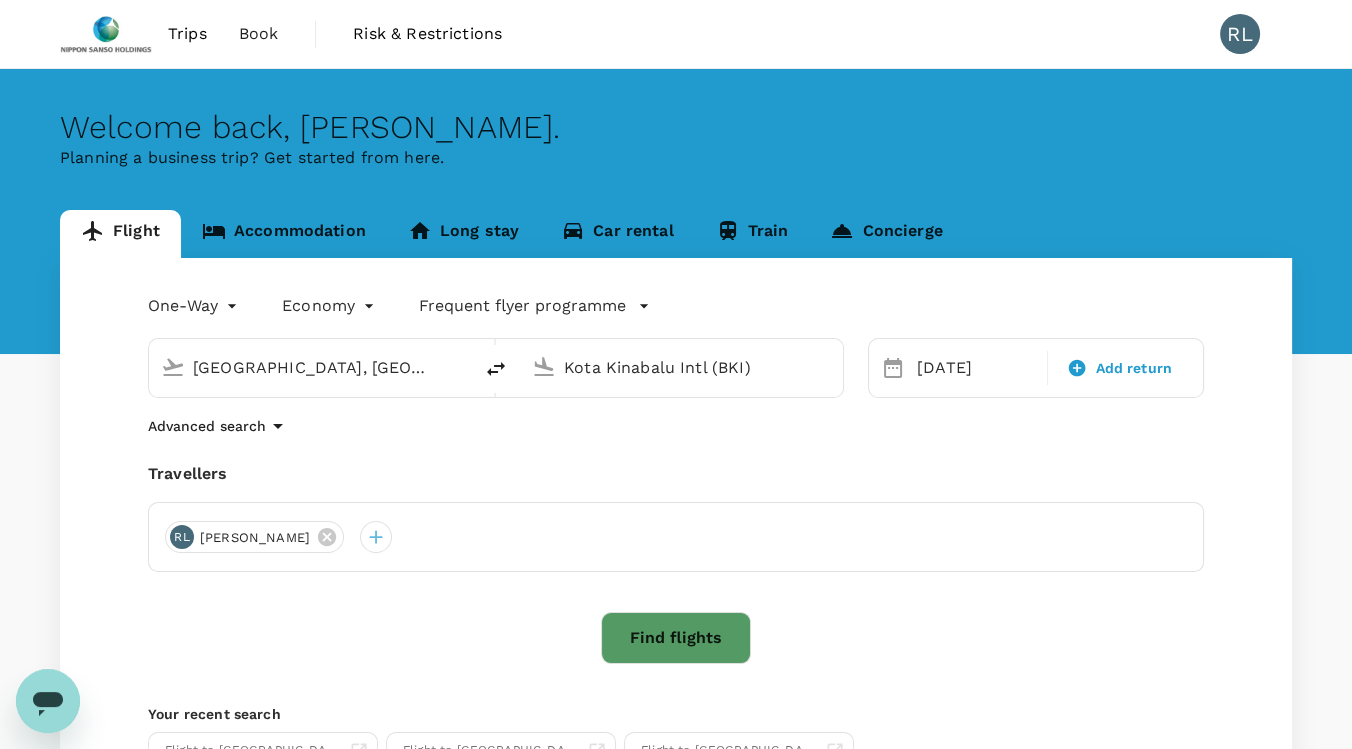 click on "Find flights" at bounding box center (676, 638) 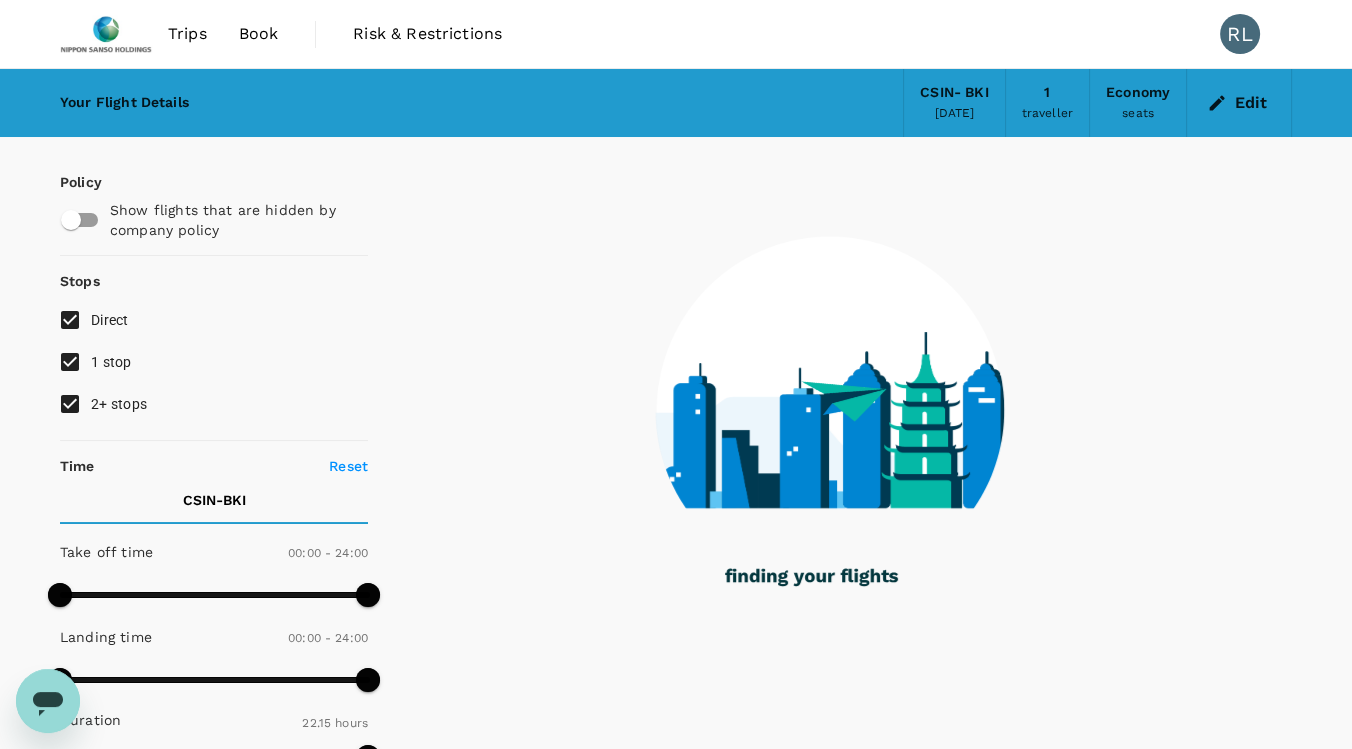 click on "1 stop" at bounding box center [111, 362] 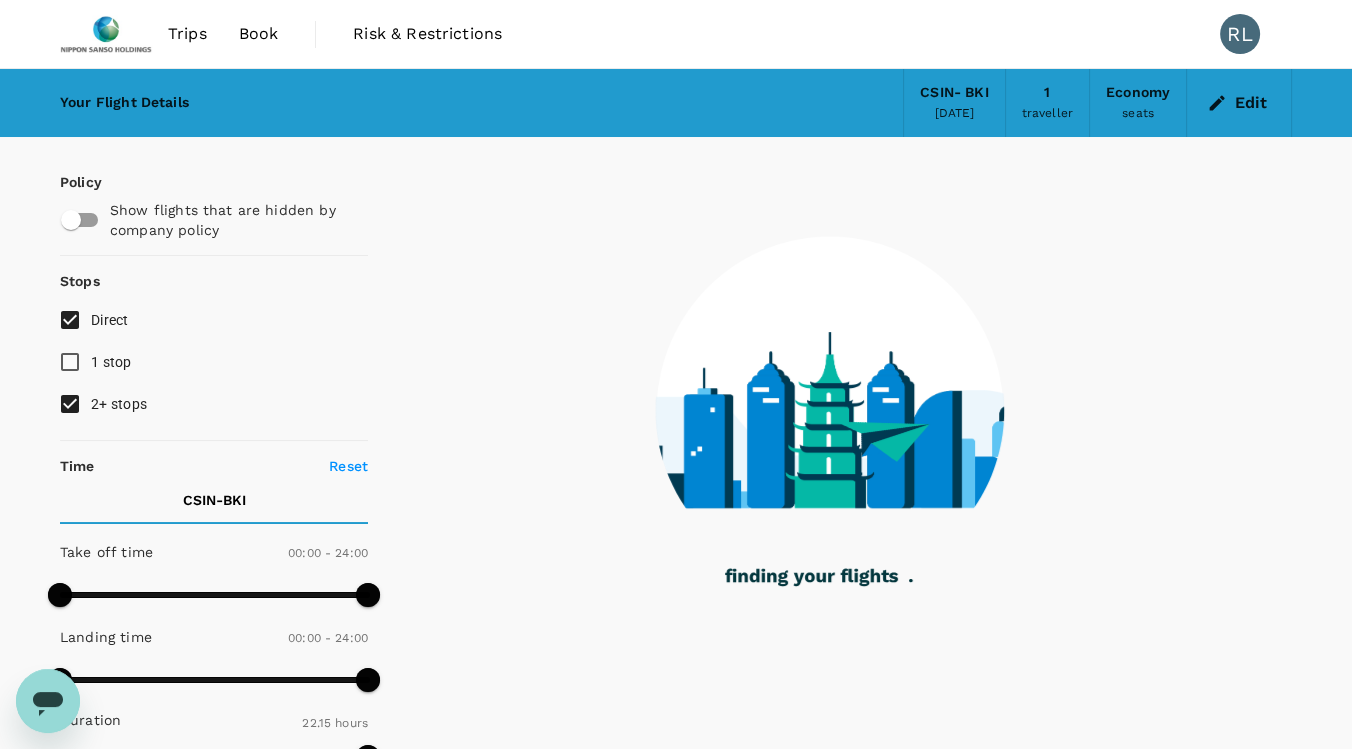 click on "2+ stops" at bounding box center (119, 404) 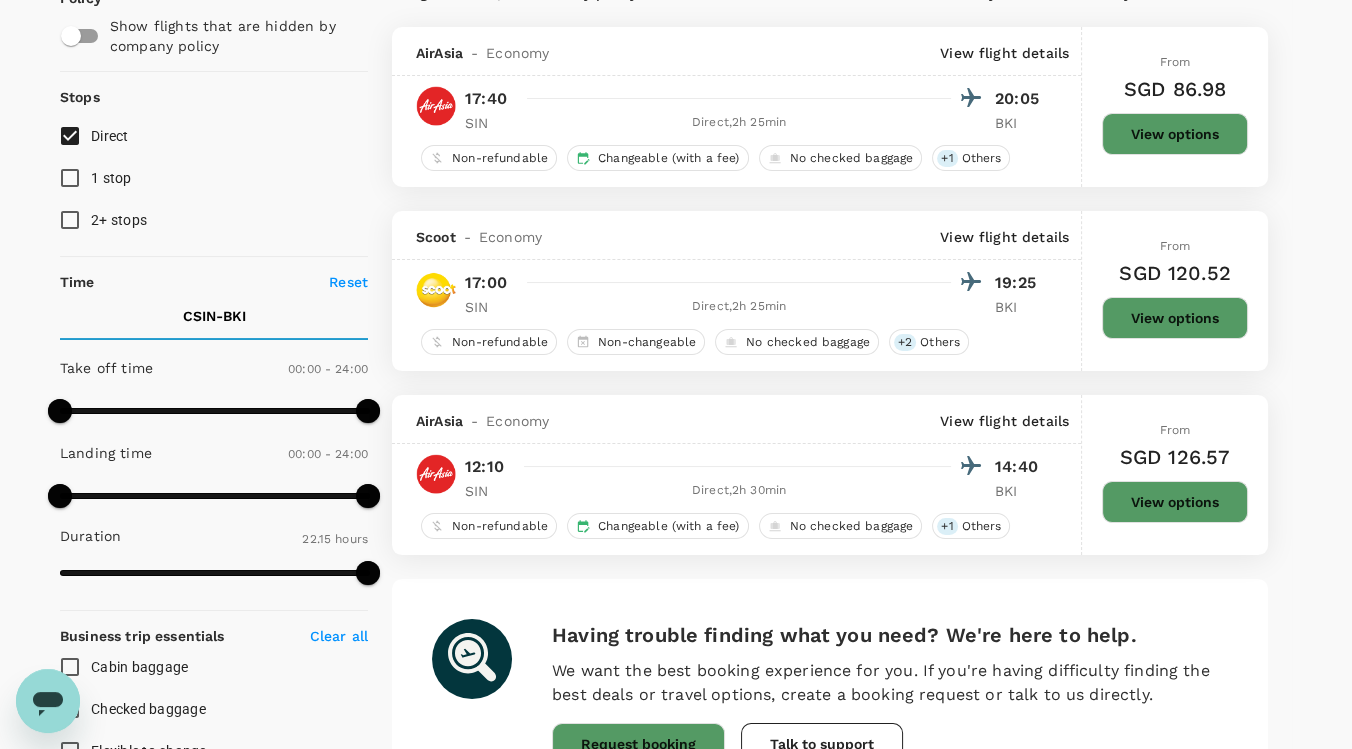 scroll, scrollTop: 0, scrollLeft: 0, axis: both 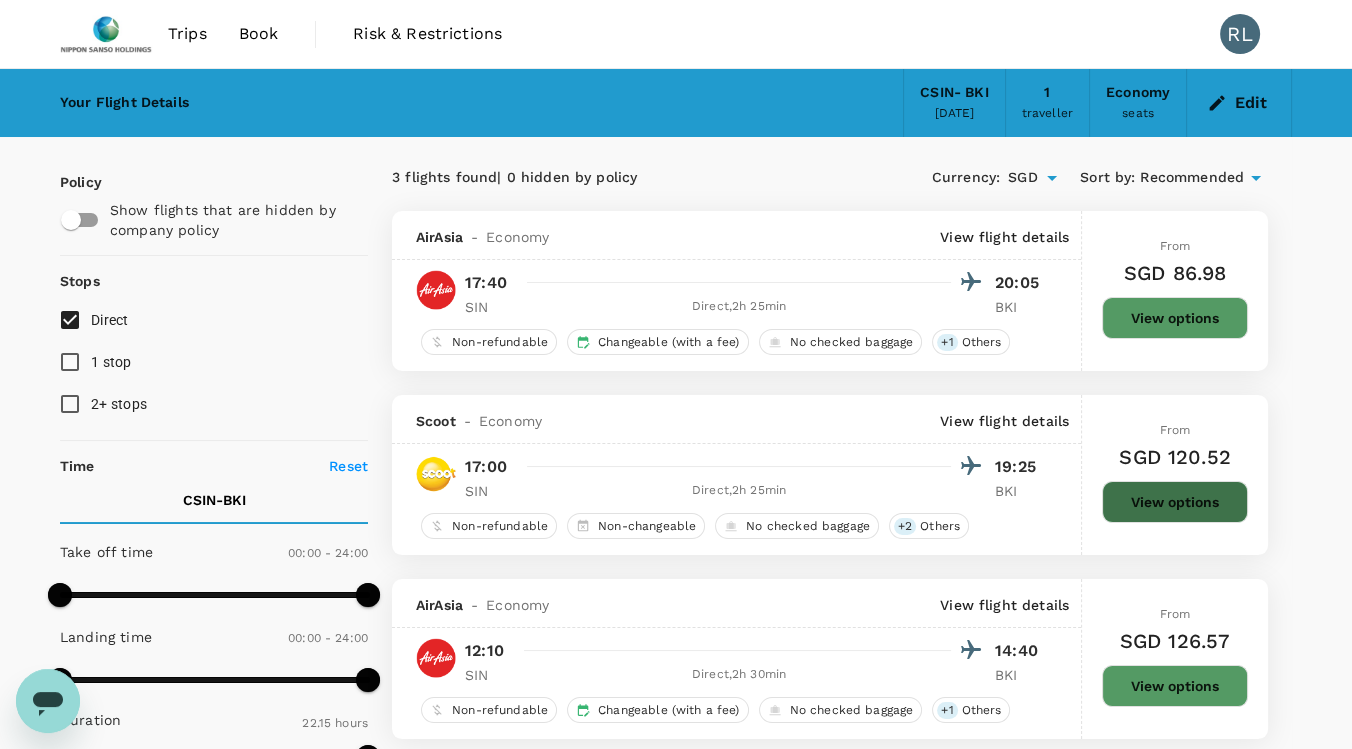 click on "View options" at bounding box center [1175, 502] 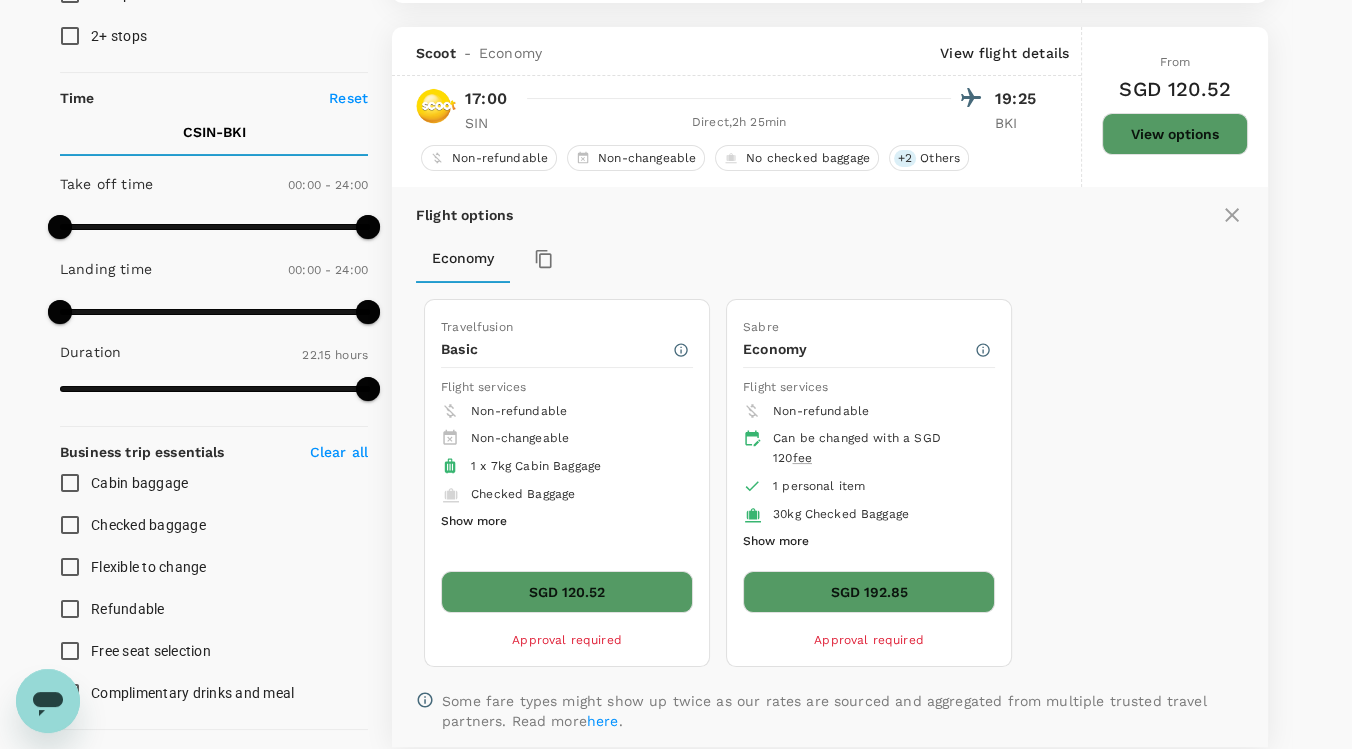 scroll, scrollTop: 394, scrollLeft: 0, axis: vertical 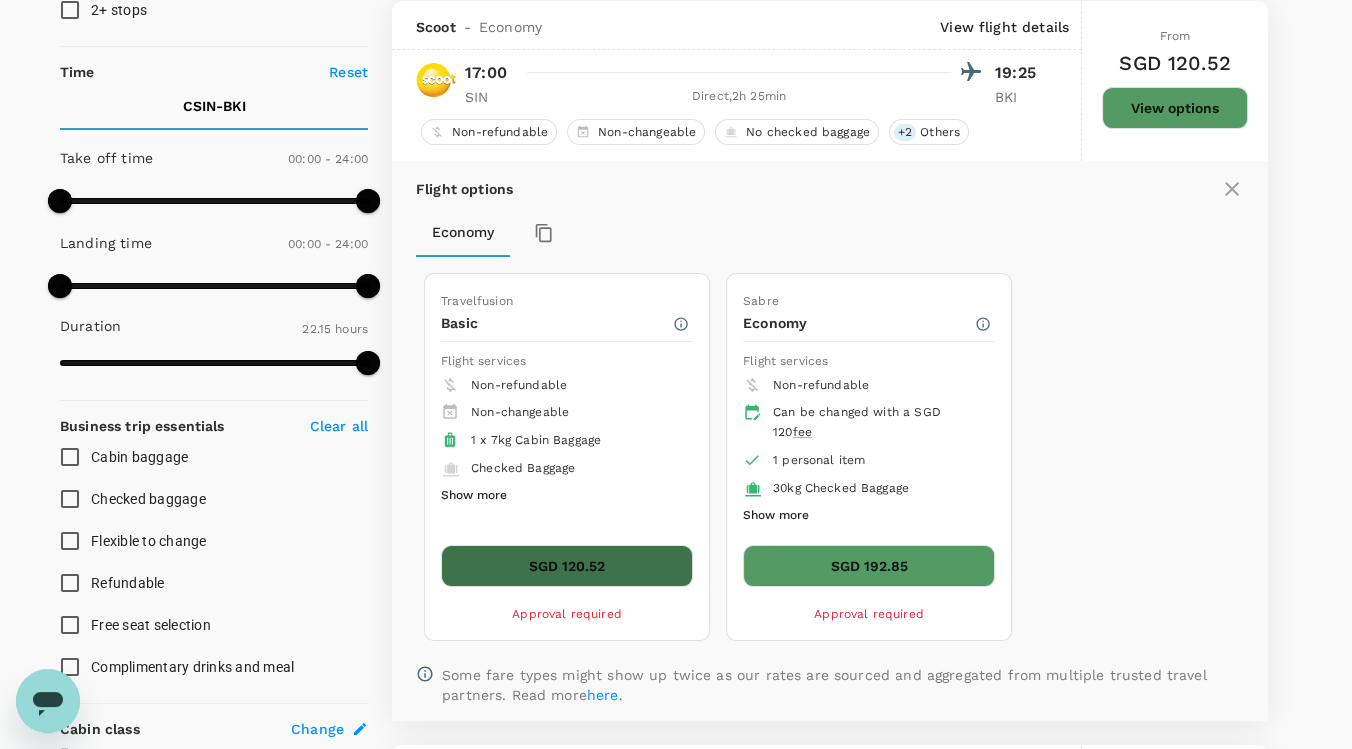 click on "SGD 120.52" at bounding box center (567, 566) 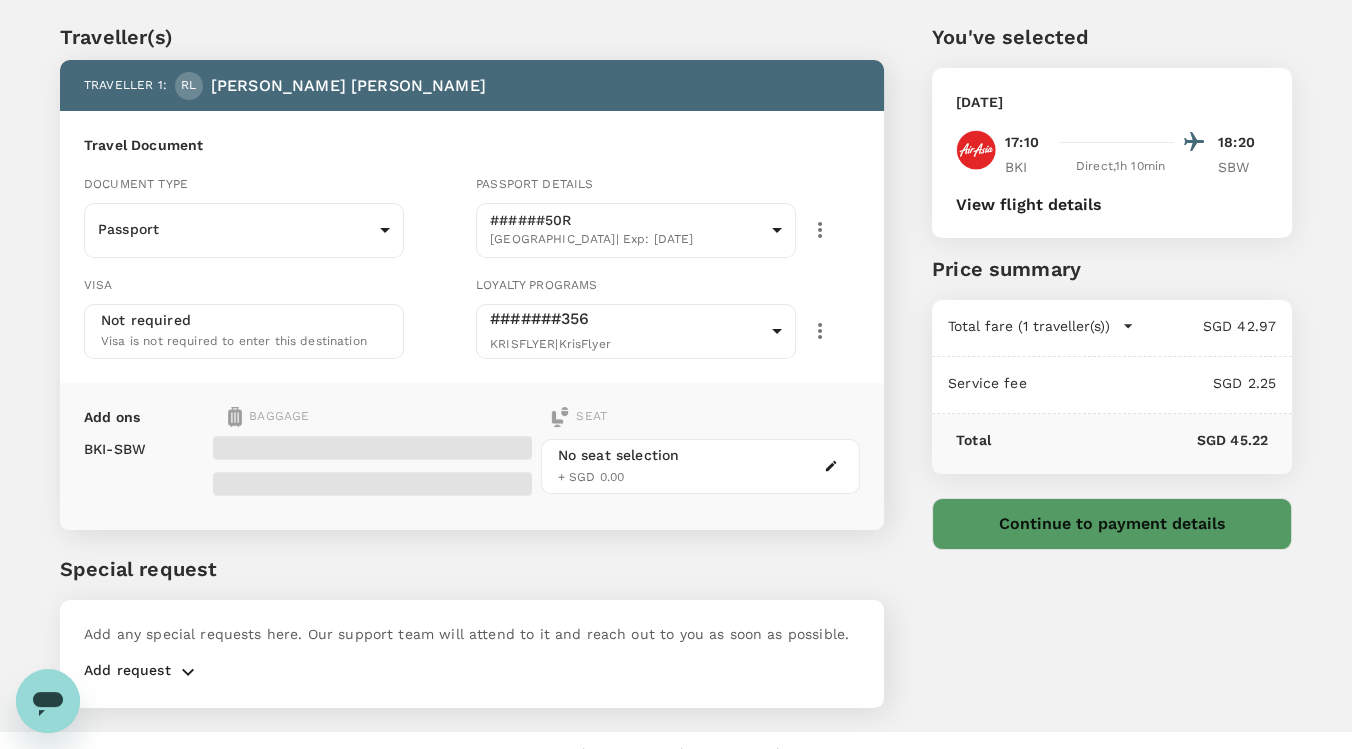 scroll, scrollTop: 0, scrollLeft: 0, axis: both 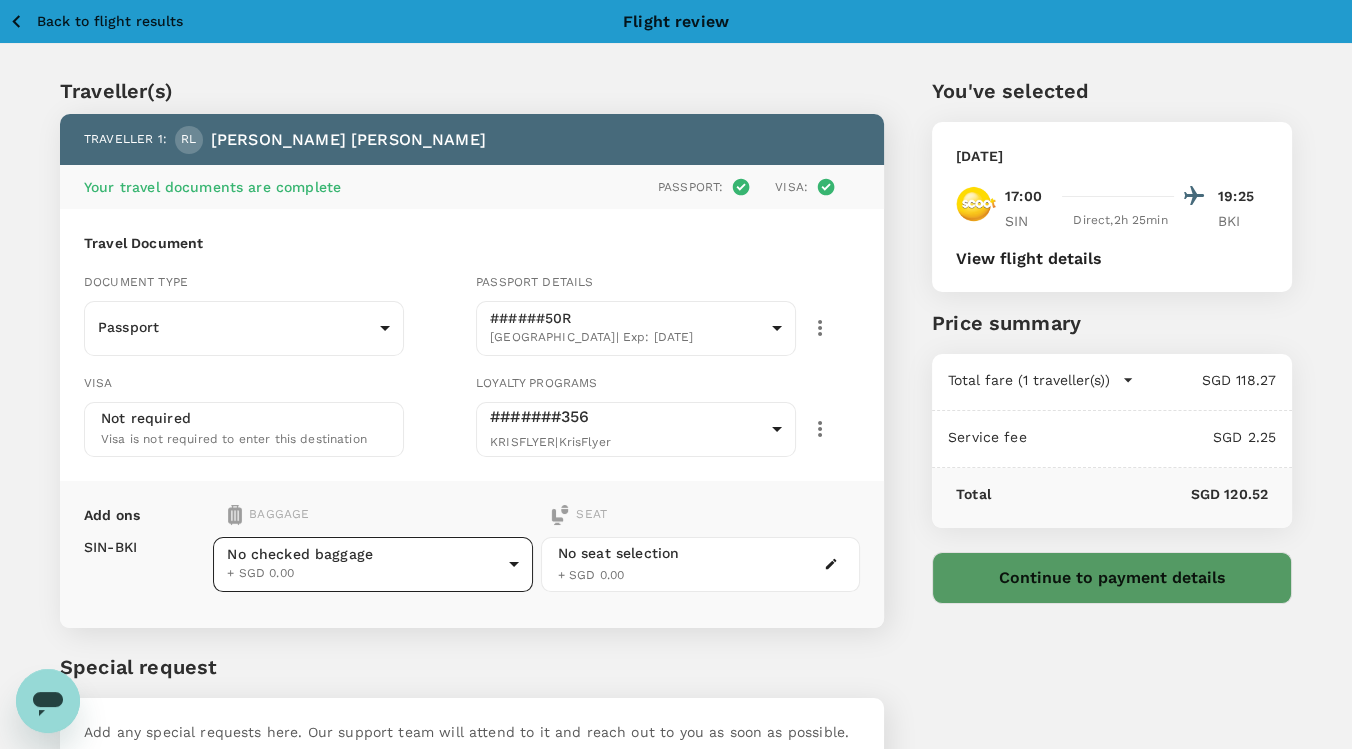 click on "Back to flight results Flight review Traveller(s) Traveller   1 : [PERSON_NAME] Your travel documents are complete Passport : Visa : Travel Document Document type Passport Passport ​ Passport details ######50R [GEOGRAPHIC_DATA]  | Exp:   [DATE] ea87da5e-a818-4d16-9014-57ebb2d306f5 ​ Visa Not required Visa is not required to enter this destination Loyalty programs #######356 KRISFLYER |  KrisFlyer abbe8247-eec6-462e-9d44-3fa6457f6b85 ​ Add ons Baggage Seat SIN  -  BKI No checked baggage + SGD 0.00 ​ No seat selection + SGD 0.00 Special request Add any special requests here. Our support team will attend to it and reach out to you as soon as possible. Add request You've selected [DATE] 17:00 19:25 SIN Direct ,  2h 25min BKI View flight details Price summary Total fare (1 traveller(s)) SGD 118.27 Air fare SGD 118.27 Baggage fee SGD 0.00 Seat fee SGD 0.00 Service fee SGD 2.25 Total SGD 120.52 Continue to payment details Version 3.46.3 Privacy Policy Terms of Use Help Centre View details Edit" at bounding box center (676, 442) 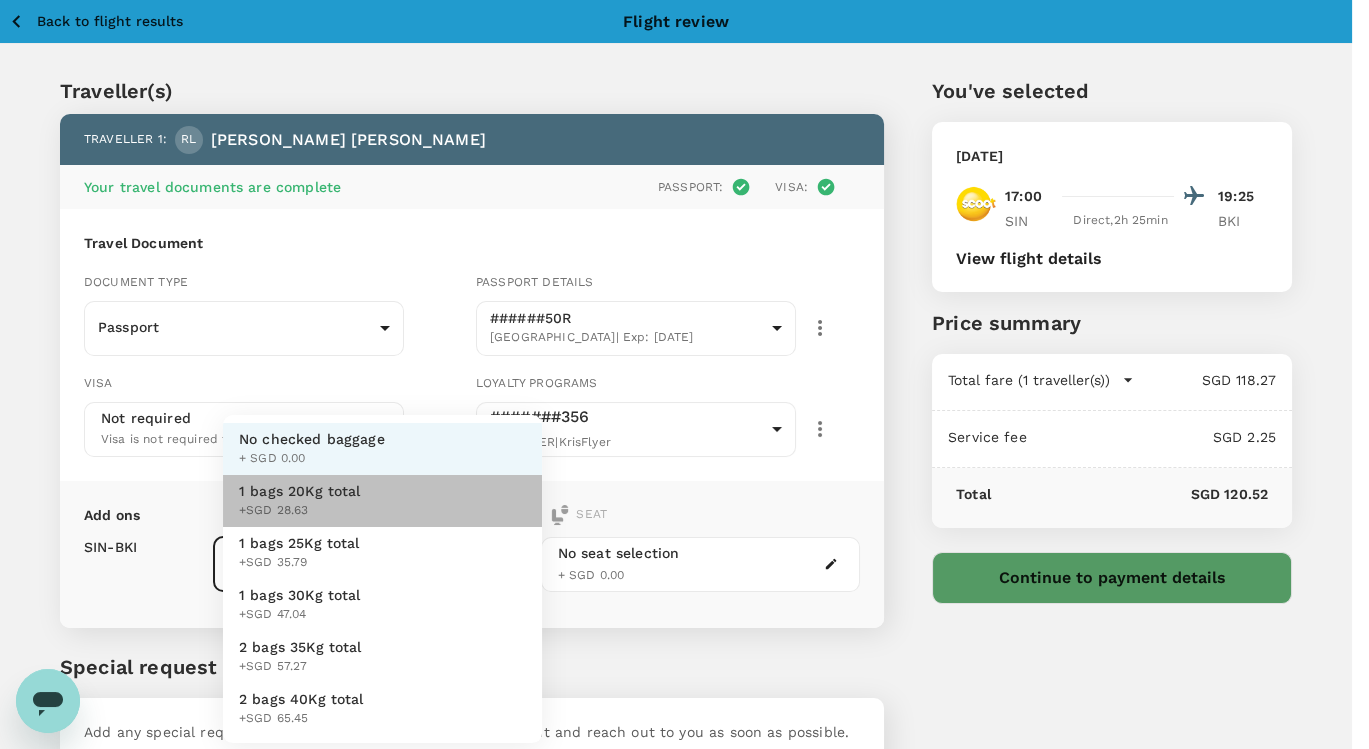 click on "+SGD 28.63" at bounding box center [300, 511] 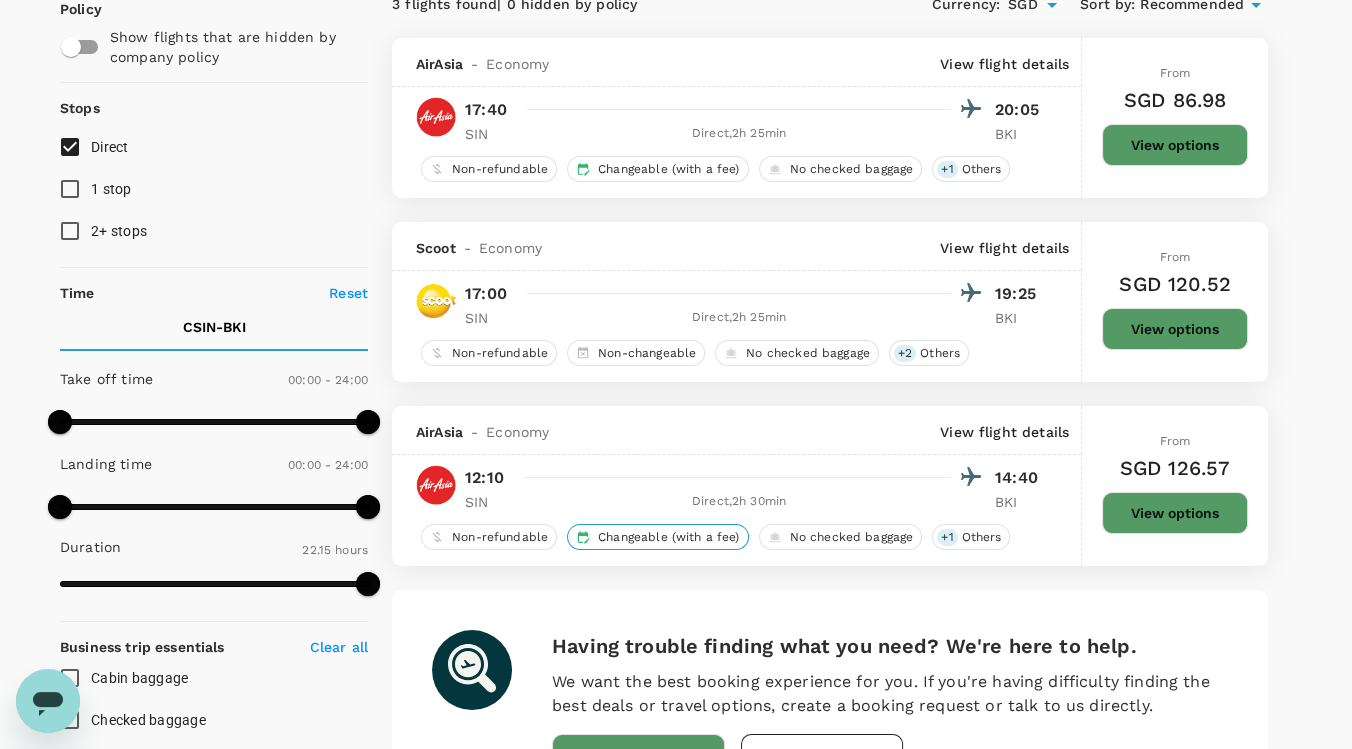 scroll, scrollTop: 223, scrollLeft: 0, axis: vertical 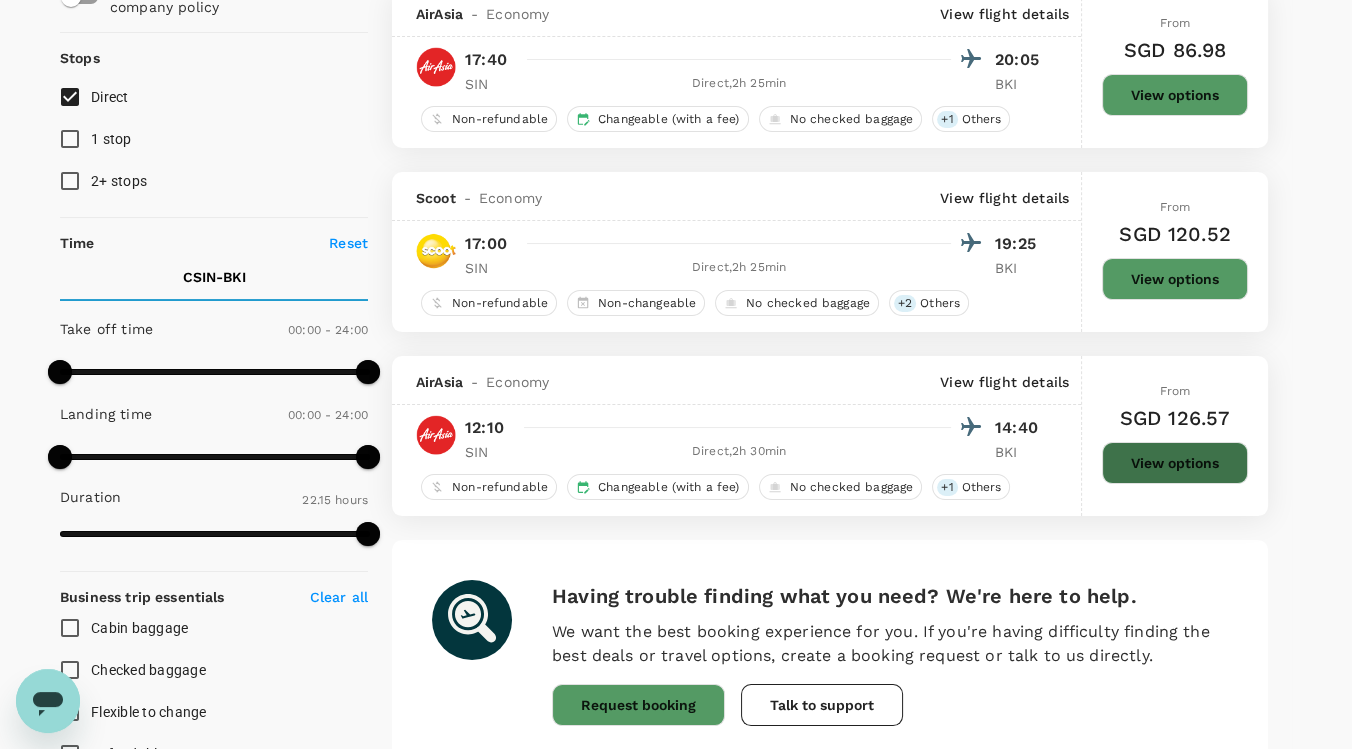 click on "View options" at bounding box center (1175, 463) 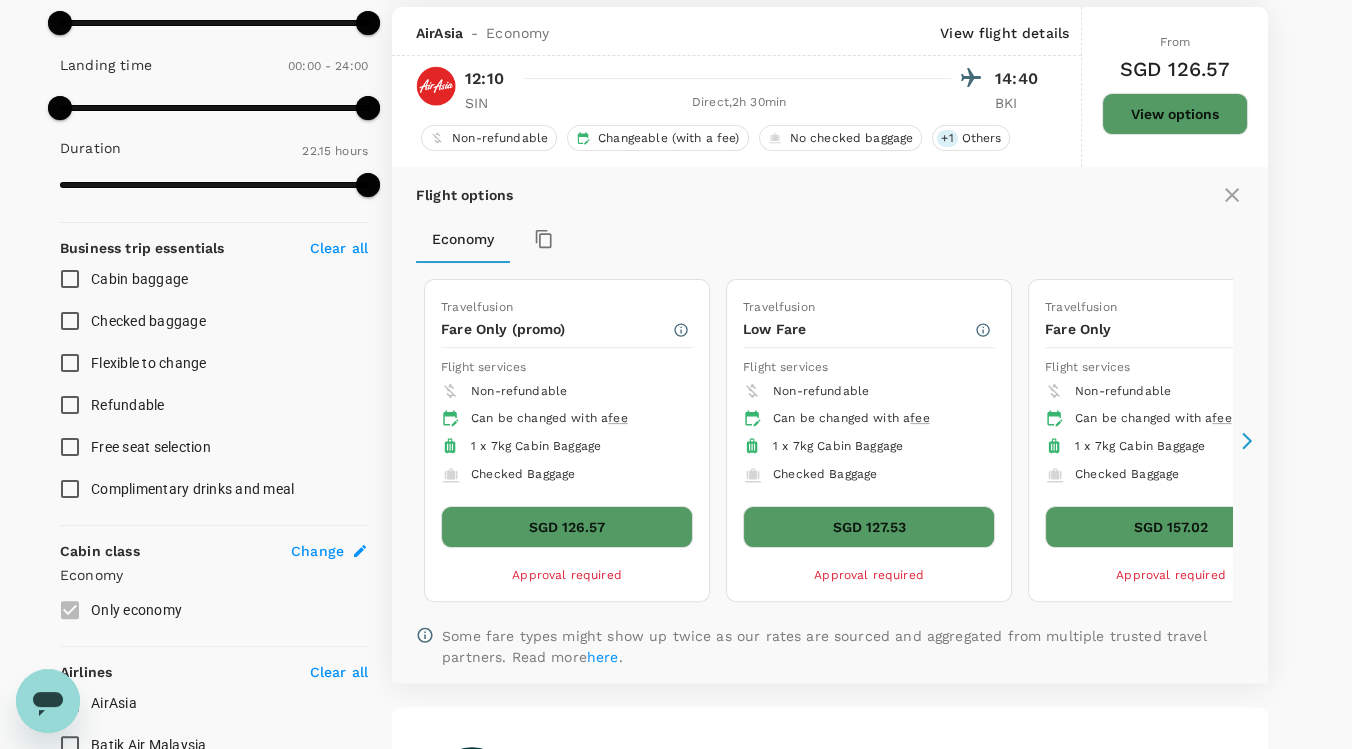 scroll, scrollTop: 577, scrollLeft: 0, axis: vertical 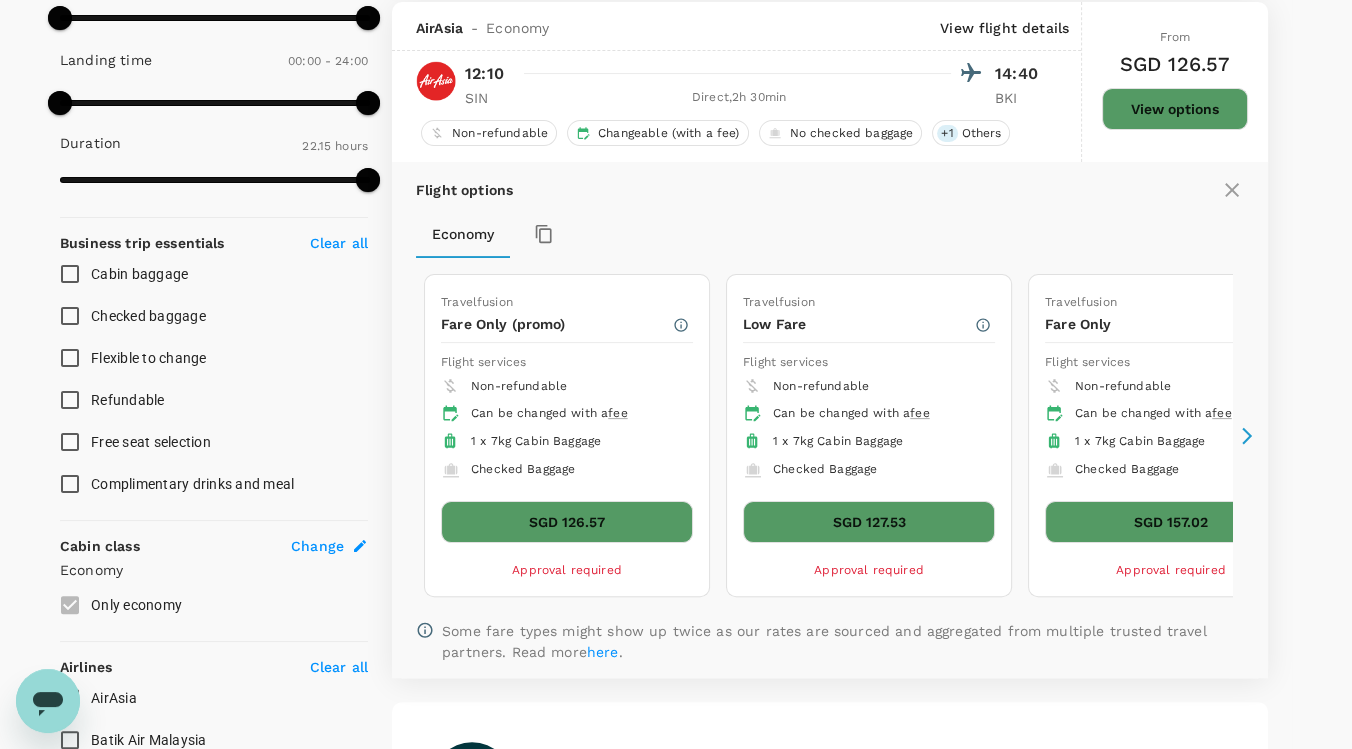 click on "SGD 126.57" at bounding box center (567, 522) 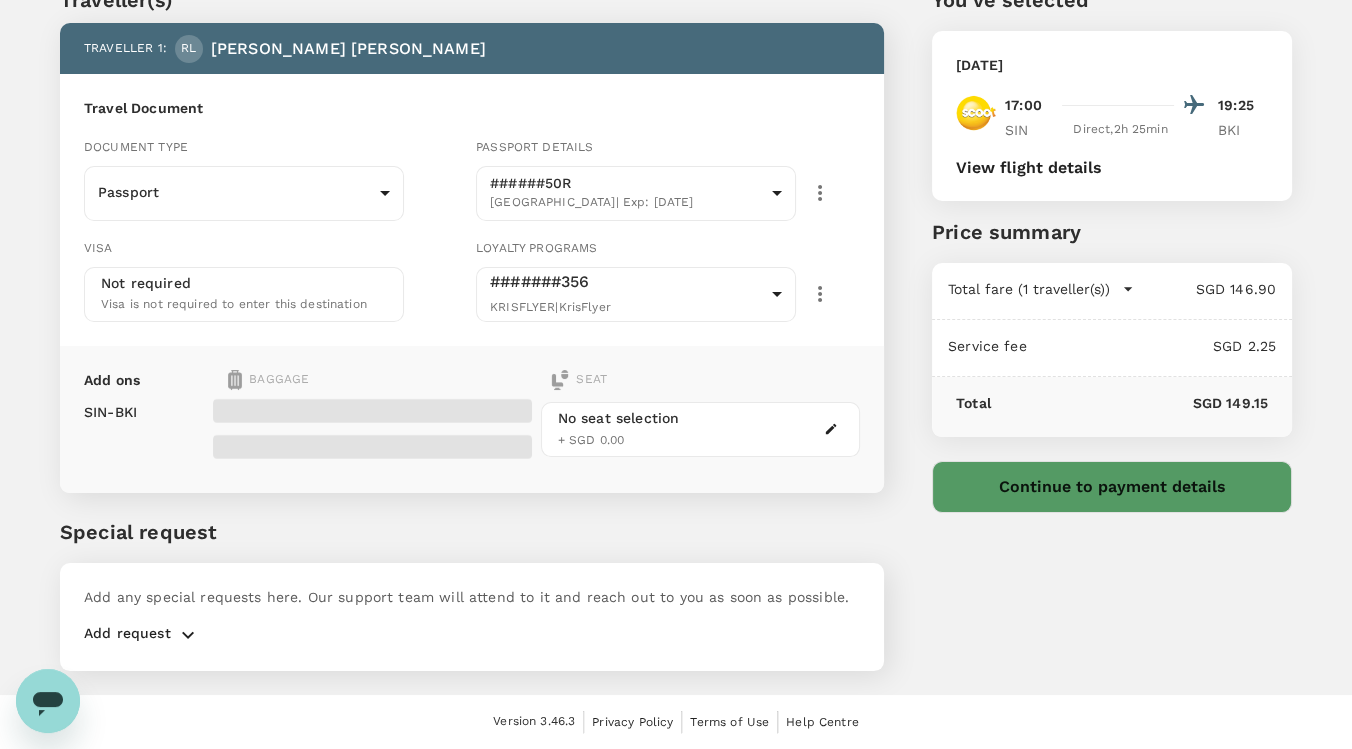 scroll, scrollTop: 0, scrollLeft: 0, axis: both 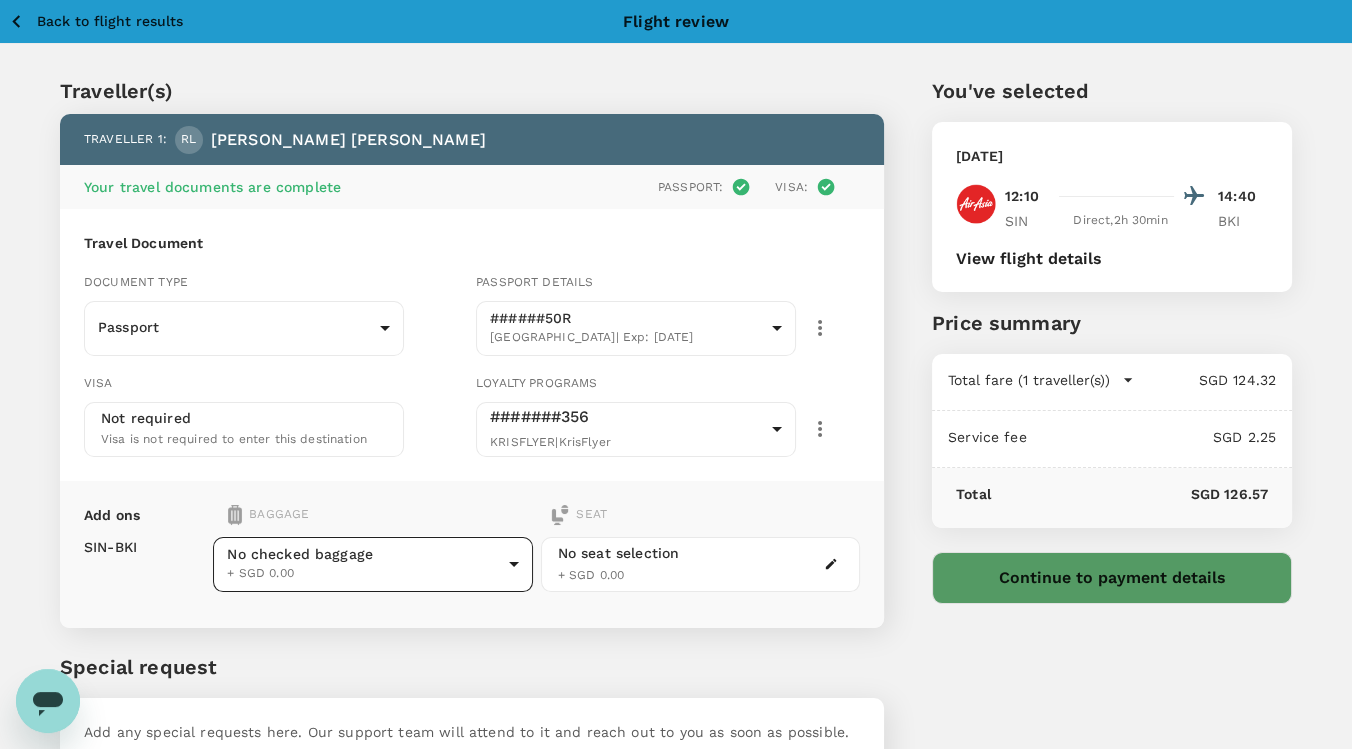 click on "Back to flight results Flight review Traveller(s) Traveller   1 : [PERSON_NAME] Your travel documents are complete Passport : Visa : Travel Document Document type Passport Passport ​ Passport details ######50R [GEOGRAPHIC_DATA]  | Exp:   [DATE] ea87da5e-a818-4d16-9014-57ebb2d306f5 ​ Visa Not required Visa is not required to enter this destination Loyalty programs #######356 KRISFLYER |  KrisFlyer abbe8247-eec6-462e-9d44-3fa6457f6b85 ​ Add ons Baggage Seat SIN  -  BKI No checked baggage + SGD 0.00 ​ No seat selection + SGD 0.00 Special request Add any special requests here. Our support team will attend to it and reach out to you as soon as possible. Add request You've selected [DATE] 12:10 14:40 SIN Direct ,  2h 30min BKI View flight details Price summary Total fare (1 traveller(s)) SGD 124.32 Air fare SGD 124.32 Baggage fee SGD 0.00 Seat fee SGD 0.00 Service fee SGD 2.25 Total SGD 126.57 Continue to payment details Version 3.46.3 Privacy Policy Terms of Use Help Centre View details Edit" at bounding box center (676, 442) 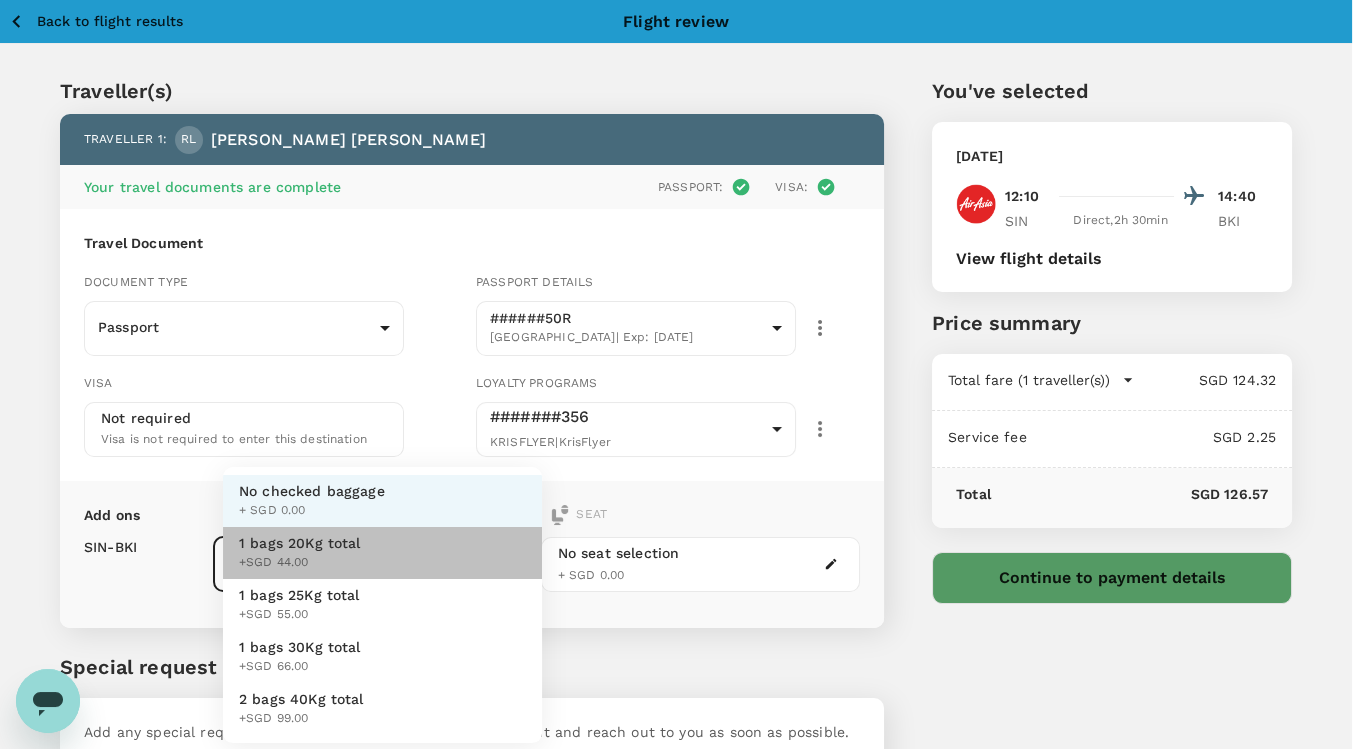 click on "+SGD 44.00" at bounding box center [300, 563] 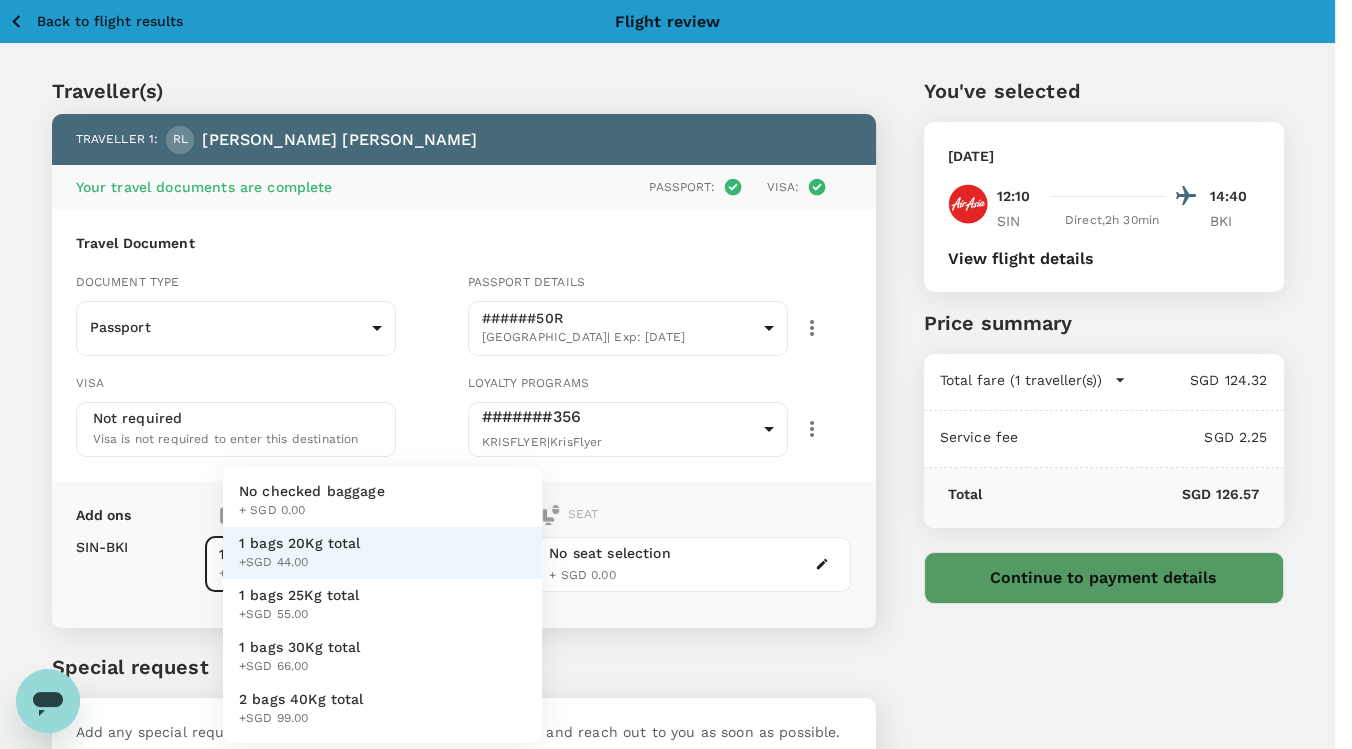 click on "Back to flight results Flight review Traveller(s) Traveller   1 : [PERSON_NAME] Your travel documents are complete Passport : Visa : Travel Document Document type Passport Passport ​ Passport details ######50R [GEOGRAPHIC_DATA]  | Exp:   [DATE] ea87da5e-a818-4d16-9014-57ebb2d306f5 ​ Visa Not required Visa is not required to enter this destination Loyalty programs #######356 KRISFLYER |  KrisFlyer abbe8247-eec6-462e-9d44-3fa6457f6b85 ​ Add ons Baggage Seat SIN  -  BKI 1 bags 20Kg total +SGD 44.00 1 - 44 ​ No seat selection + SGD 0.00 Special request Add any special requests here. Our support team will attend to it and reach out to you as soon as possible. Add request You've selected [DATE] 12:10 14:40 SIN Direct ,  2h 30min BKI View flight details Price summary Total fare (1 traveller(s)) SGD 124.32 Air fare SGD 124.32 Baggage fee SGD 0.00 Seat fee SGD 0.00 Service fee SGD 2.25 Total SGD 126.57 Continue to payment details Version 3.46.3 Privacy Policy Terms of Use Help Centre View details" at bounding box center (676, 442) 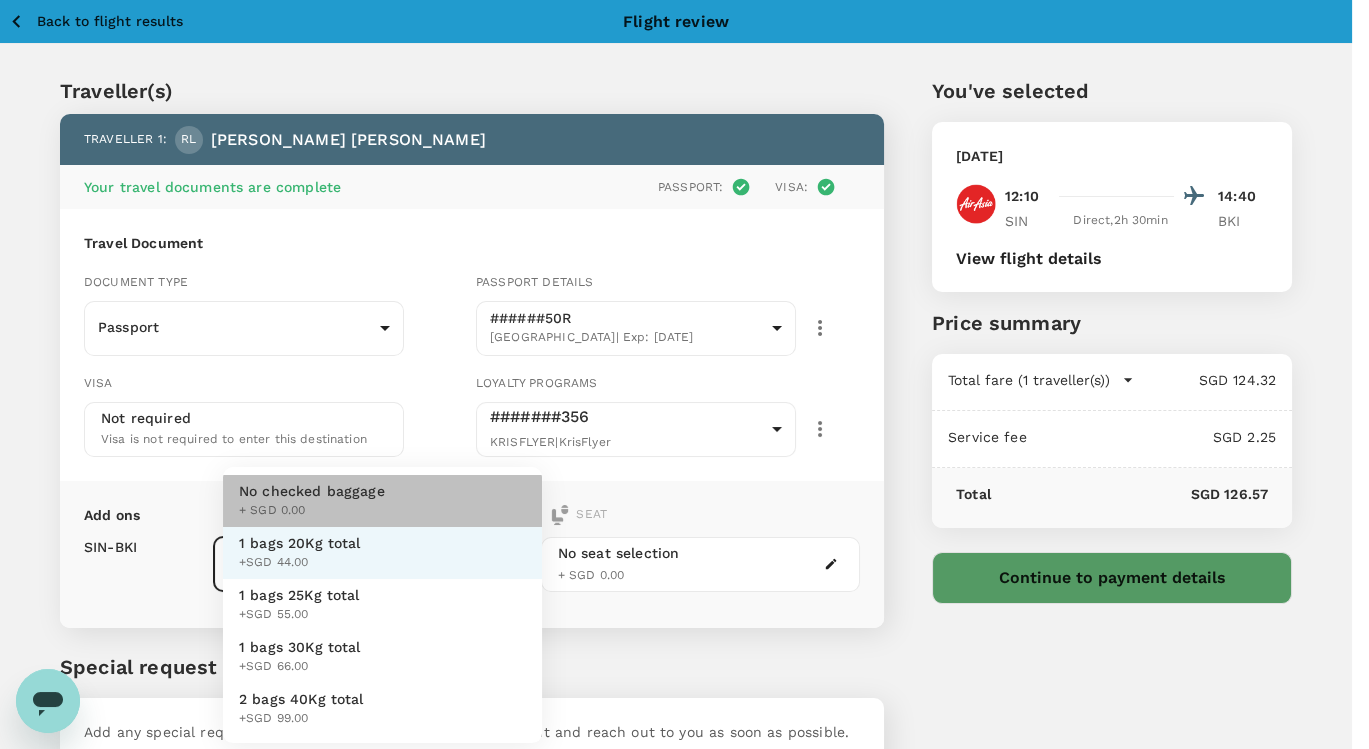 click on "No checked baggage + SGD 0.00" at bounding box center [382, 501] 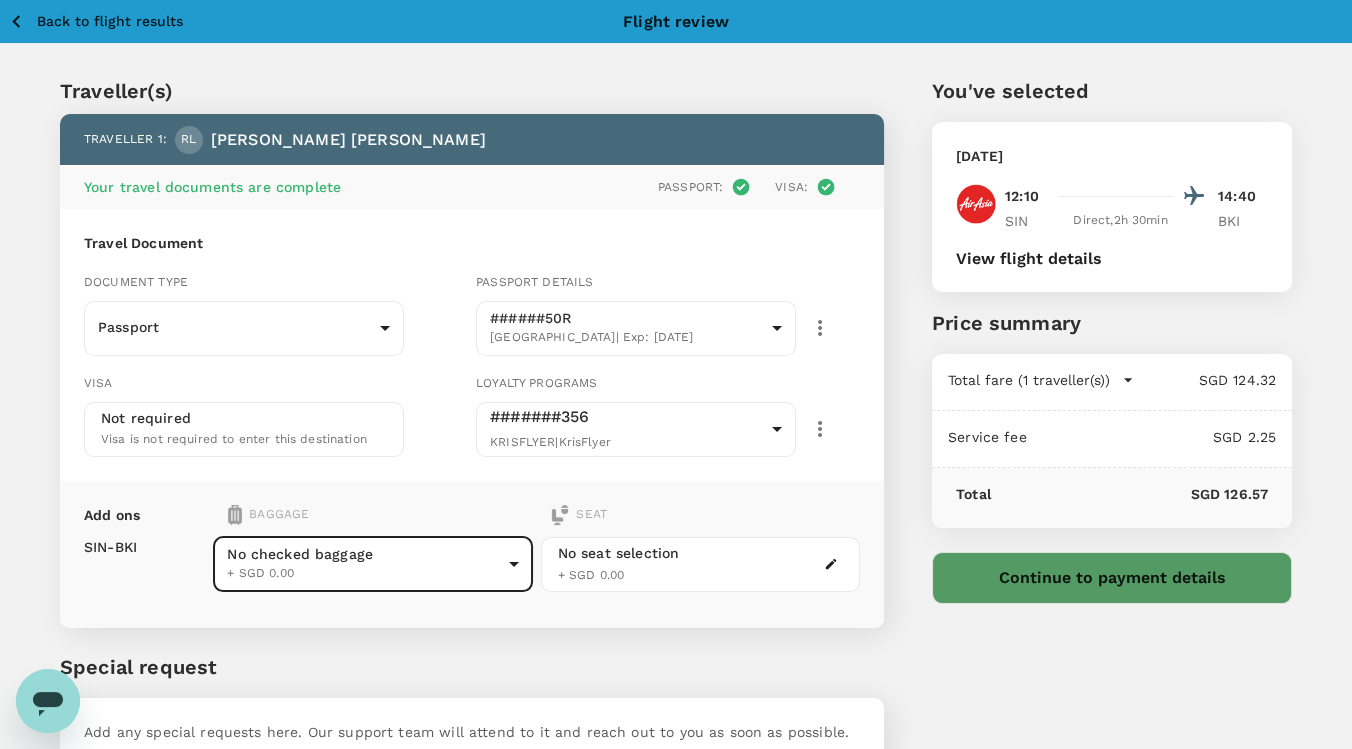 click on "Back to flight results Flight review Traveller(s) Traveller   1 : [PERSON_NAME] Your travel documents are complete Passport : Visa : Travel Document Document type Passport Passport ​ Passport details ######50R [GEOGRAPHIC_DATA]  | Exp:   [DATE] ea87da5e-a818-4d16-9014-57ebb2d306f5 ​ Visa Not required Visa is not required to enter this destination Loyalty programs #######356 KRISFLYER |  KrisFlyer abbe8247-eec6-462e-9d44-3fa6457f6b85 ​ Add ons Baggage Seat SIN  -  BKI No checked baggage + SGD 0.00 ​ No seat selection + SGD 0.00 Special request Add any special requests here. Our support team will attend to it and reach out to you as soon as possible. Add request You've selected [DATE] 12:10 14:40 SIN Direct ,  2h 30min BKI View flight details Price summary Total fare (1 traveller(s)) SGD 124.32 Air fare SGD 124.32 Baggage fee SGD 0.00 Seat fee SGD 0.00 Service fee SGD 2.25 Total SGD 126.57 Continue to payment details Version 3.46.3 Privacy Policy Terms of Use Help Centre View details Edit" at bounding box center [676, 442] 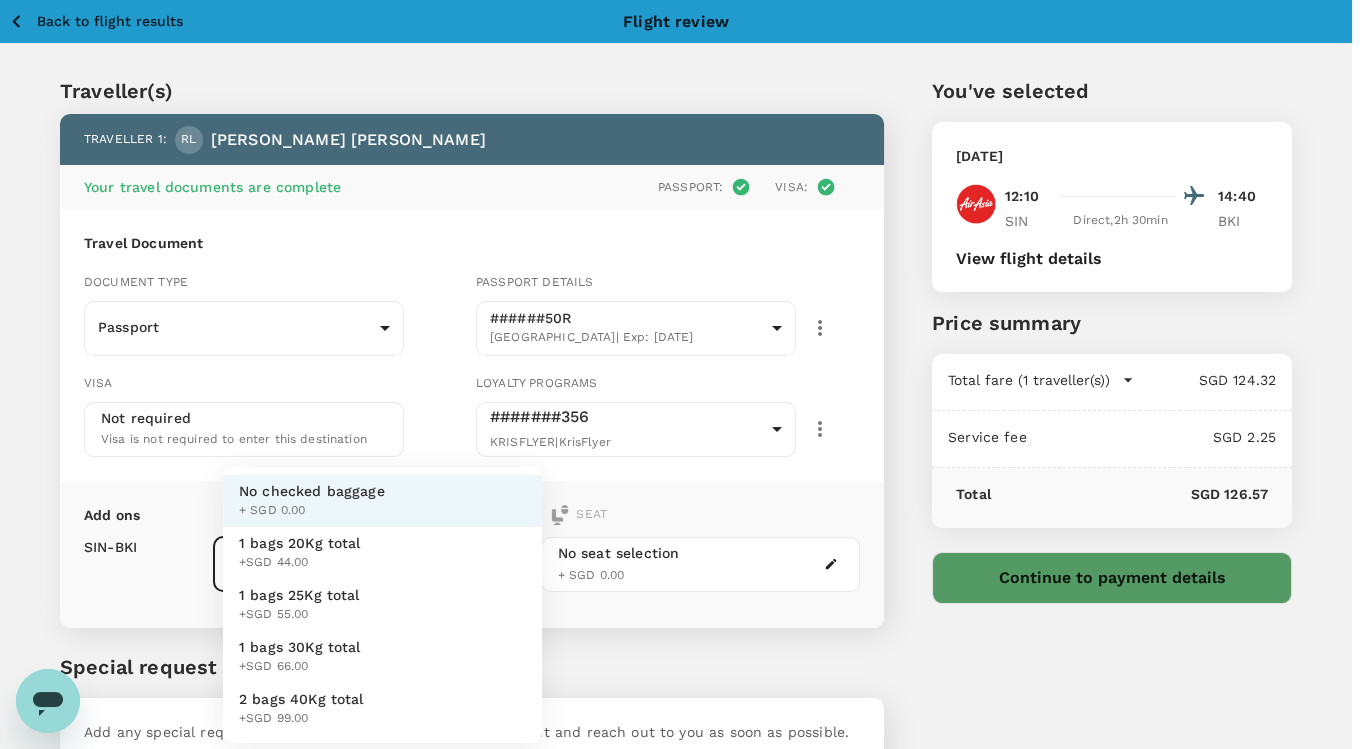 click on "1 bags 20Kg total +SGD 44.00" at bounding box center (382, 553) 